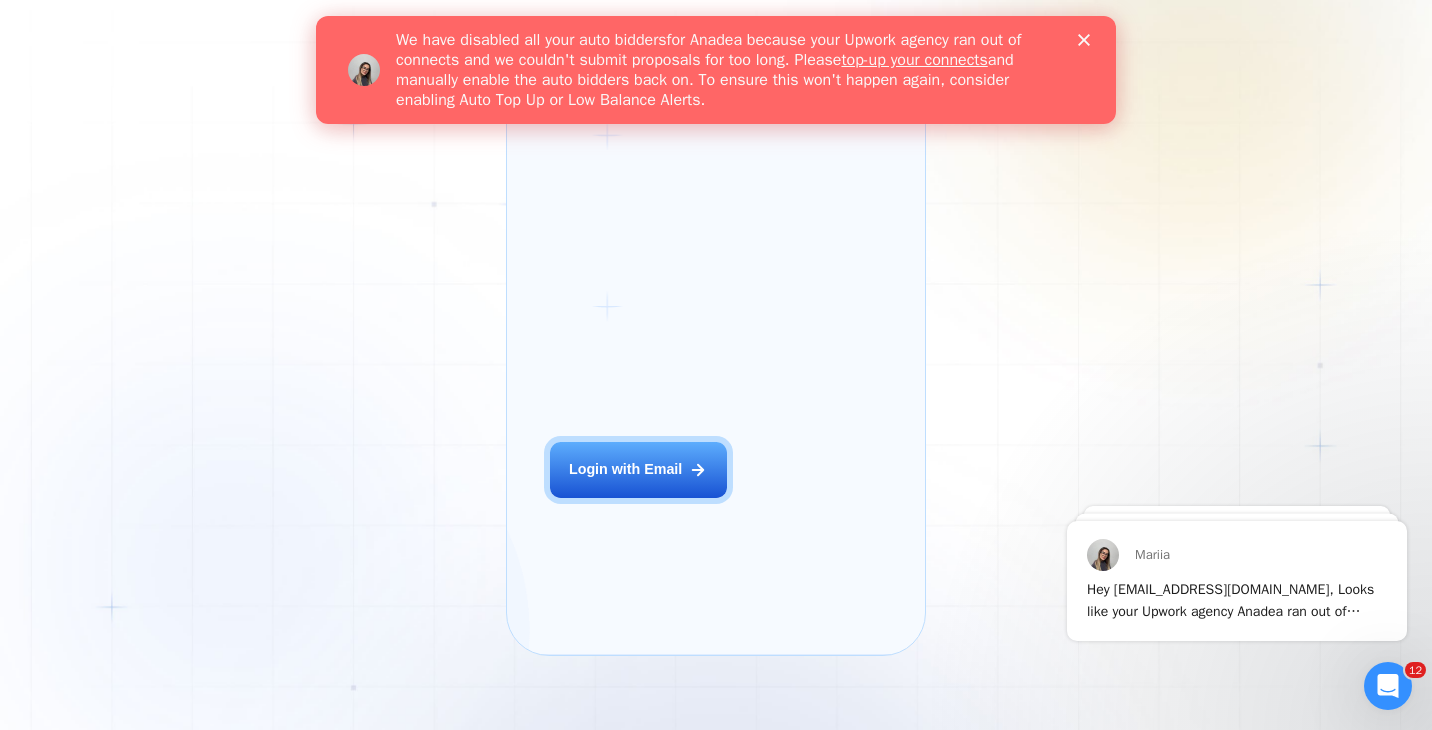 scroll, scrollTop: 0, scrollLeft: 0, axis: both 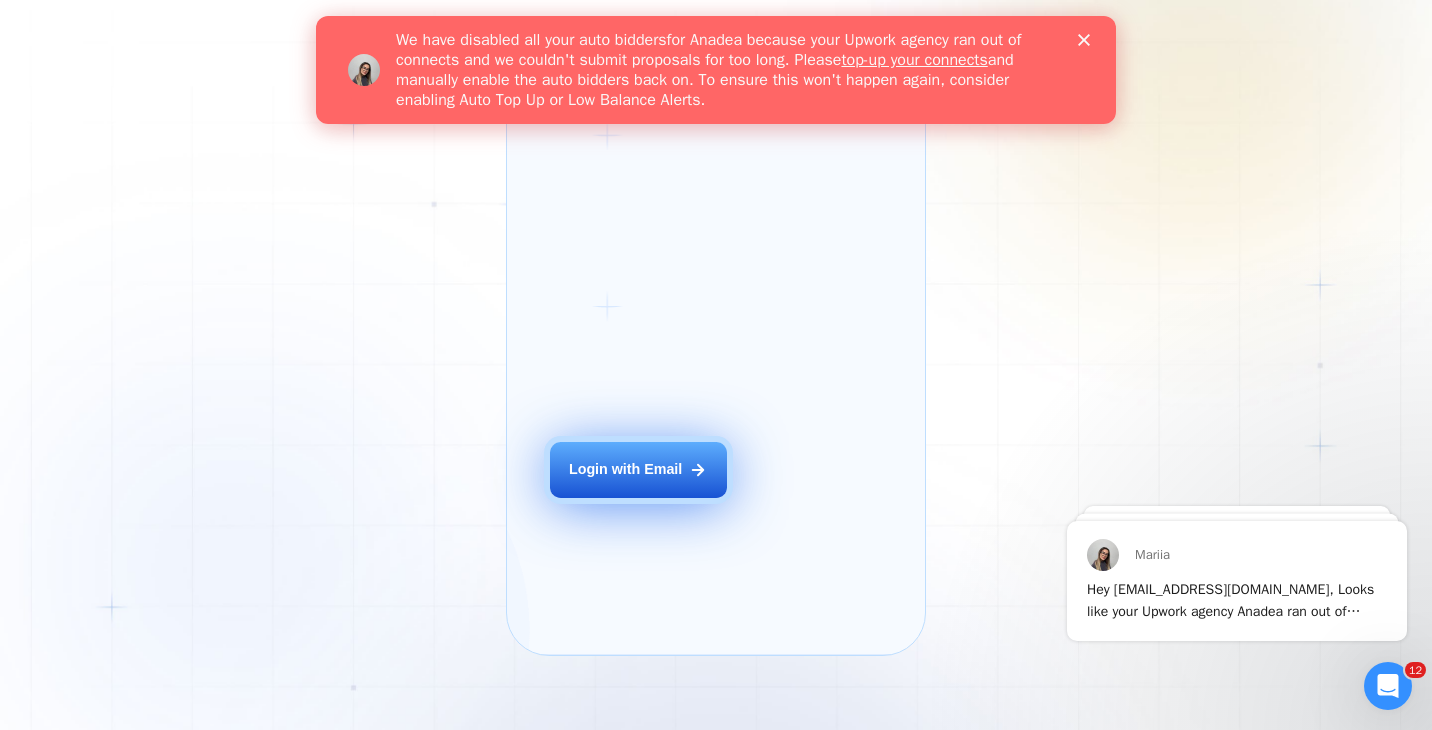 click on "Login with Email" at bounding box center [625, 470] 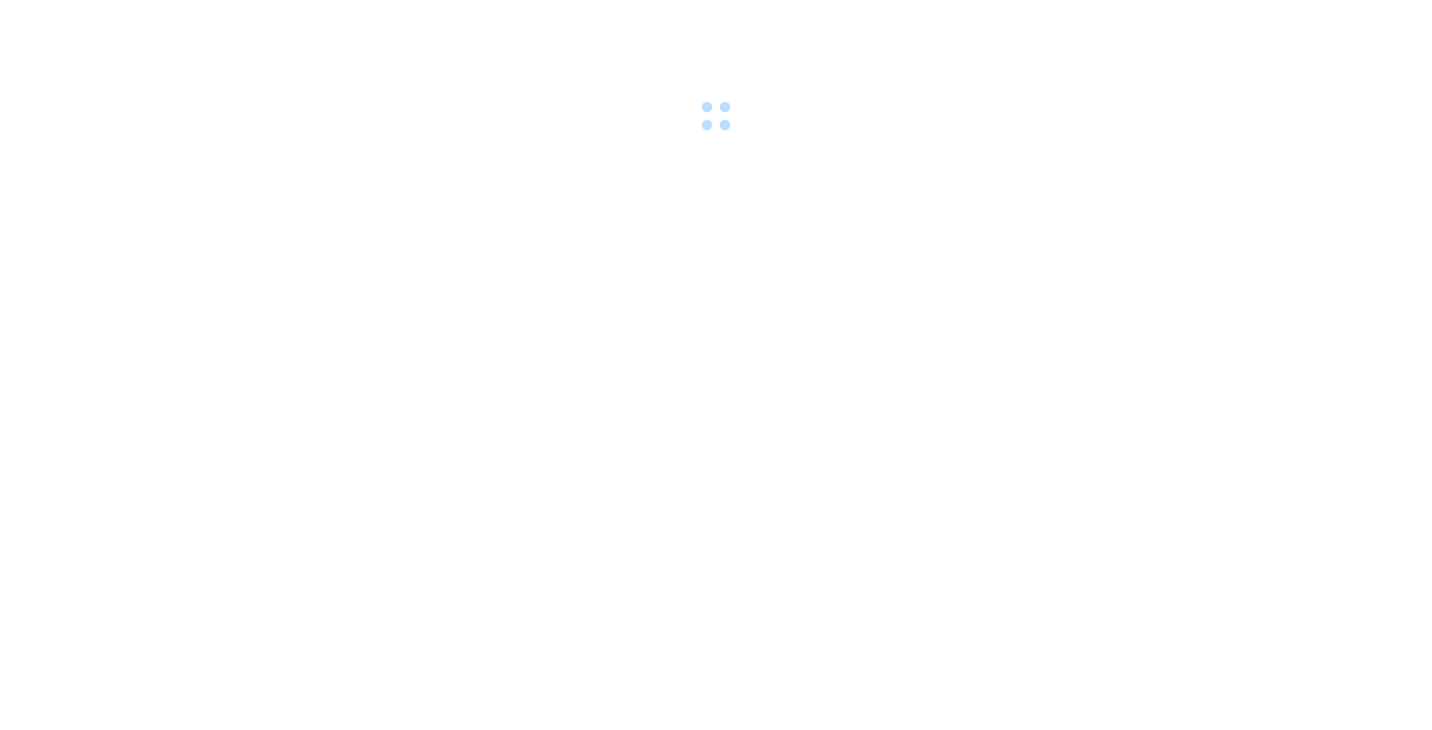 scroll, scrollTop: 0, scrollLeft: 0, axis: both 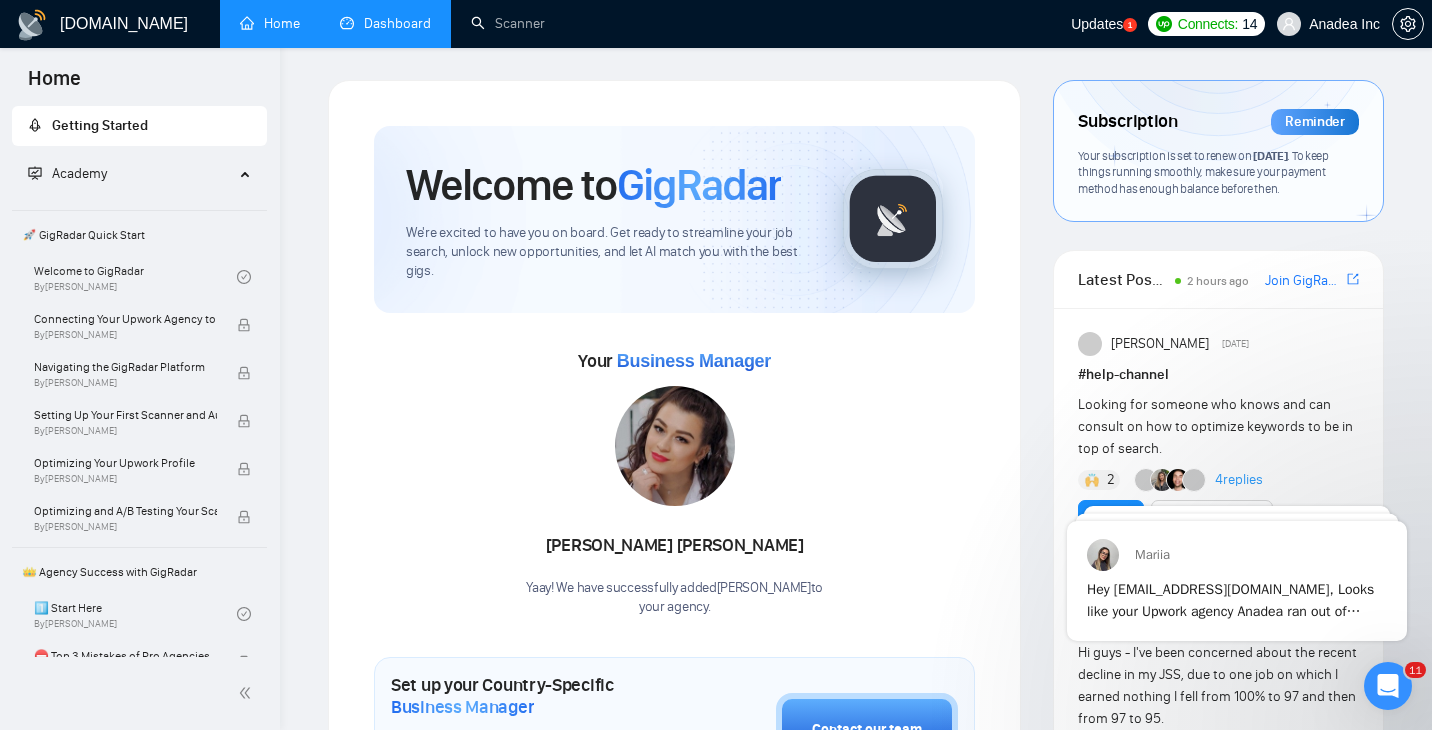 click on "Dashboard" at bounding box center [385, 23] 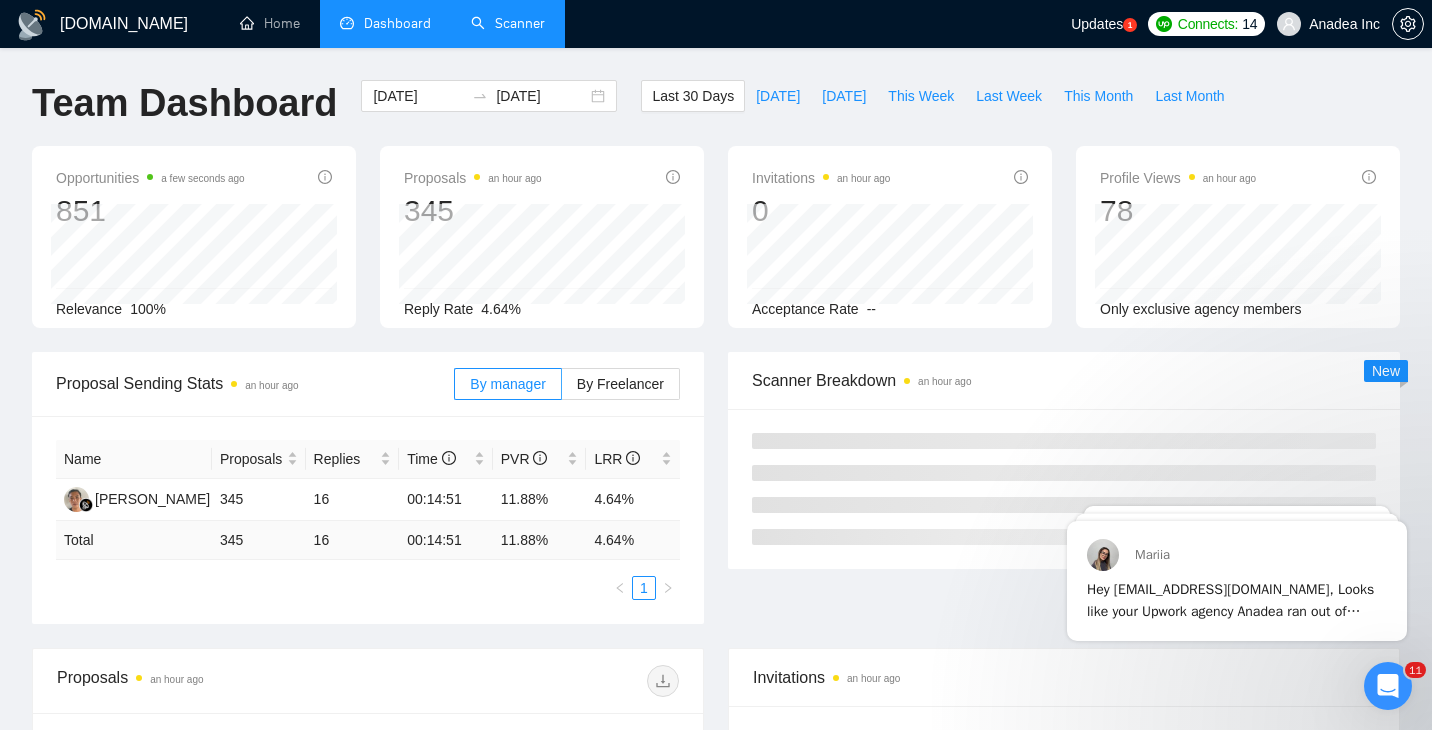 click on "Scanner" at bounding box center [508, 23] 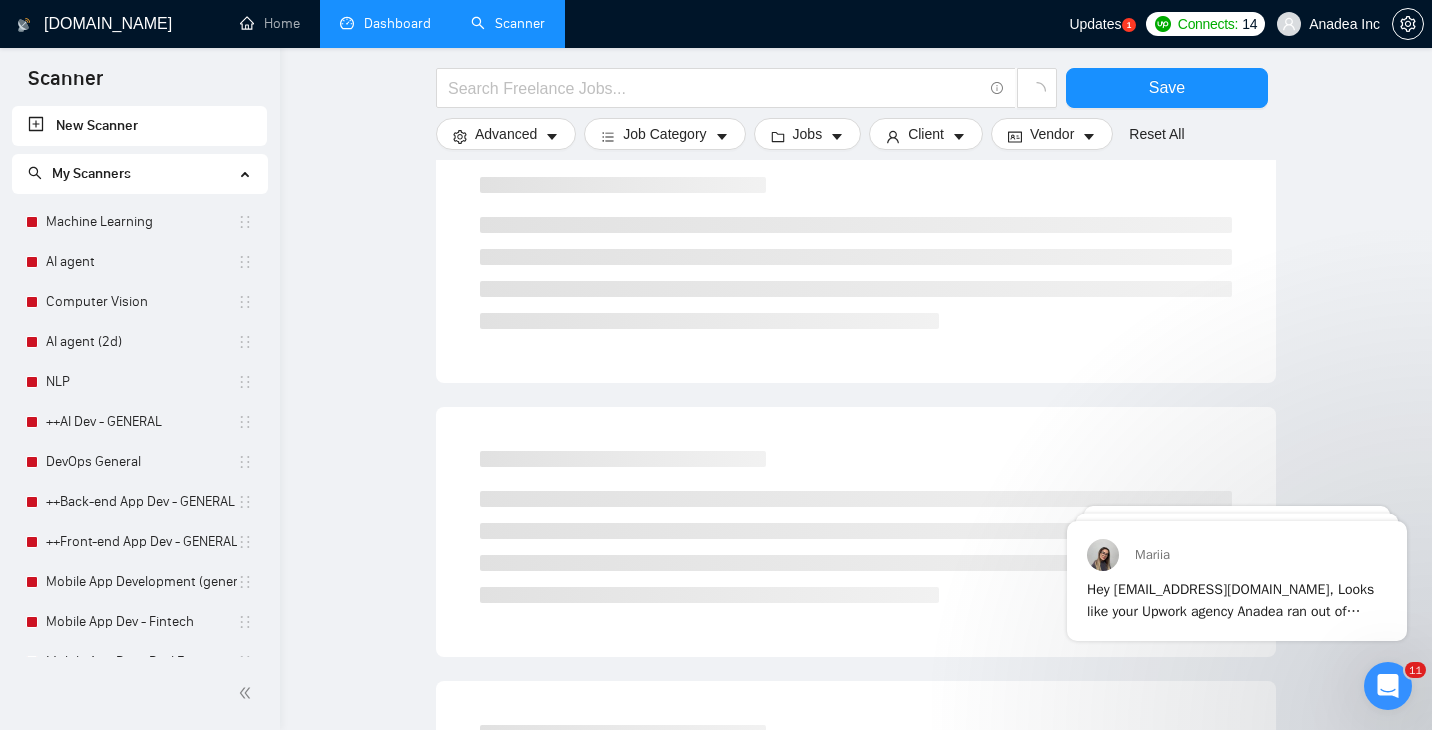 scroll, scrollTop: 0, scrollLeft: 0, axis: both 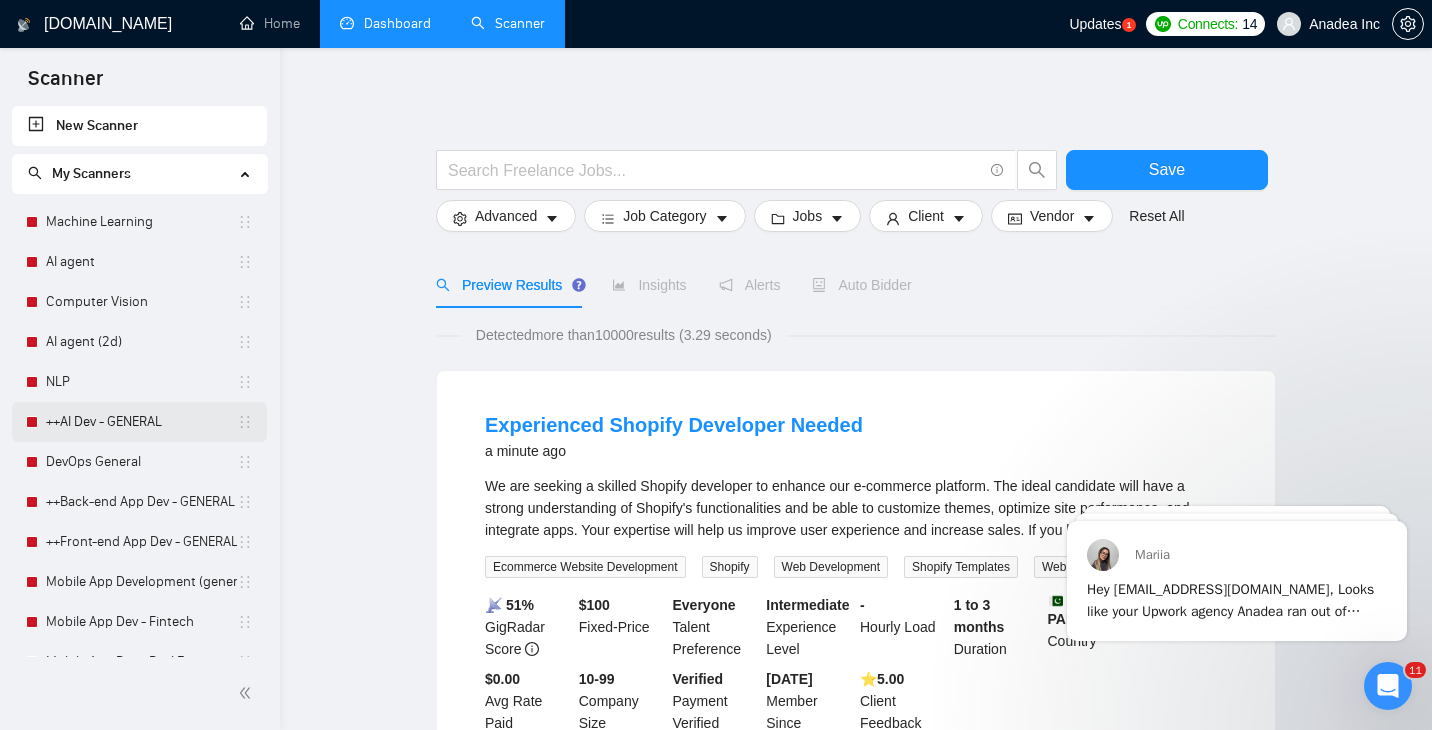 click on "++AI Dev - GENERAL" at bounding box center [141, 422] 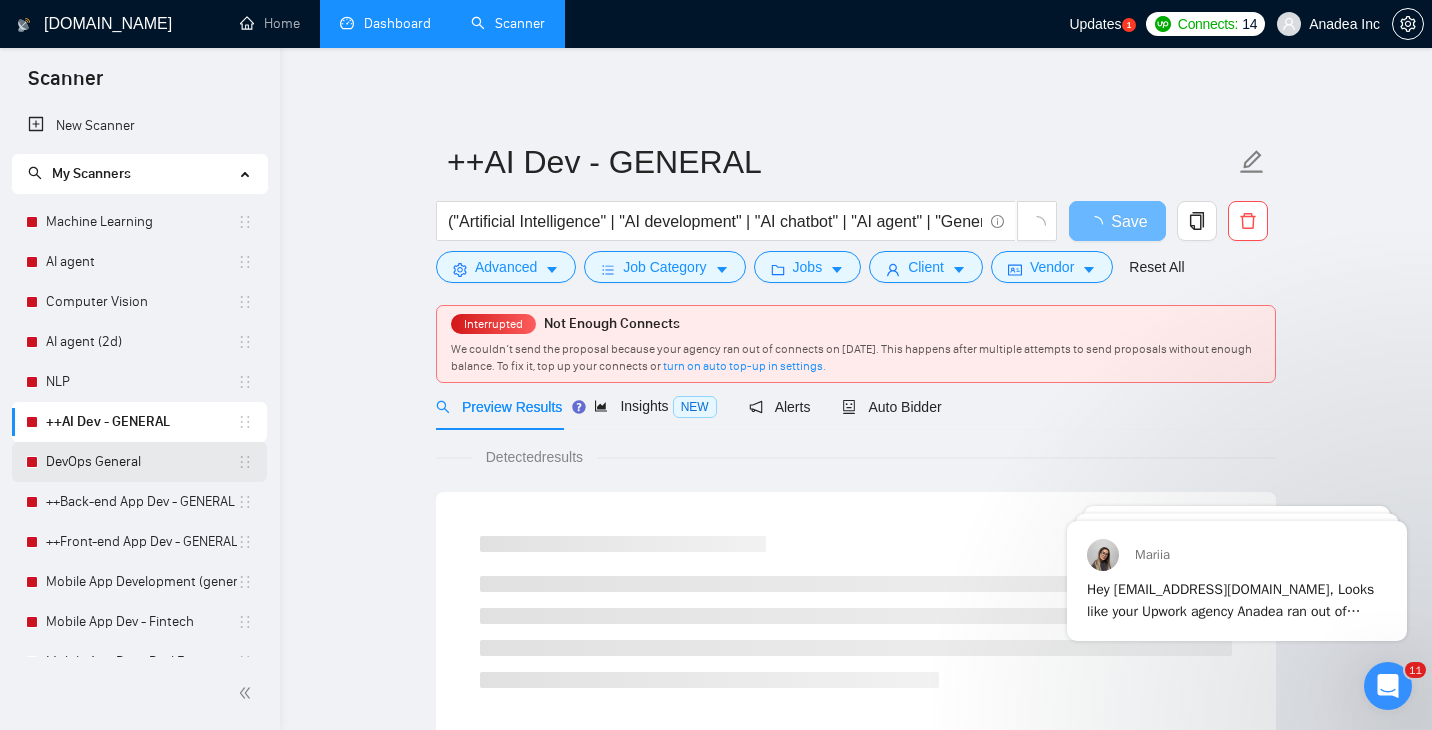 click on "DevOps General" at bounding box center [141, 462] 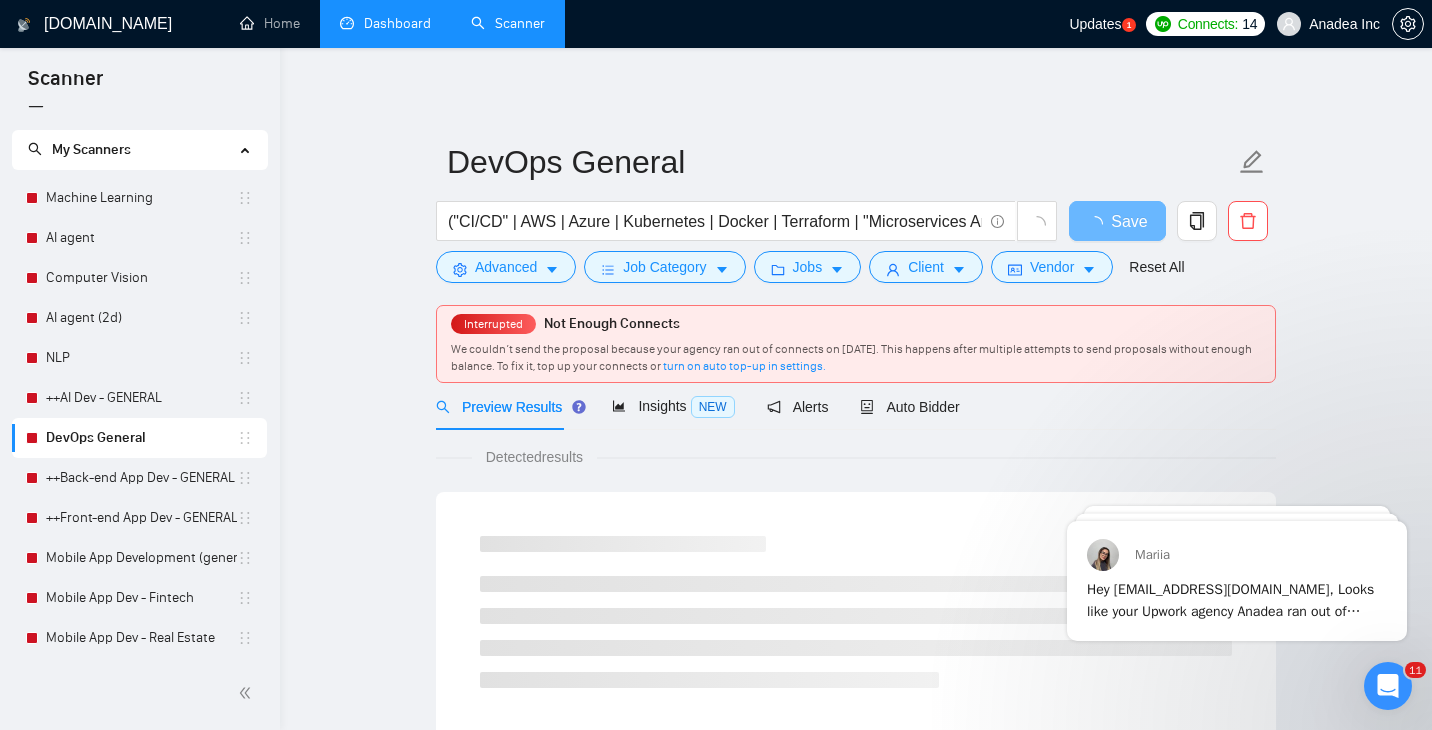 scroll, scrollTop: 23, scrollLeft: 0, axis: vertical 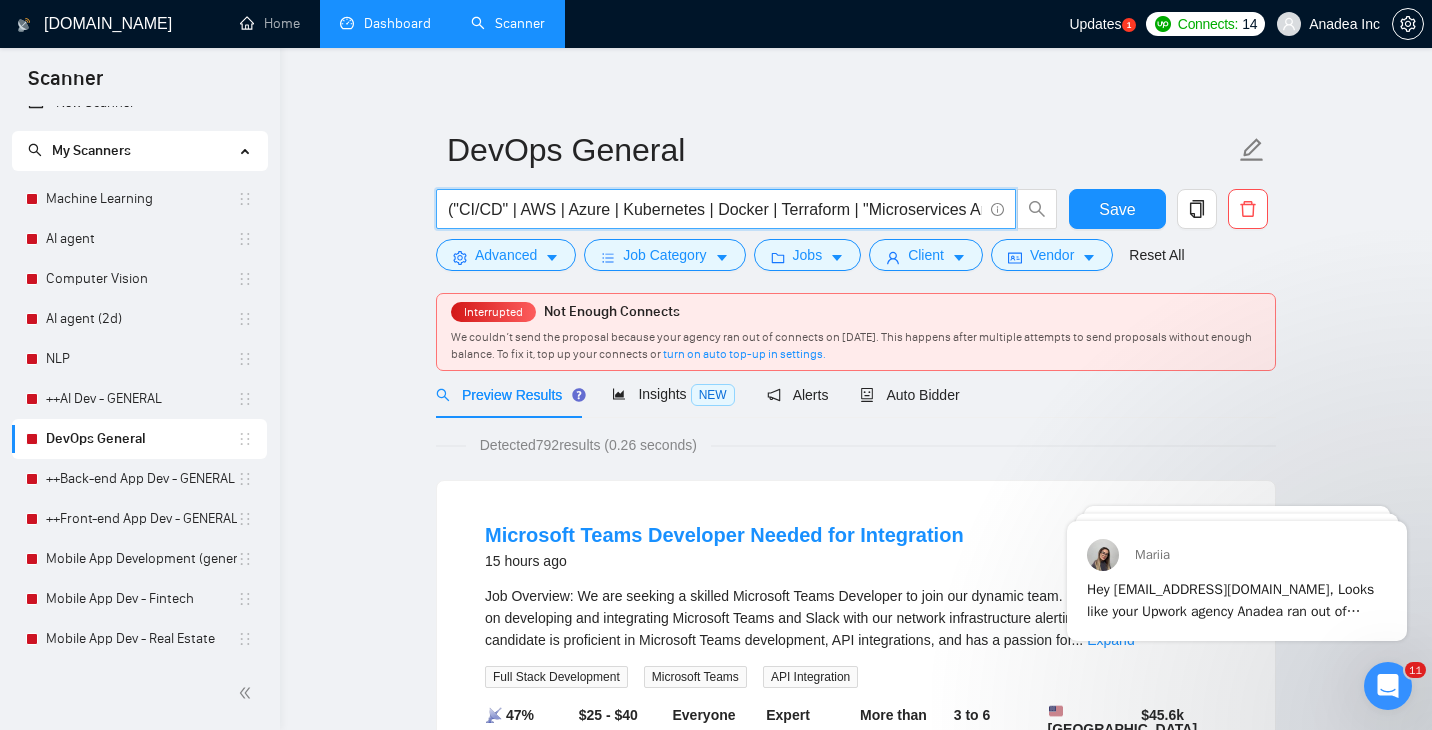 click on "("CI/CD" | AWS | Azure | Kubernetes | Docker | Terraform | "Microservices Architecture" | "Google Cloud" | "AWS Sagemaker" | Containerization) (devops | mlops)" at bounding box center (715, 209) 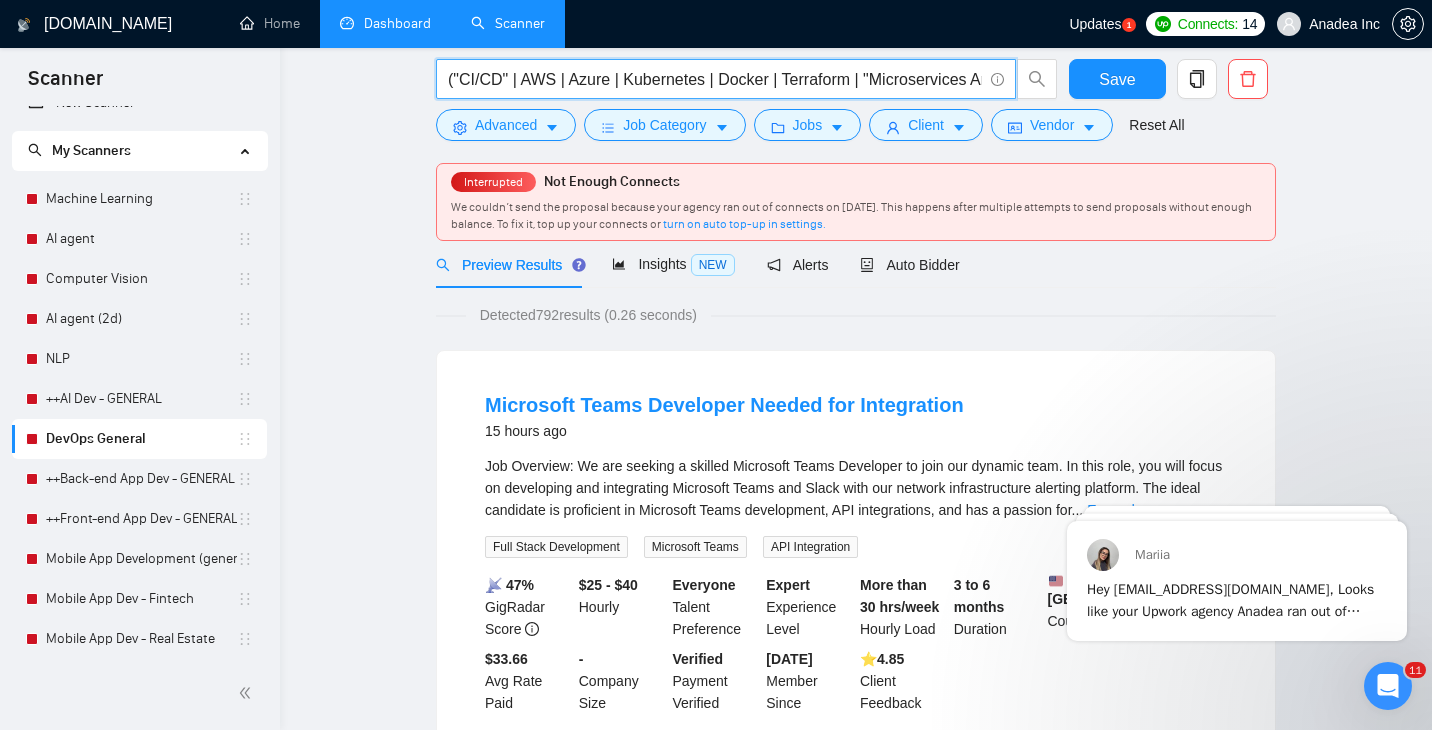 scroll, scrollTop: 0, scrollLeft: 0, axis: both 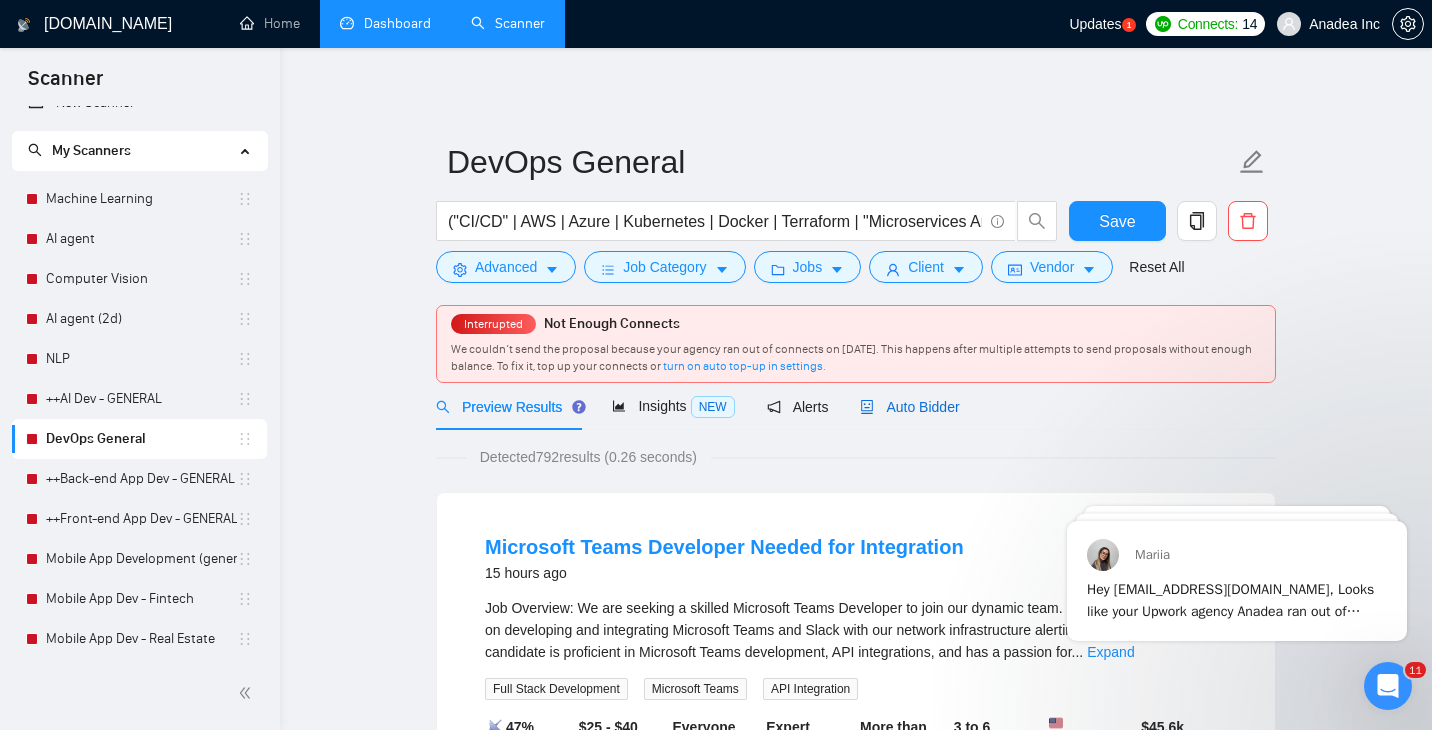 click on "Auto Bidder" at bounding box center (909, 407) 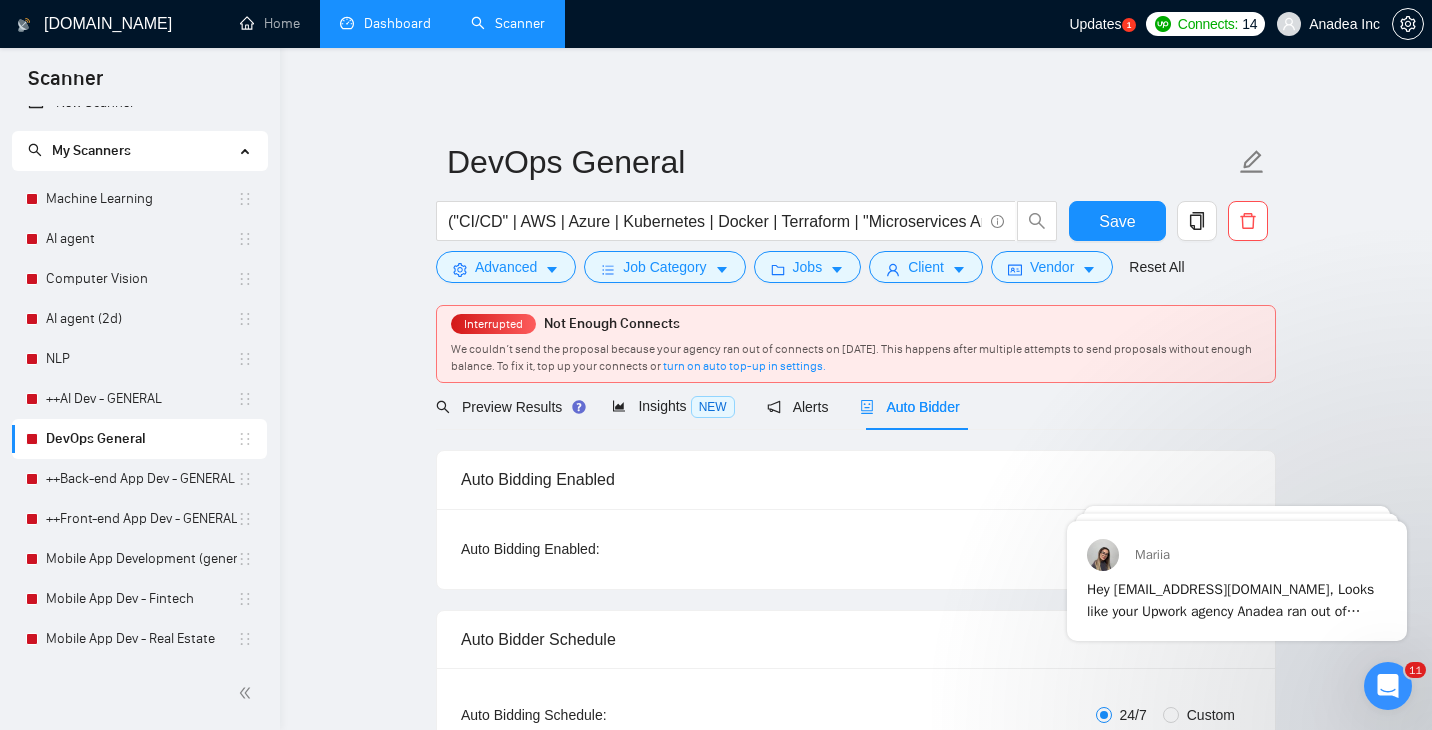 type 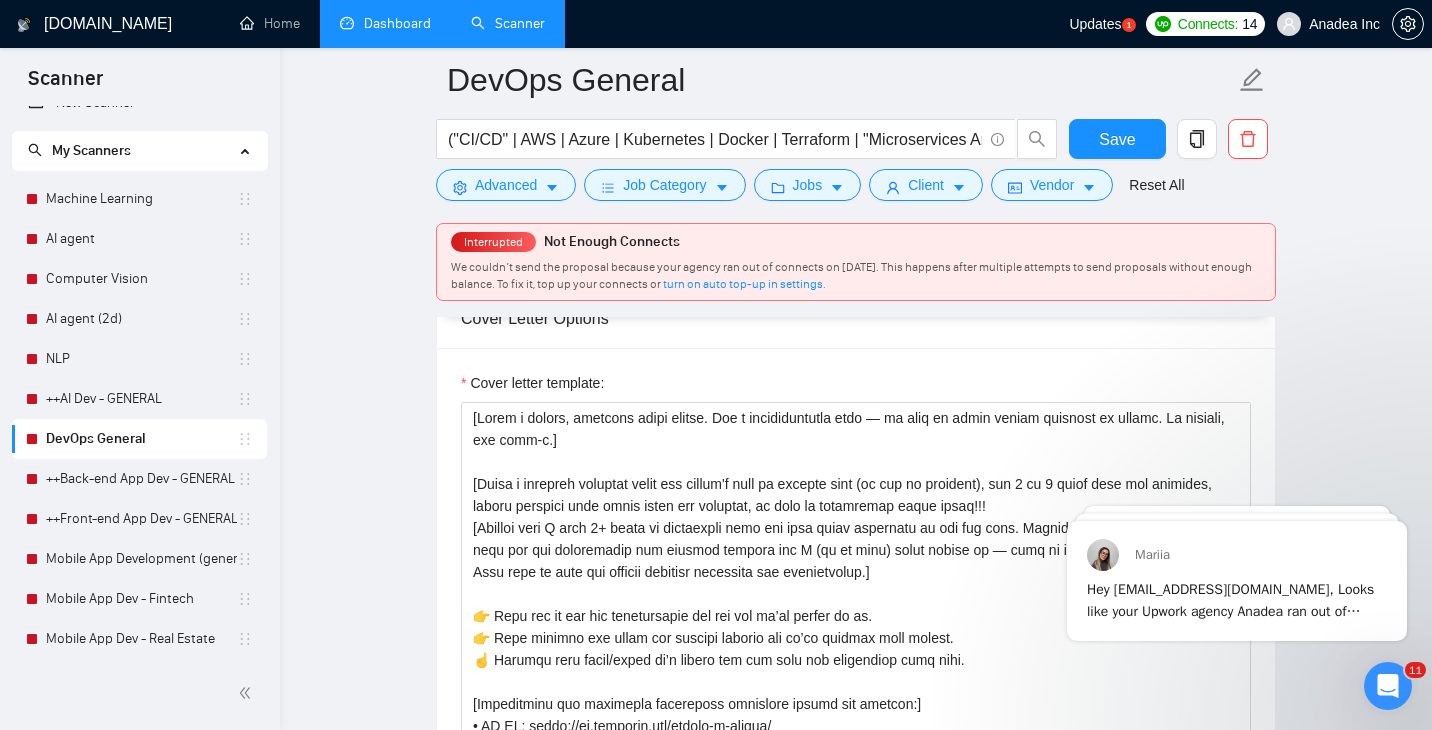 scroll, scrollTop: 1317, scrollLeft: 0, axis: vertical 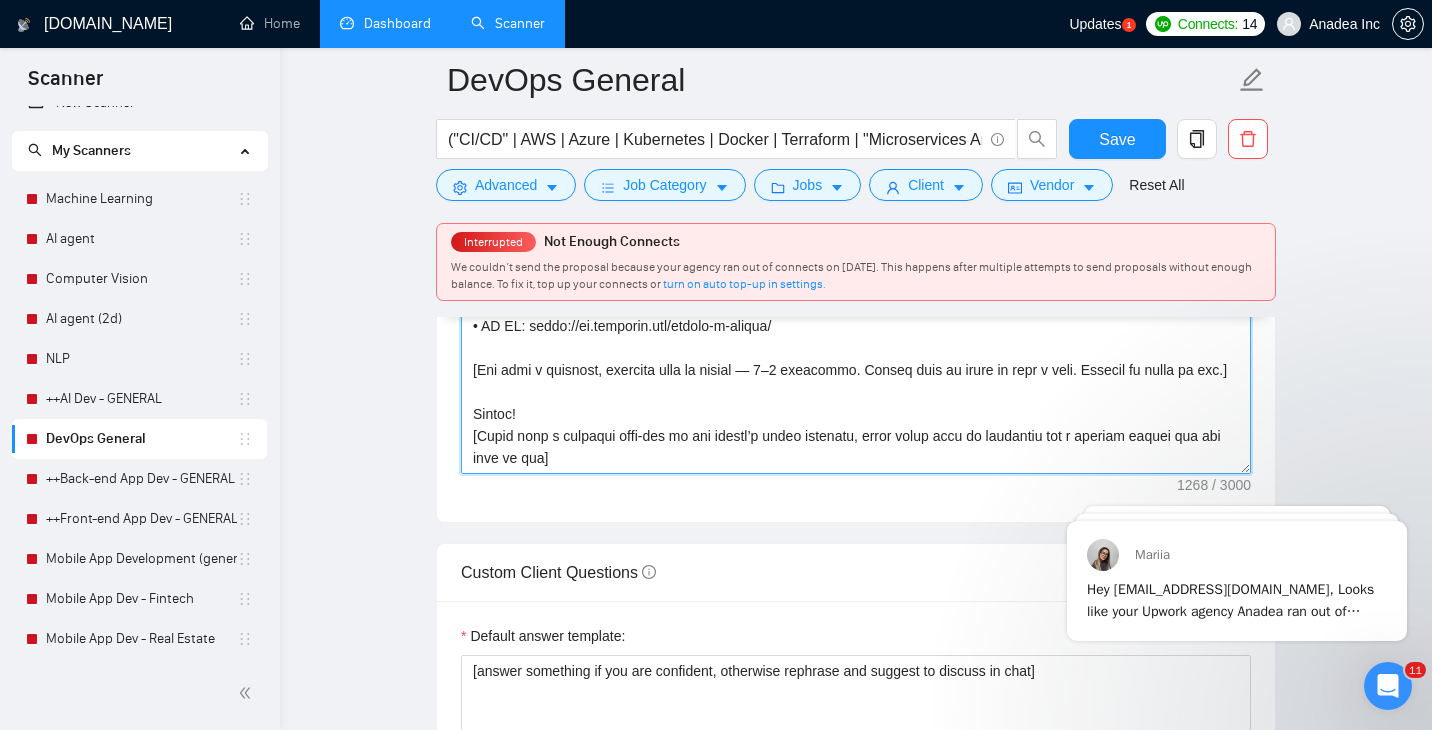 drag, startPoint x: 472, startPoint y: 433, endPoint x: 744, endPoint y: 405, distance: 273.43738 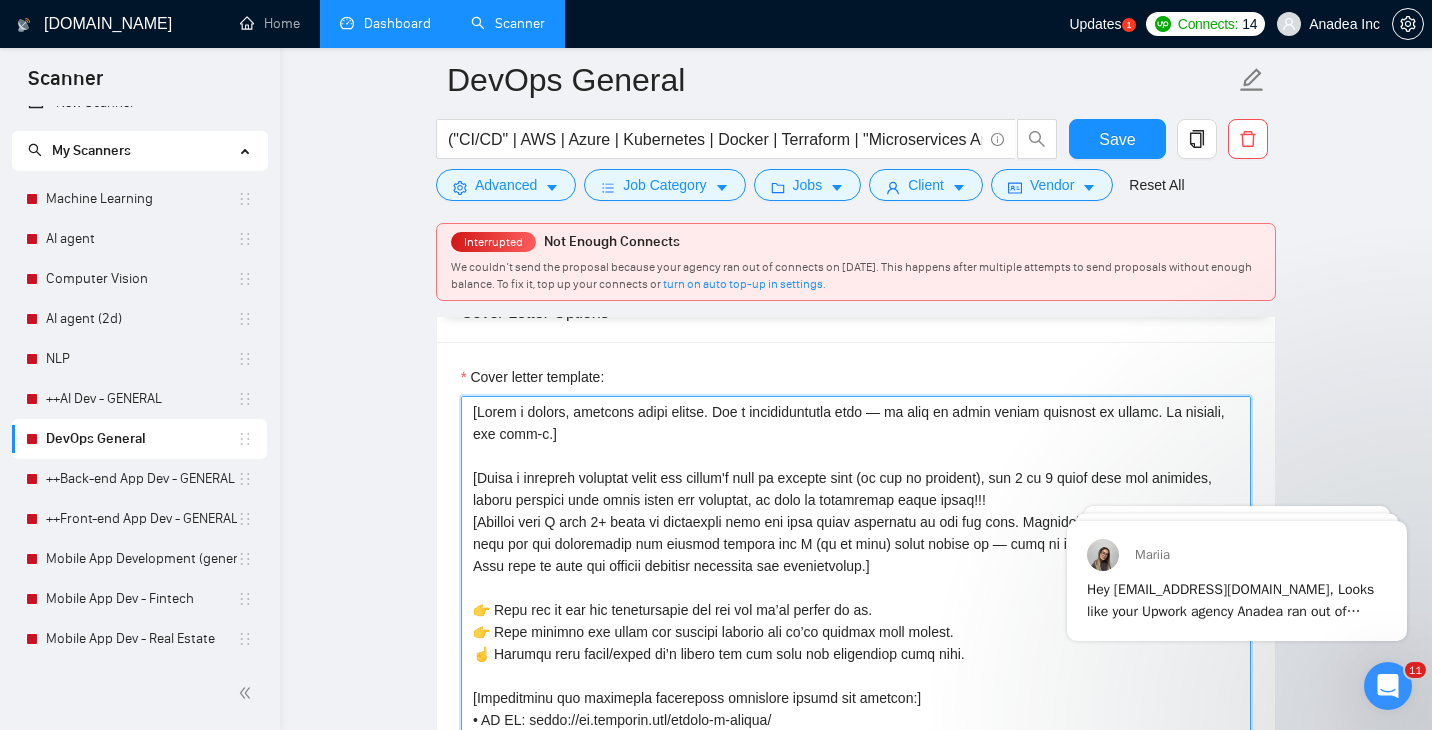 scroll, scrollTop: 1295, scrollLeft: 0, axis: vertical 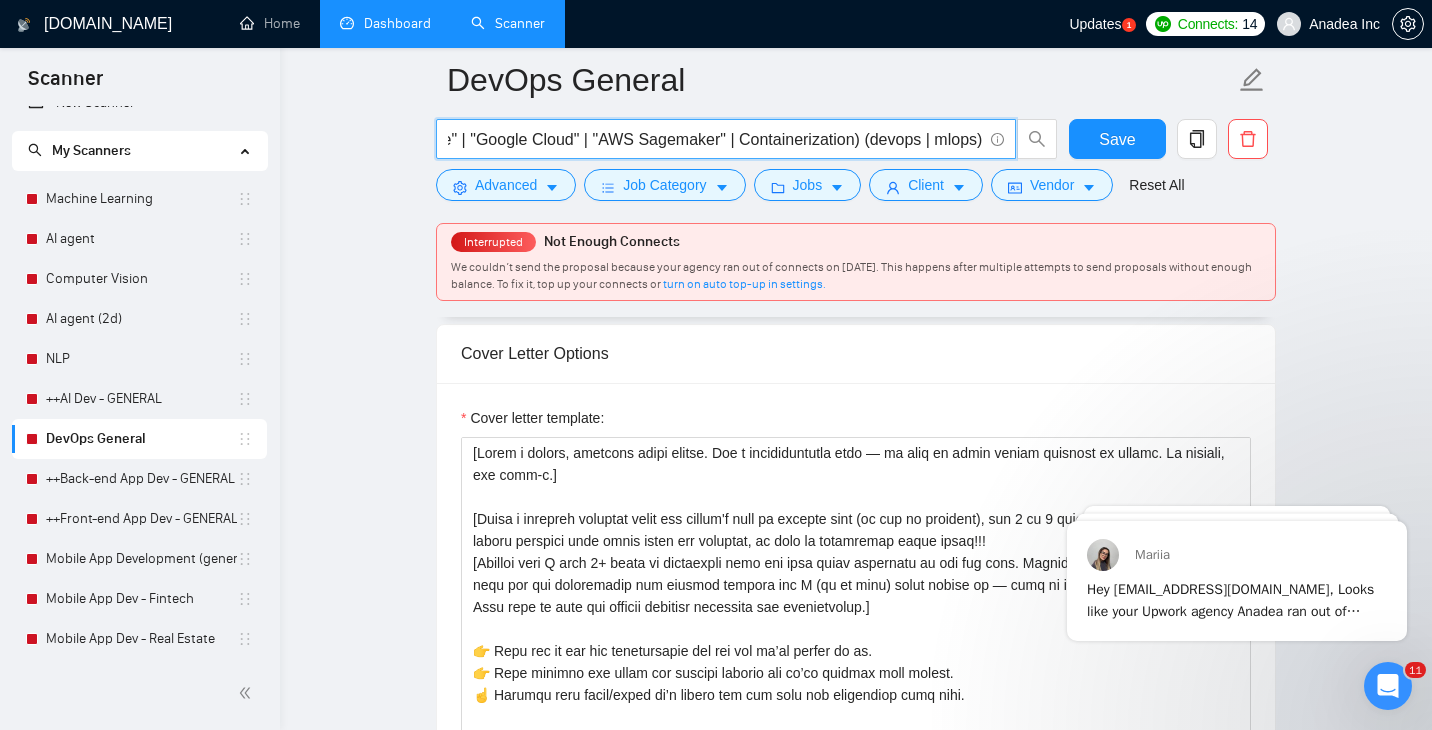 drag, startPoint x: 449, startPoint y: 141, endPoint x: 1141, endPoint y: 170, distance: 692.6074 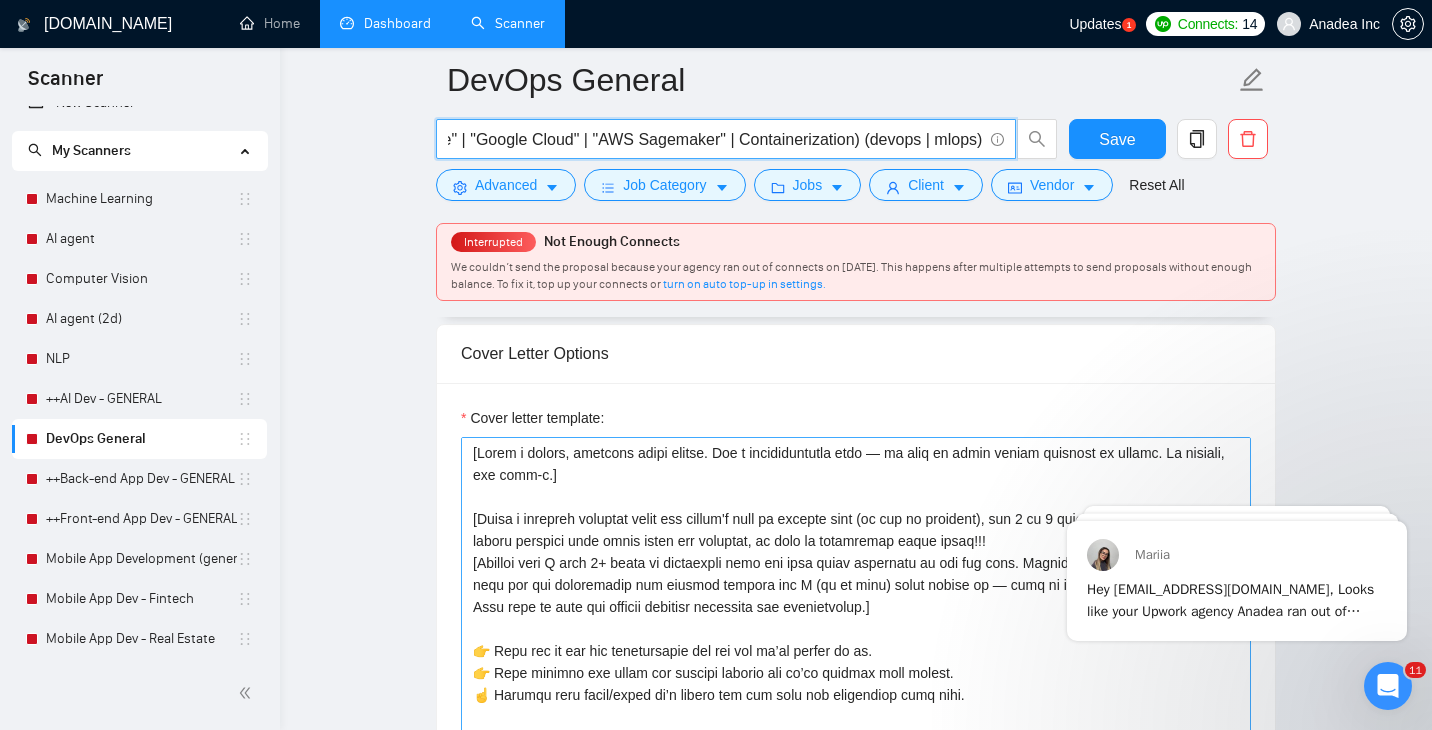 scroll, scrollTop: 0, scrollLeft: 0, axis: both 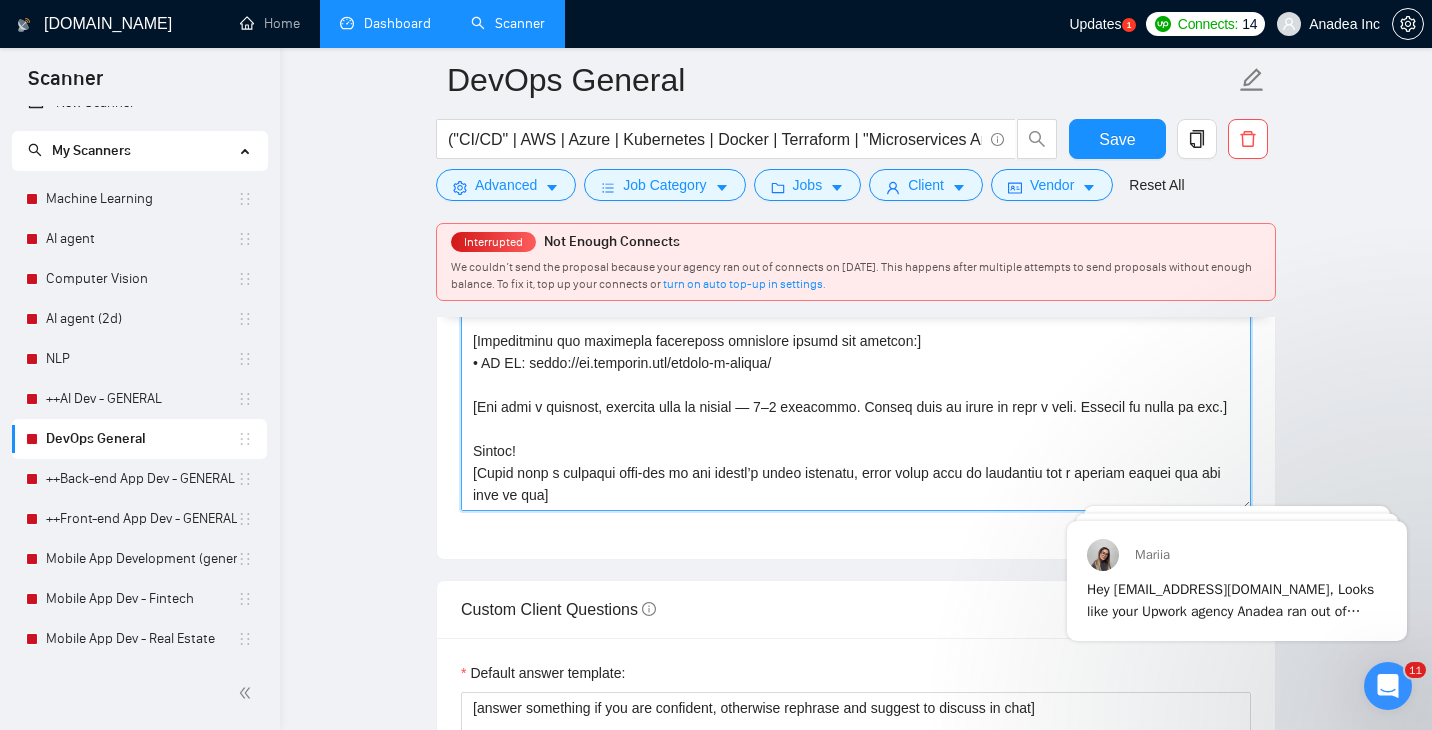 drag, startPoint x: 471, startPoint y: 369, endPoint x: 685, endPoint y: 415, distance: 218.88809 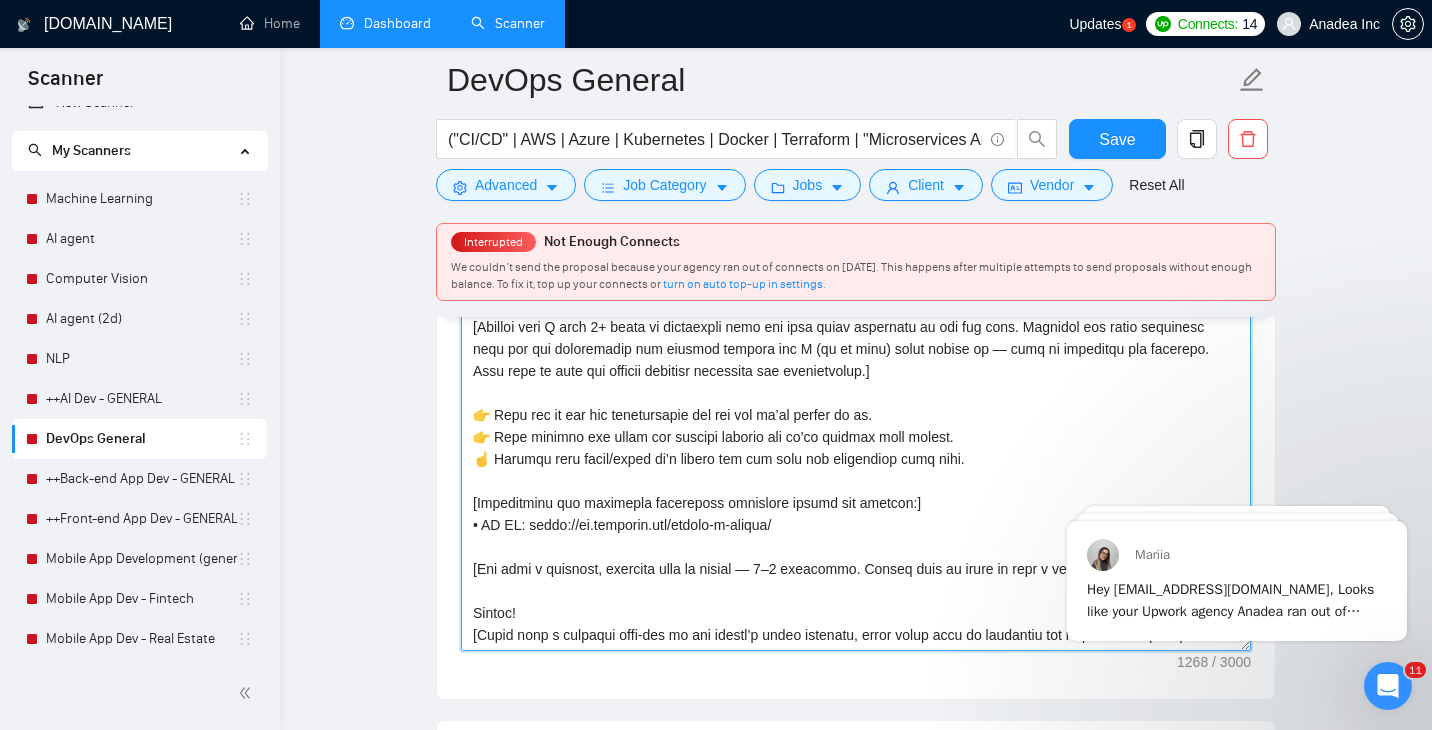 scroll, scrollTop: 1528, scrollLeft: 0, axis: vertical 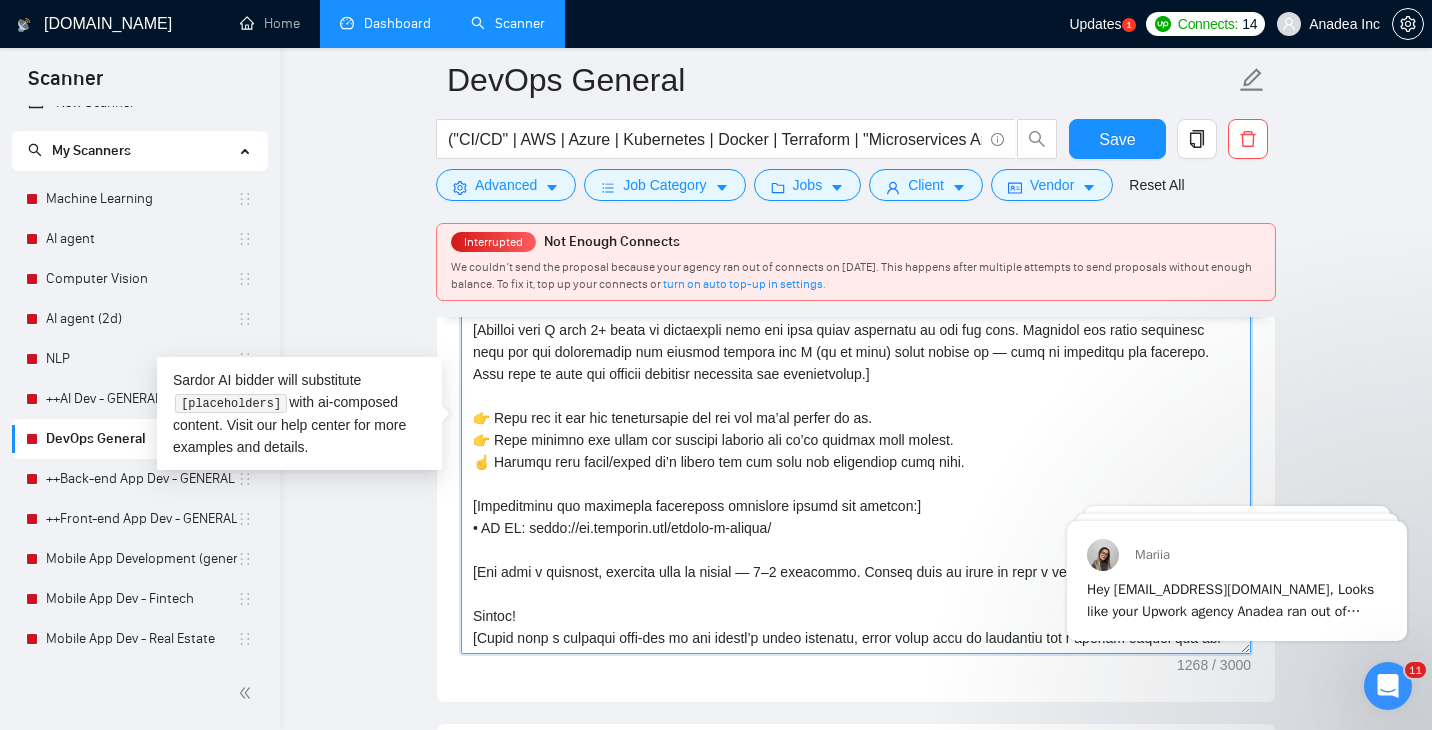 click on "Cover letter template:" at bounding box center (856, 429) 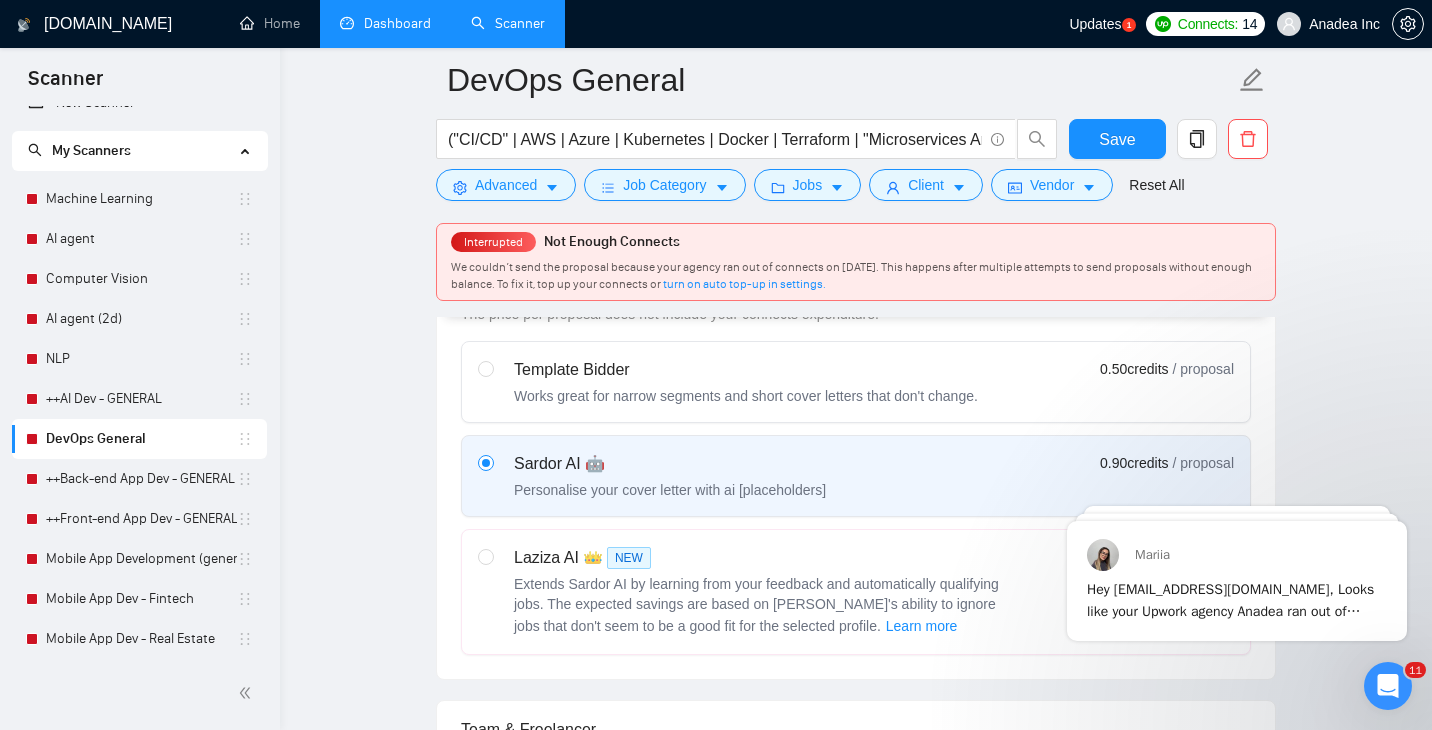 scroll, scrollTop: 214, scrollLeft: 0, axis: vertical 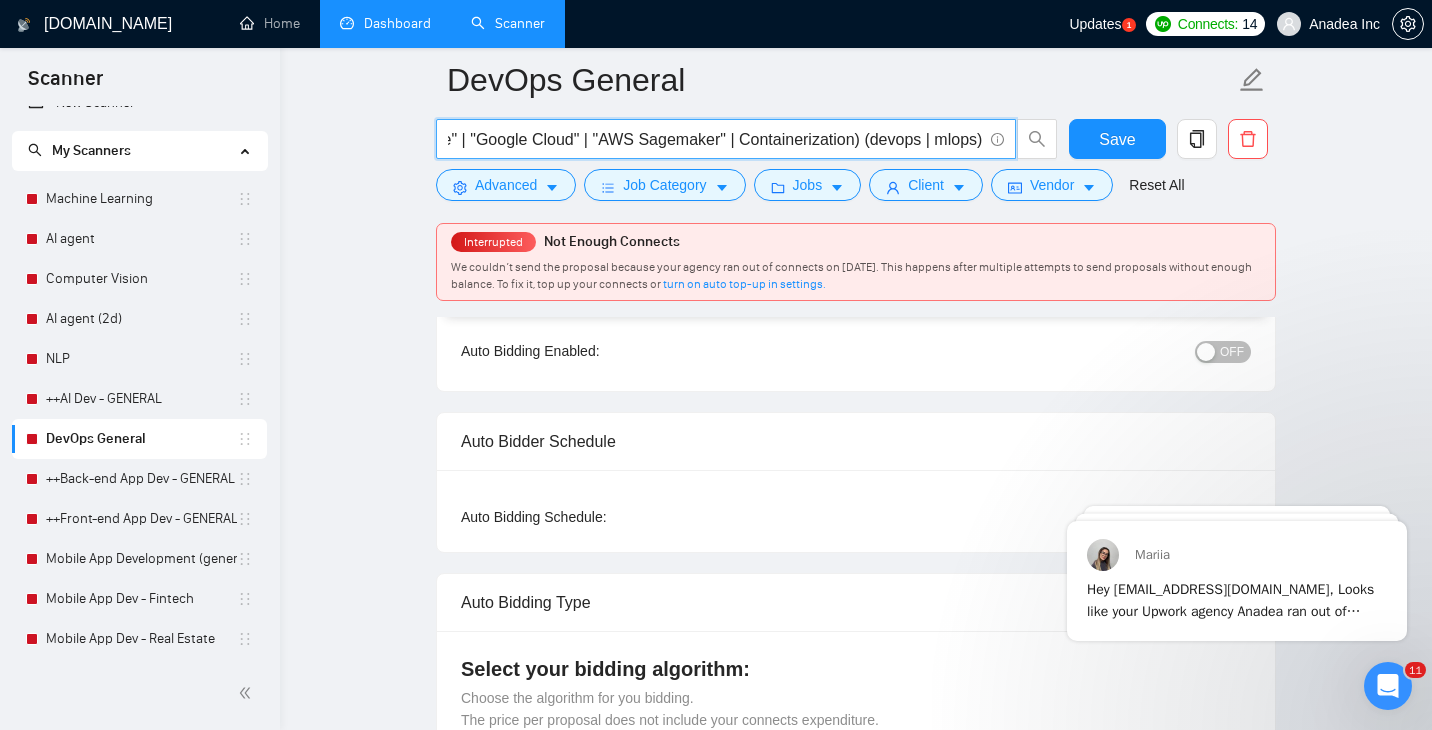 drag, startPoint x: 458, startPoint y: 137, endPoint x: 974, endPoint y: 138, distance: 516.001 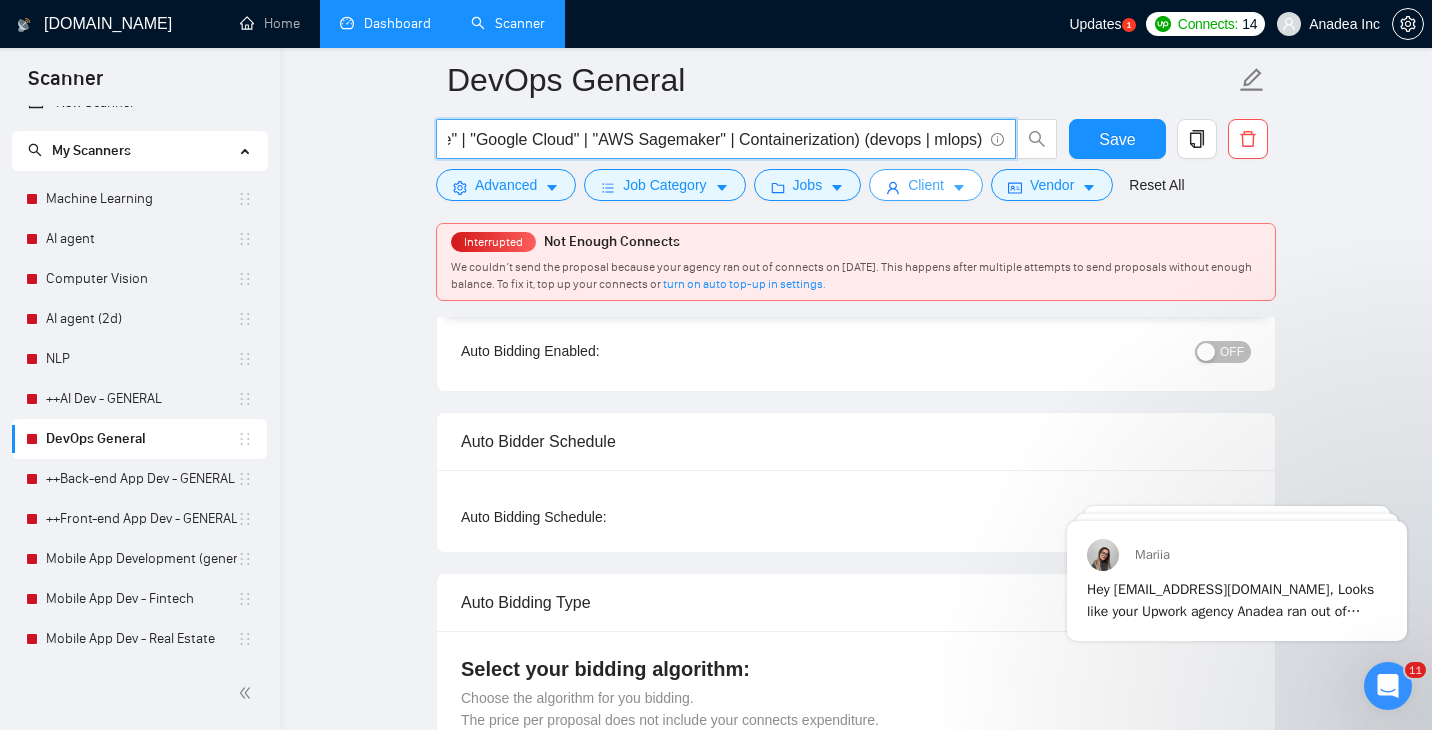 paste on "AWS | Azure | Kubernetes | Solutions Architect | Microservice Architecture | High-loaded | Distributed | Docker | Python | Infrastructure | Infrastructure as Code | Terraform | Pulumi | CDK | Lambda | SAM | Databricks | ETL | Glue | S3 | Redshift | SQL | Mongo | NoSQL" 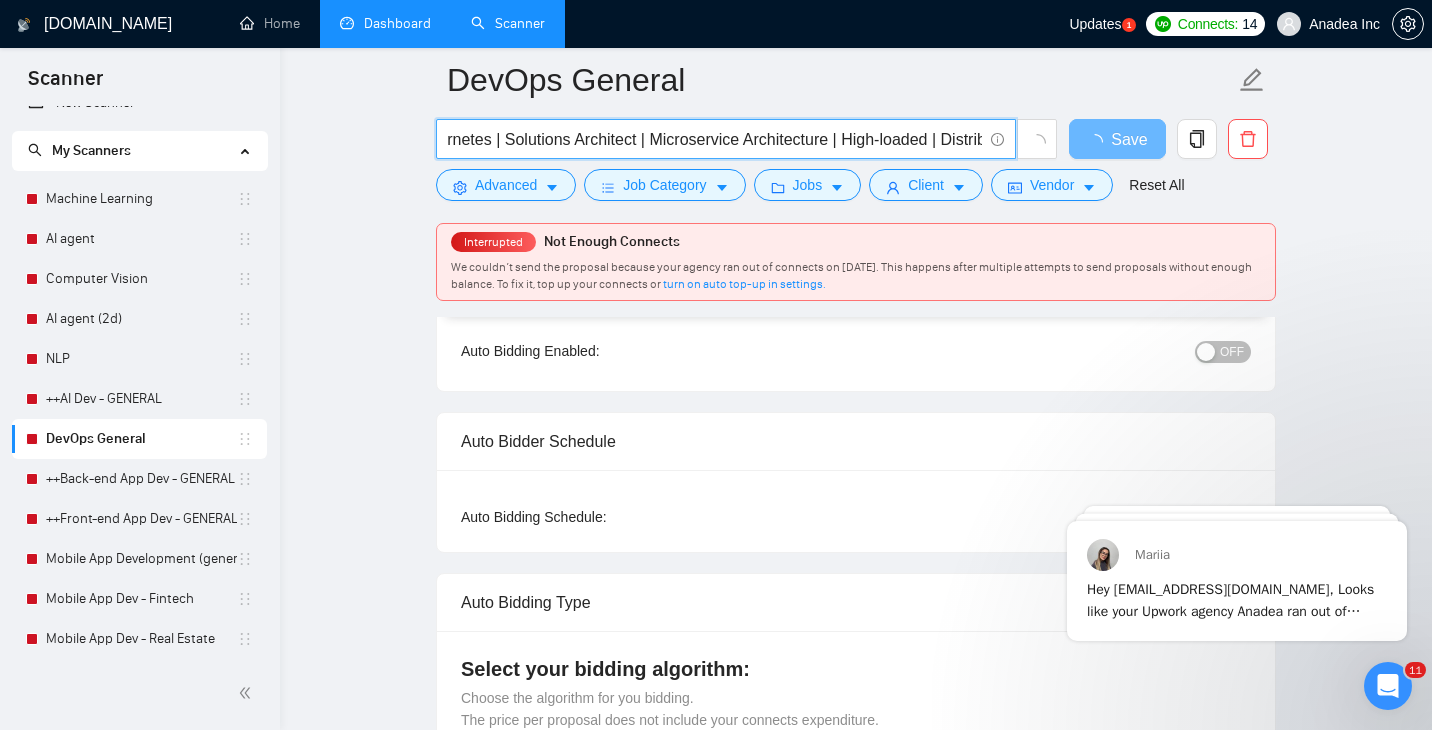 scroll, scrollTop: 0, scrollLeft: 0, axis: both 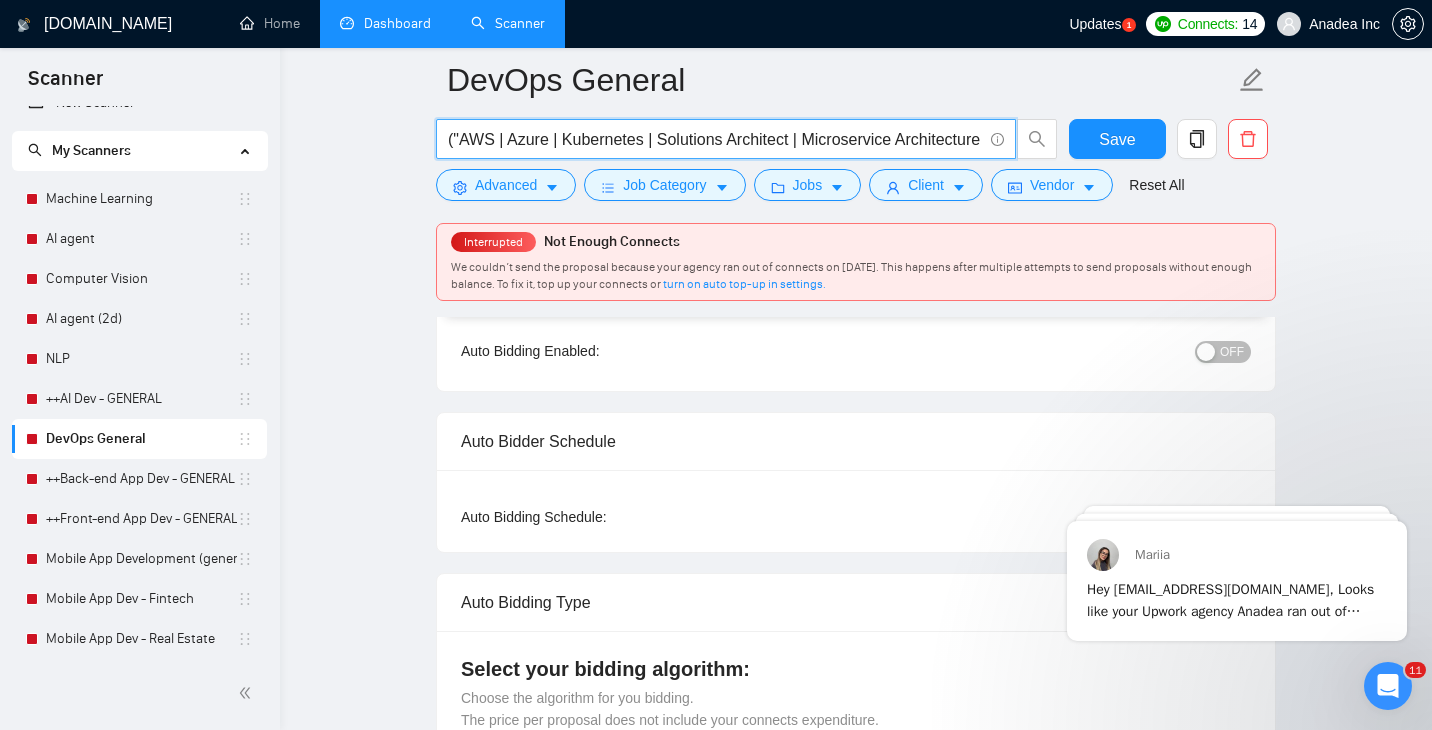 click on "("AWS | Azure | Kubernetes | Solutions Architect | Microservice Architecture | High-loaded | Distributed | Docker | Python | Infrastructure | Infrastructure as Code | Terraform | Pulumi | CDK | Lambda | SAM | Databricks | ETL | Glue | S3 | Redshift | SQL | Mongo | NoSQL)" at bounding box center (715, 139) 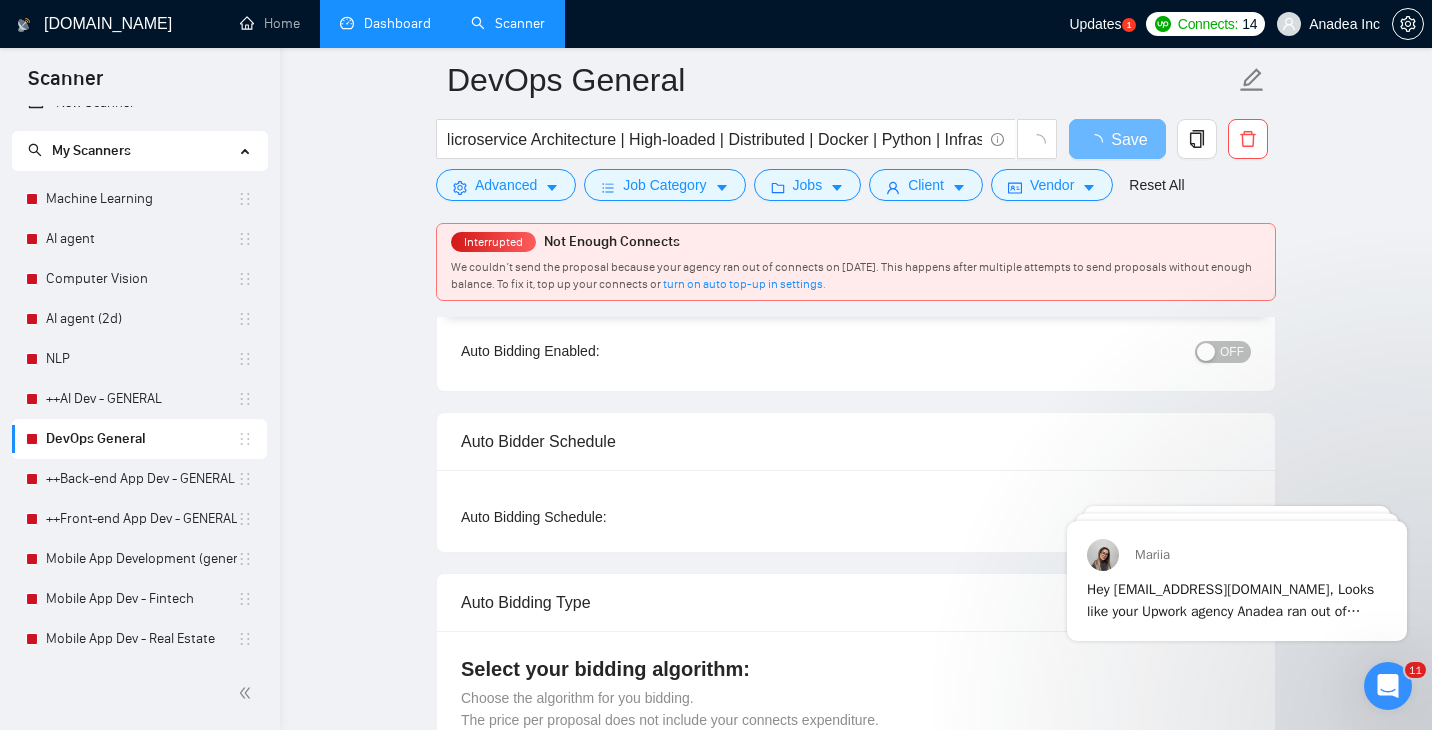 scroll, scrollTop: 0, scrollLeft: 0, axis: both 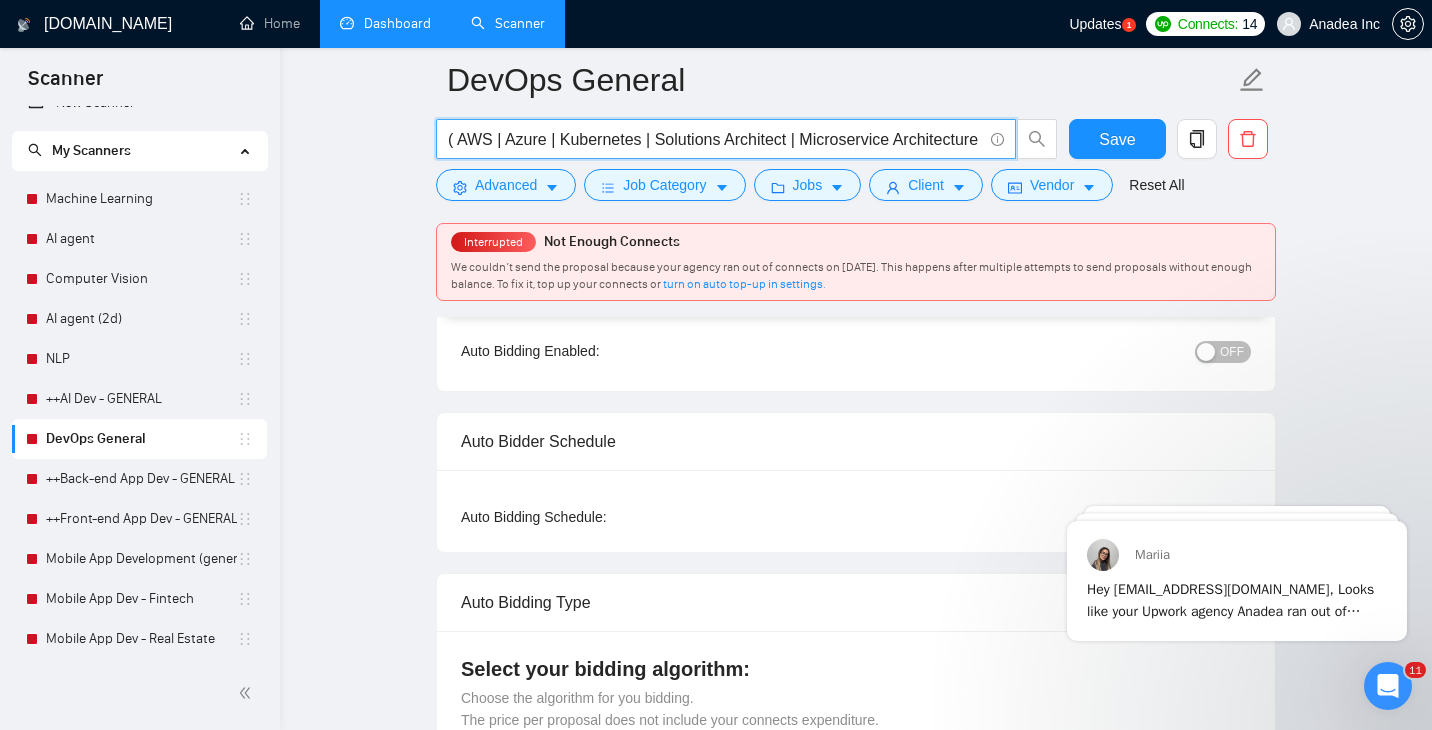 click on "( AWS | Azure | Kubernetes | Solutions Architect | Microservice Architecture | High-loaded | Distributed | Docker | Python | Infrastructure | Infrastructure as Code | Terraform | Pulumi | CDK | Lambda | SAM | Databricks | ETL | Glue | S3 | Redshift | SQL | Mongo | NoSQL)" at bounding box center (715, 139) 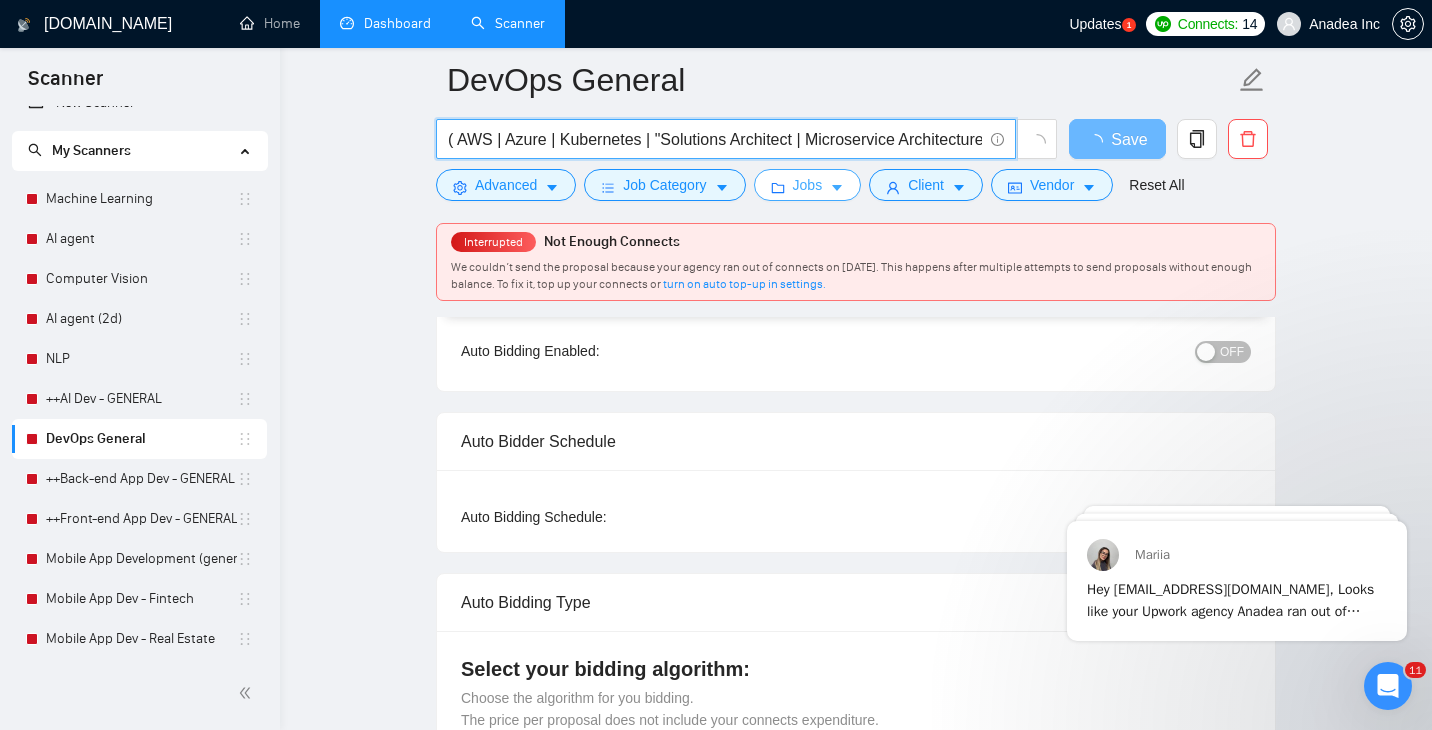 drag, startPoint x: 799, startPoint y: 141, endPoint x: 799, endPoint y: 185, distance: 44 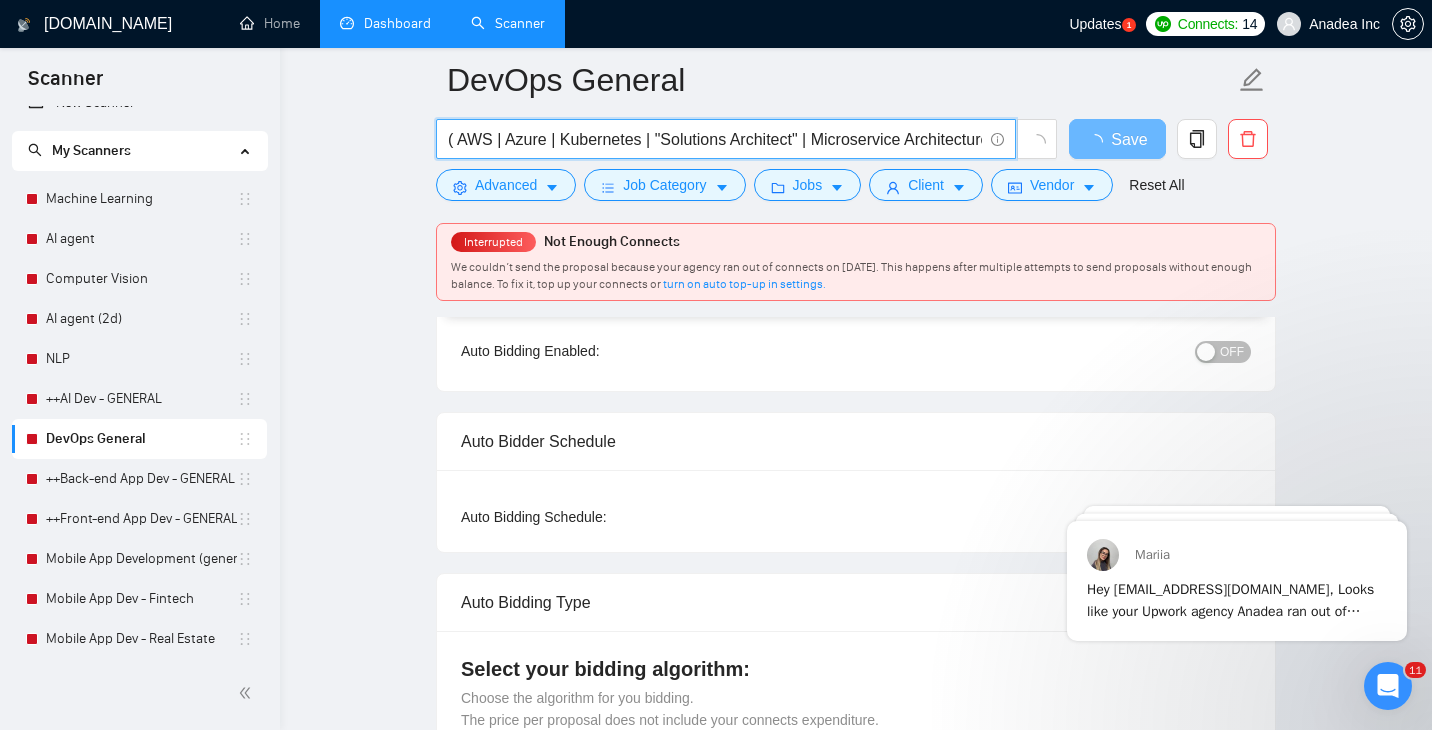 click on "( AWS | Azure | Kubernetes | "Solutions Architect" | Microservice Architecture | High-loaded | Distributed | Docker | Python | Infrastructure | Infrastructure as Code | Terraform | Pulumi | CDK | Lambda | SAM | Databricks | ETL | Glue | S3 | Redshift | SQL | Mongo | NoSQL)" at bounding box center [715, 139] 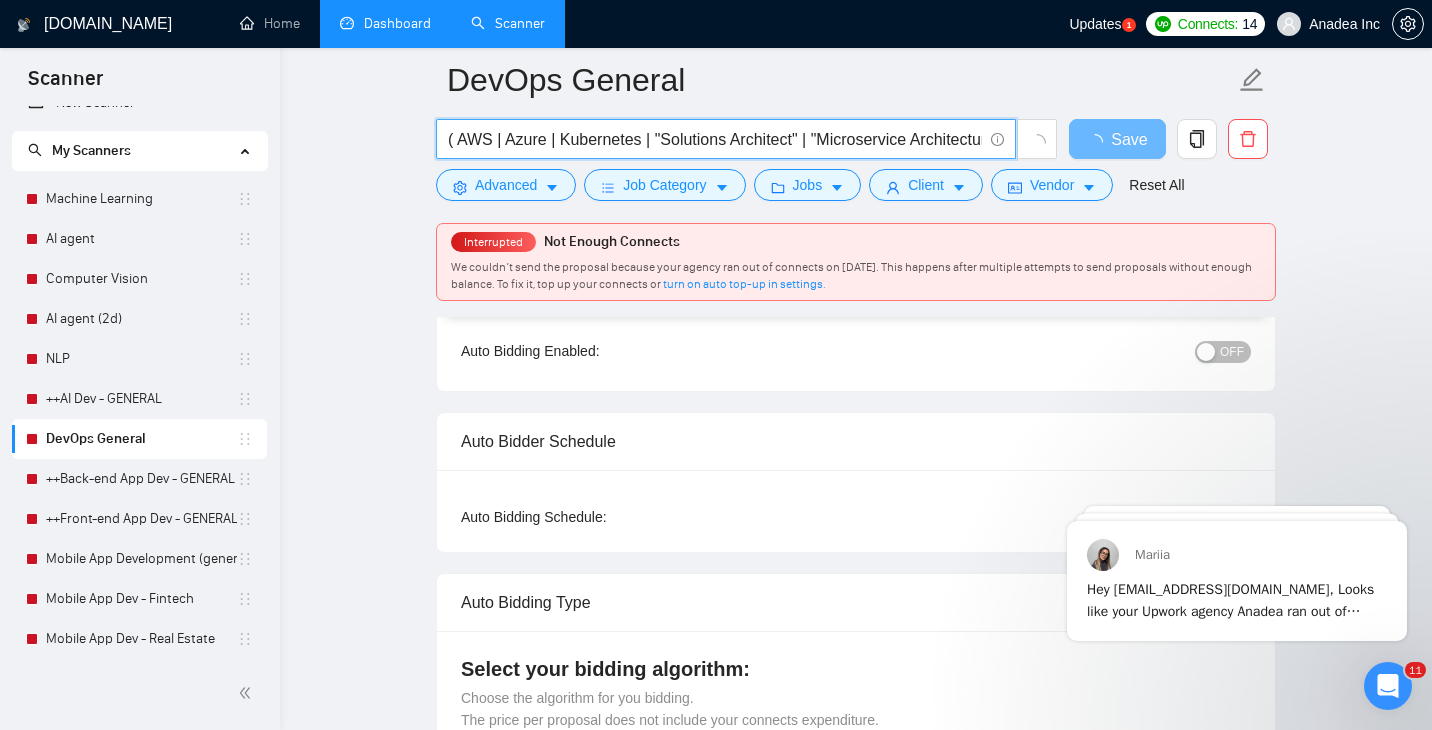 scroll, scrollTop: 0, scrollLeft: 55, axis: horizontal 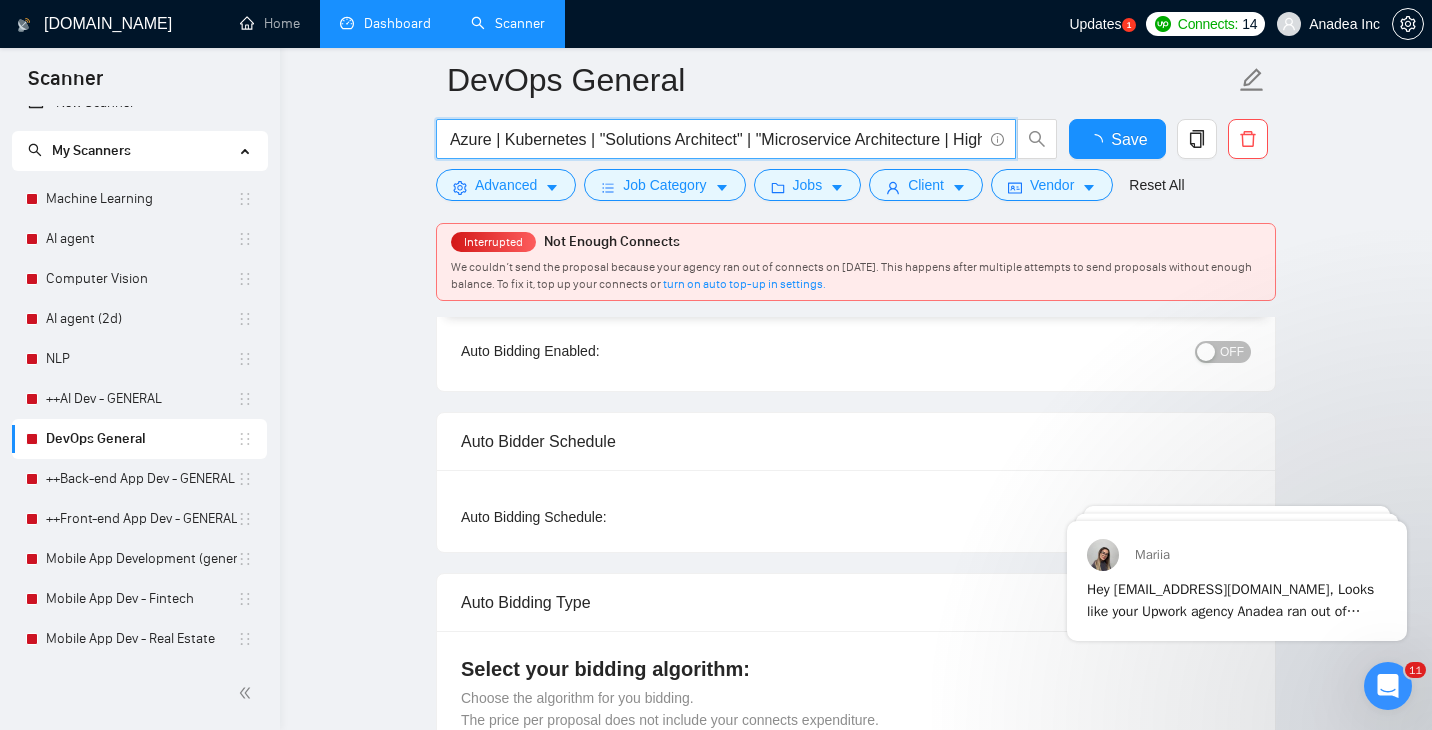 click on "( AWS | Azure | Kubernetes | "Solutions Architect" | "Microservice Architecture | High-loaded | Distributed | Docker | Python | Infrastructure | Infrastructure as Code | Terraform | Pulumi | CDK | Lambda | SAM | Databricks | ETL | Glue | S3 | Redshift | SQL | Mongo | NoSQL)" at bounding box center [715, 139] 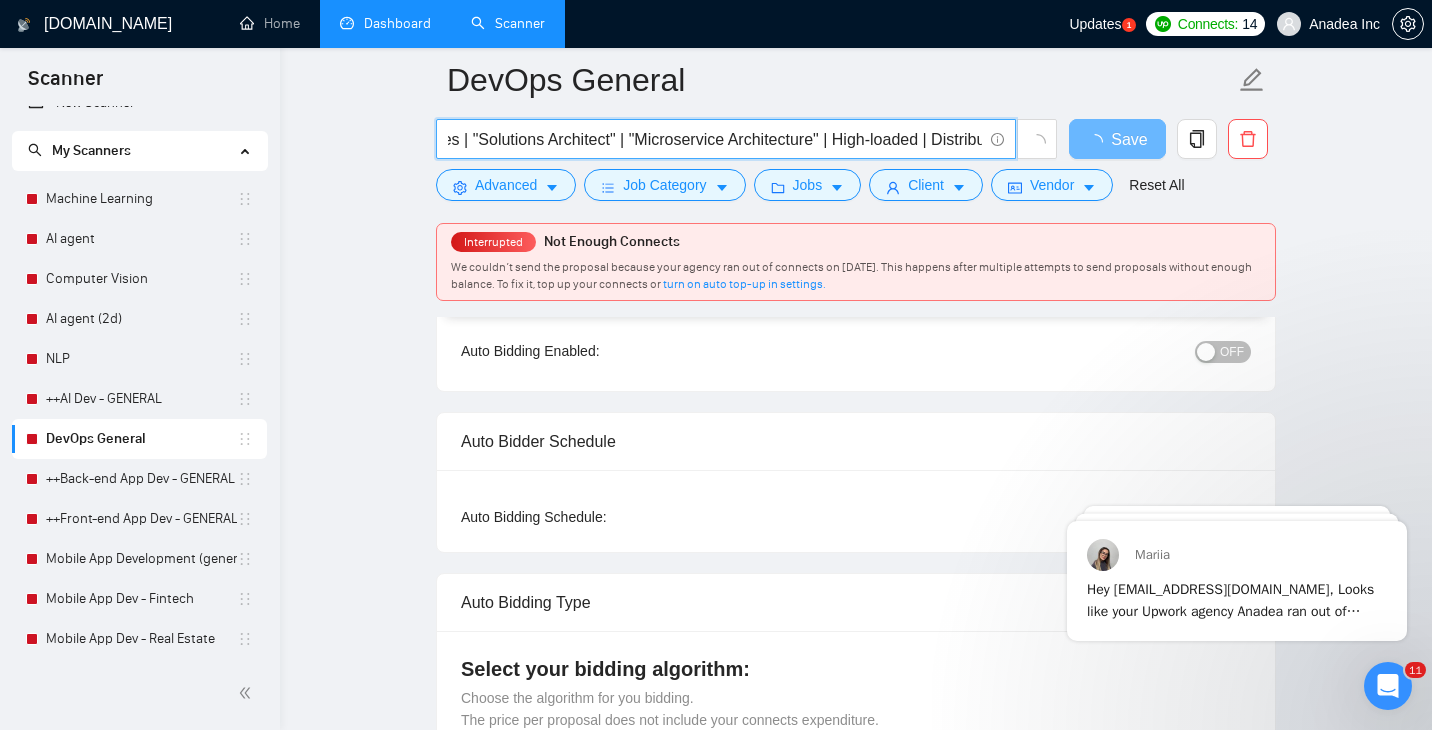 scroll, scrollTop: 0, scrollLeft: 225, axis: horizontal 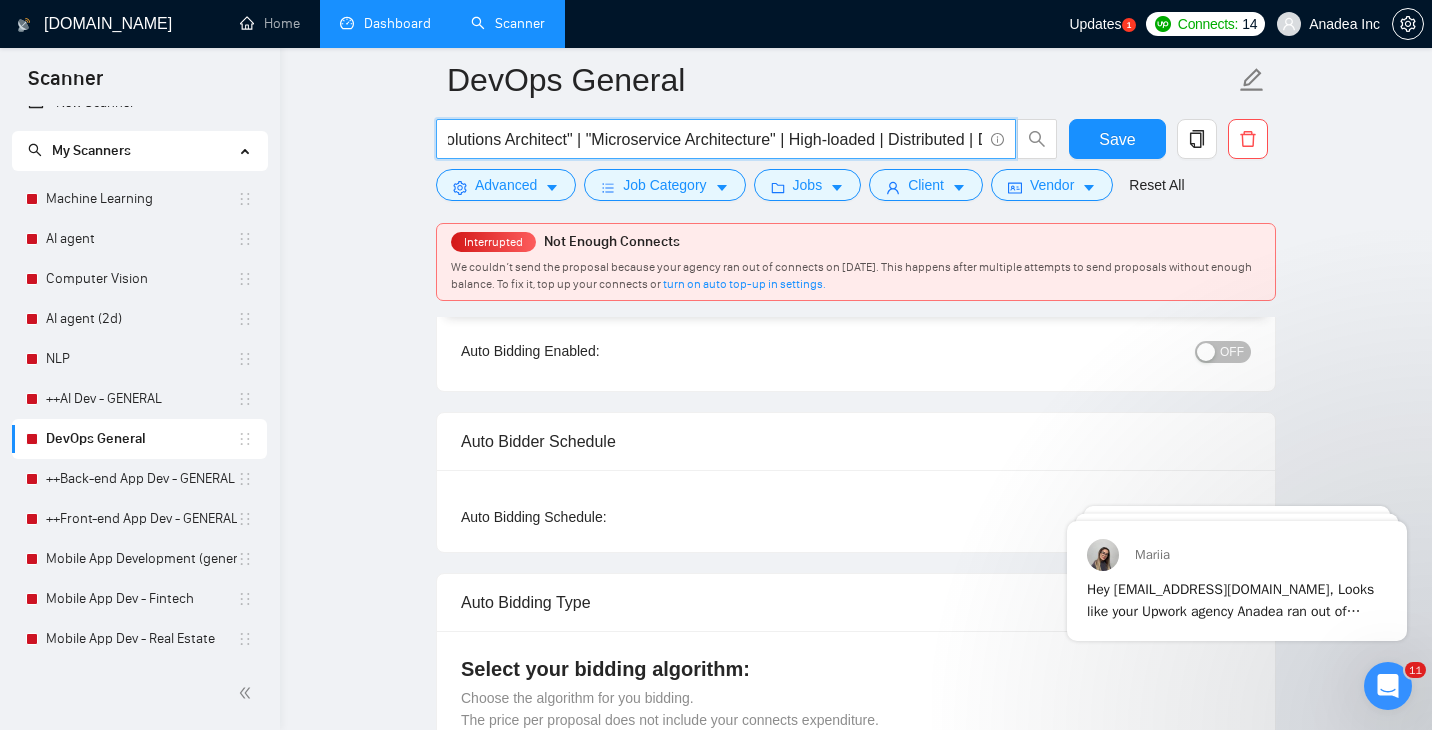click on "( AWS | Azure | Kubernetes | "Solutions Architect" | "Microservice Architecture" | High-loaded | Distributed | Docker | Python | Infrastructure | Infrastructure as Code | Terraform | Pulumi | CDK | Lambda | SAM | Databricks | ETL | Glue | S3 | Redshift | SQL | Mongo | NoSQL)" at bounding box center [715, 139] 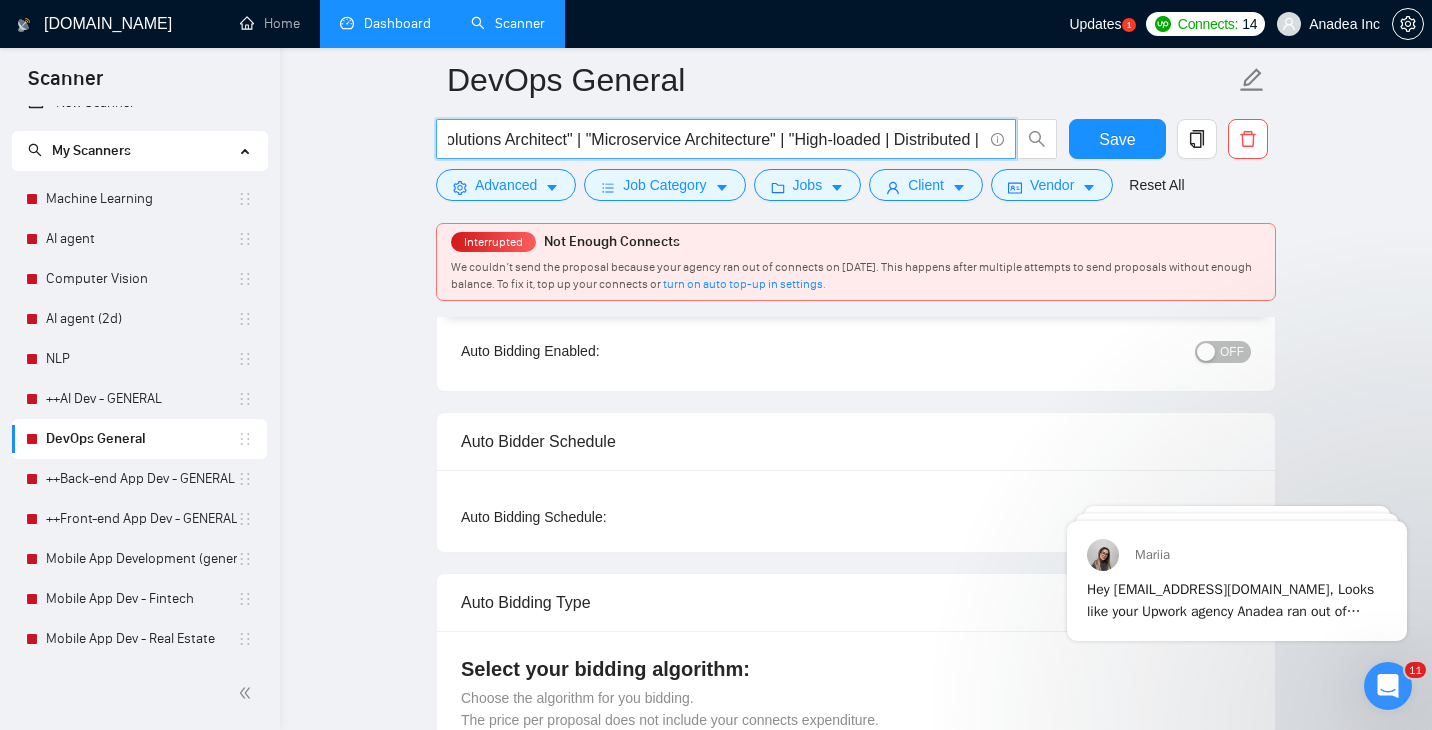 click on "( AWS | Azure | Kubernetes | "Solutions Architect" | "Microservice Architecture" | "High-loaded | Distributed | Docker | Python | Infrastructure | Infrastructure as Code | Terraform | Pulumi | CDK | Lambda | SAM | Databricks | ETL | Glue | S3 | Redshift | SQL | Mongo | NoSQL)" at bounding box center (715, 139) 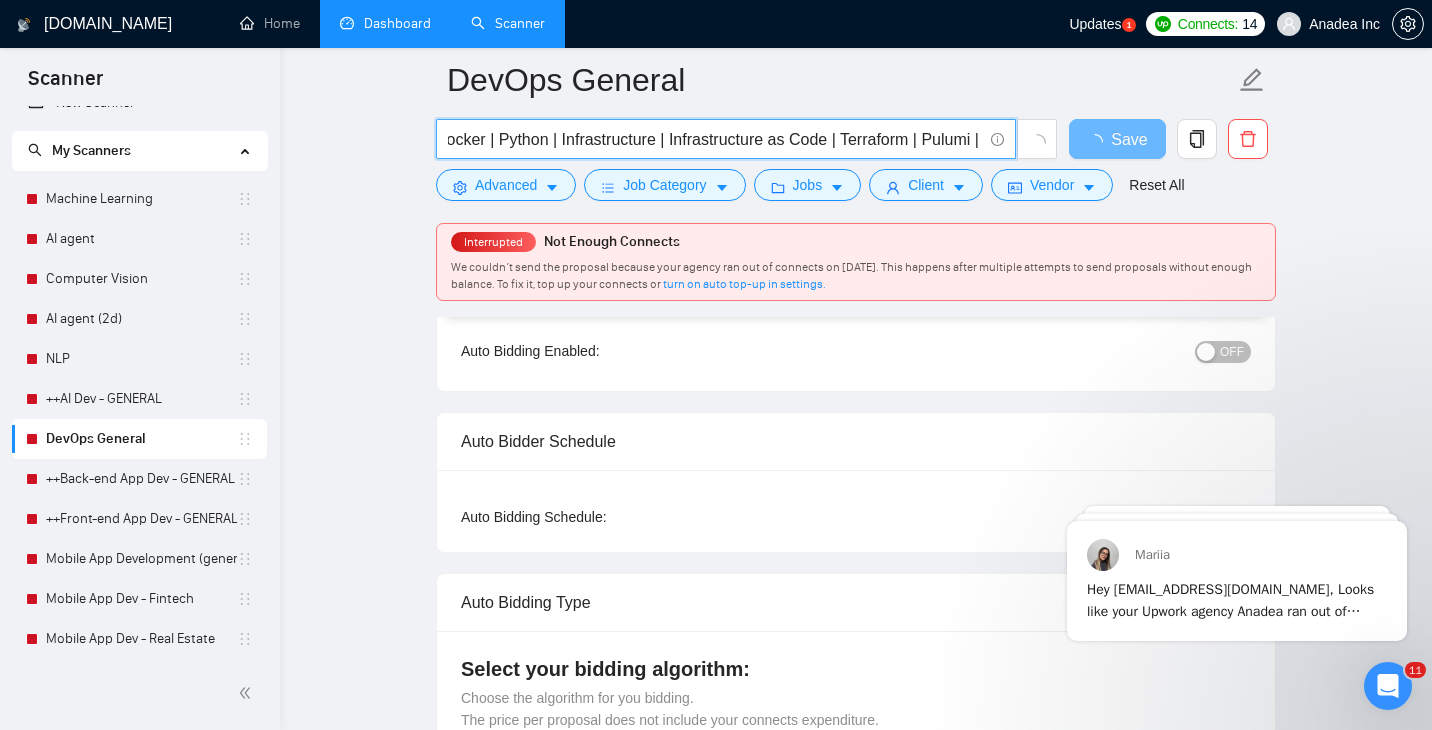 scroll, scrollTop: 0, scrollLeft: 792, axis: horizontal 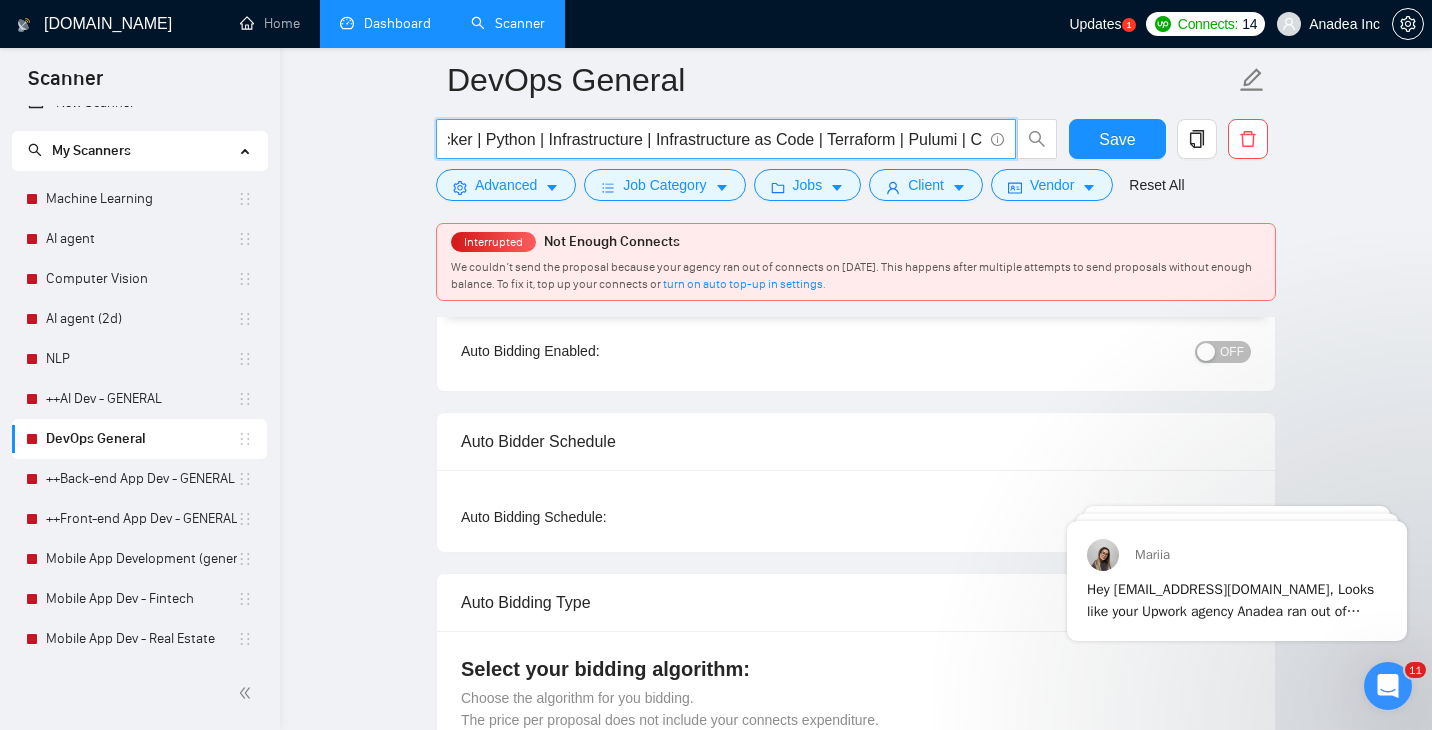 click on "( AWS | Azure | Kubernetes | "Solutions Architect" | "Microservice Architecture" | "High-loaded" | Distributed | Docker | Python | Infrastructure | Infrastructure as Code | Terraform | Pulumi | CDK | Lambda | SAM | Databricks | ETL | Glue | S3 | Redshift | SQL | Mongo | NoSQL)" at bounding box center [715, 139] 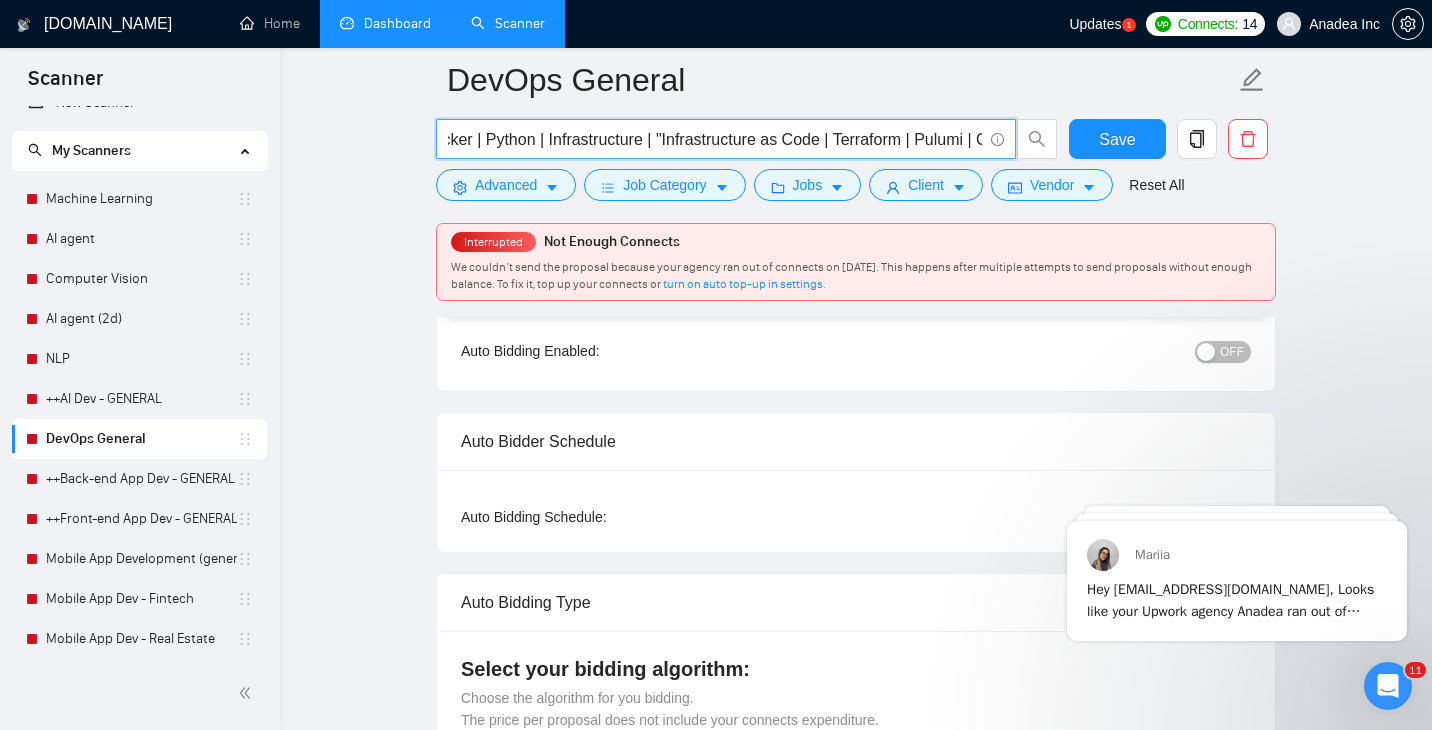 click on "( AWS | Azure | Kubernetes | "Solutions Architect" | "Microservice Architecture" | "High-loaded" | Distributed | Docker | Python | Infrastructure | "Infrastructure as Code | Terraform | Pulumi | CDK | Lambda | SAM | Databricks | ETL | Glue | S3 | Redshift | SQL | Mongo | NoSQL)" at bounding box center [715, 139] 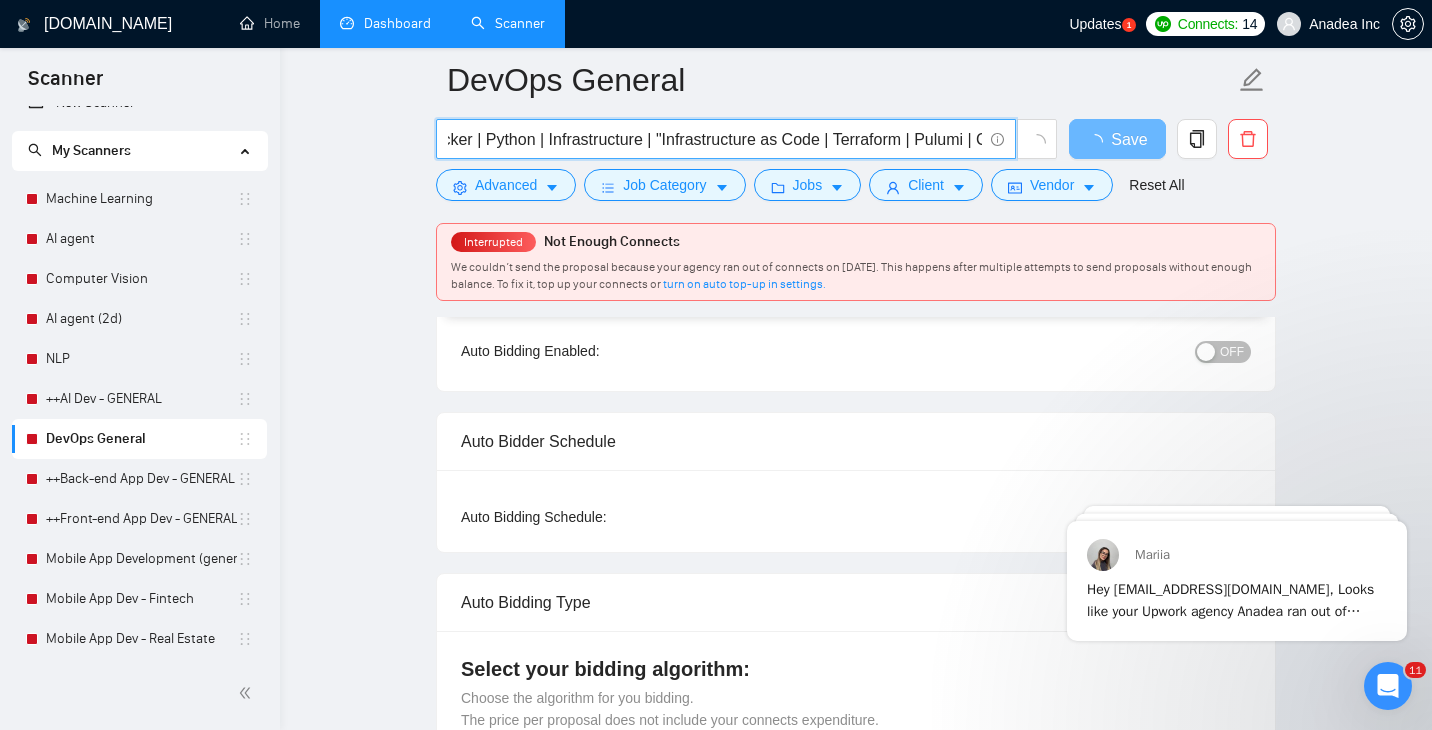 type on "( AWS | Azure | Kubernetes | "Solutions Architect" | "Microservice Architecture" | "High-loaded" | Distributed | Docker | Python | Infrastructure | "Infrastructure as Code" | Terraform | Pulumi | CDK | Lambda | SAM | Databricks | ETL | Glue | S3 | Redshift | SQL | Mongo | NoSQL)" 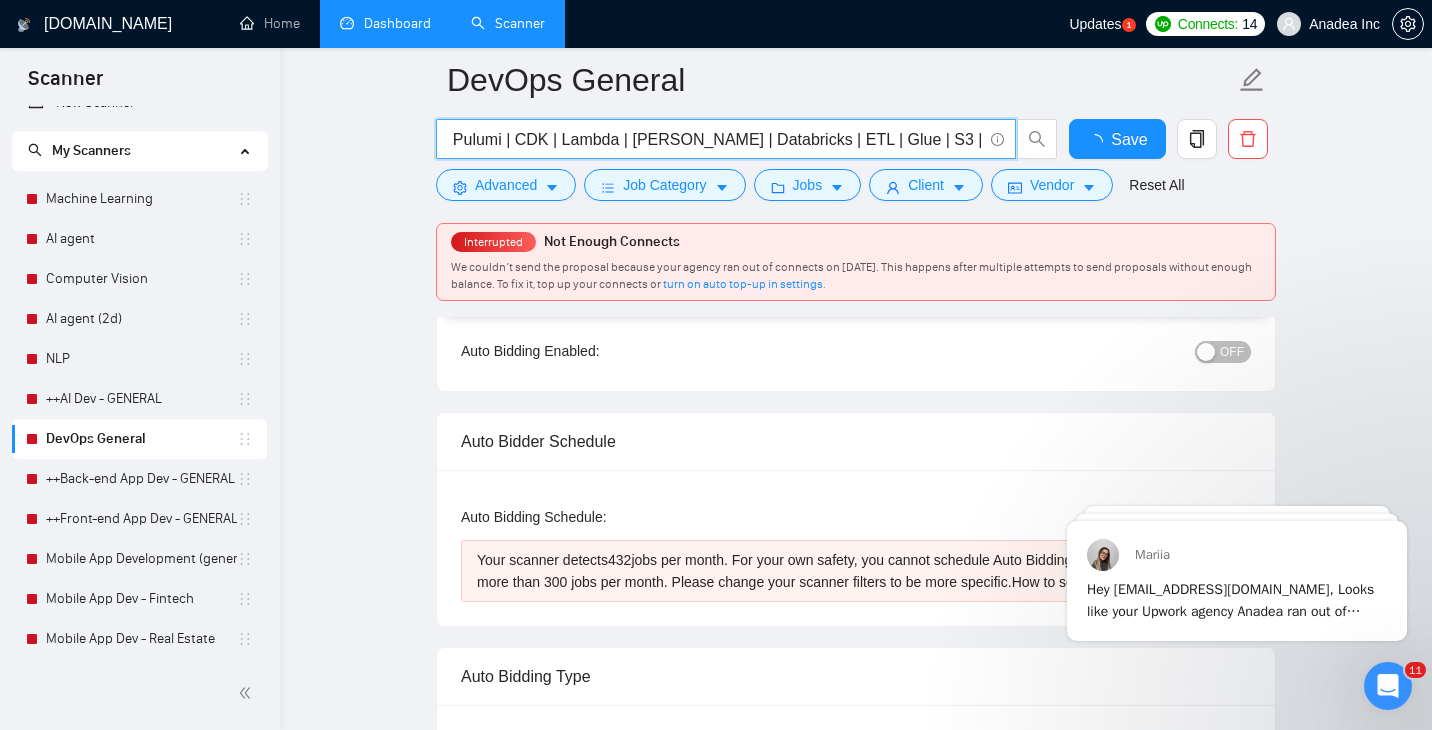 type 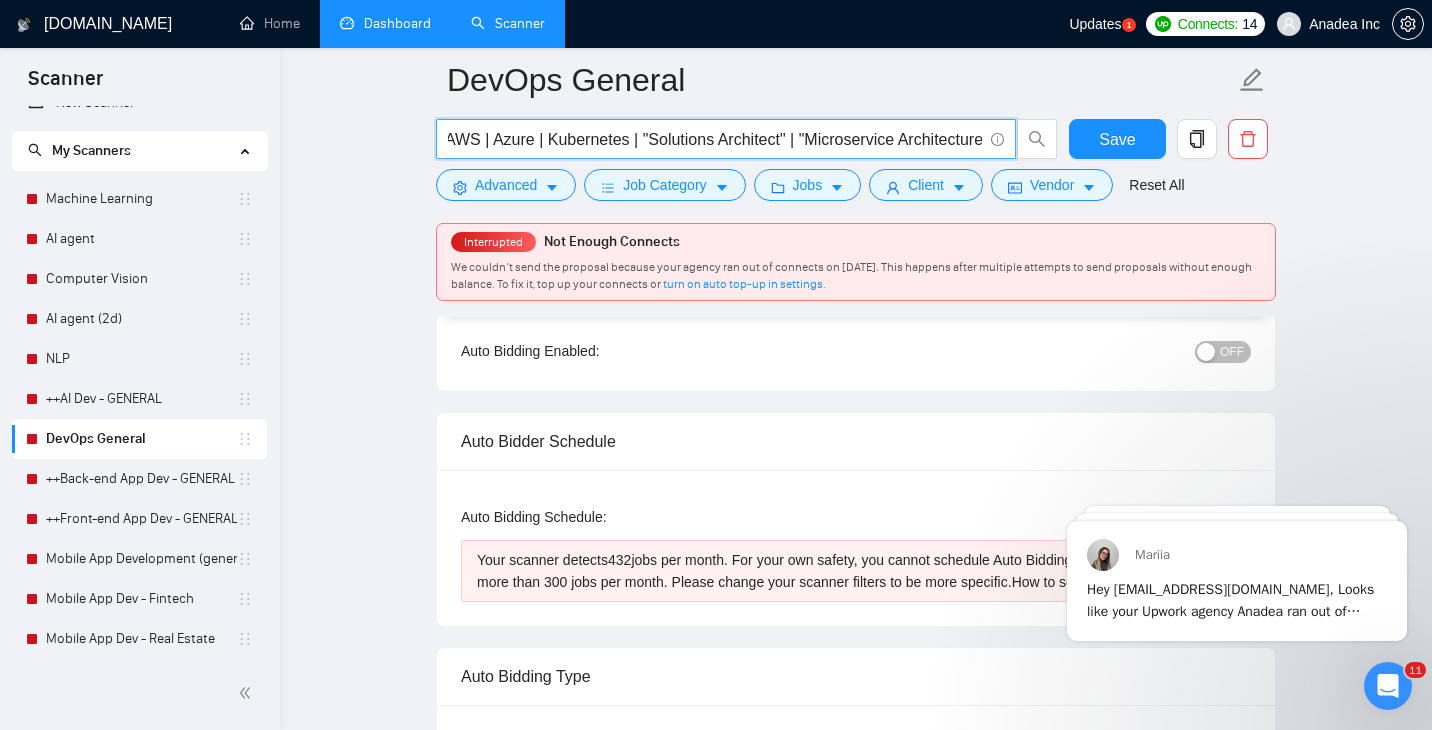 scroll, scrollTop: 0, scrollLeft: 0, axis: both 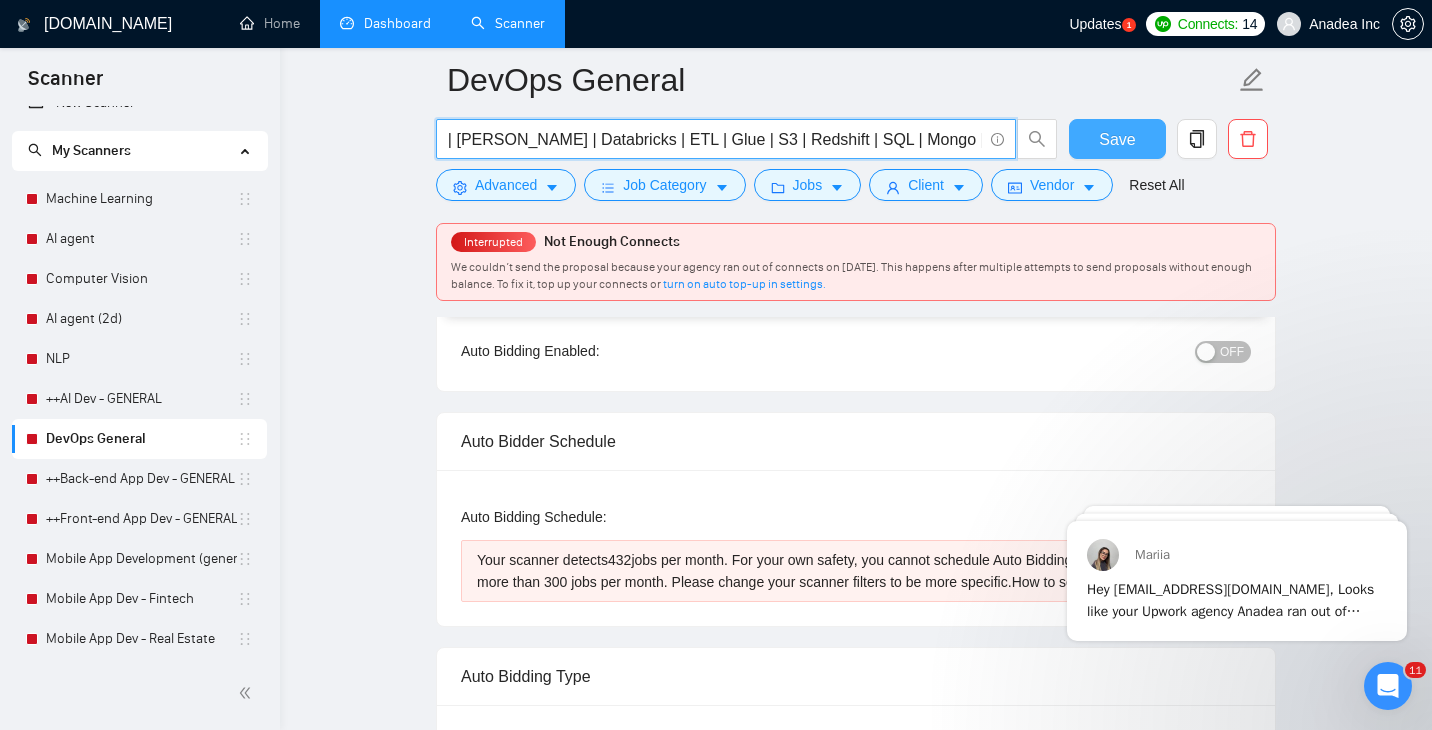 type on "( AWS | Azure | Kubernetes | "Solutions Architect" | "Microservice Architecture" | "High-loaded" | Distributed | Docker | Python | Infrastructure | "Infrastructure as Code" | Terraform | Pulumi | CDK | Lambda | SAM | Databricks | ETL | Glue | S3 | Redshift | SQL | Mongo | NoSQL)" 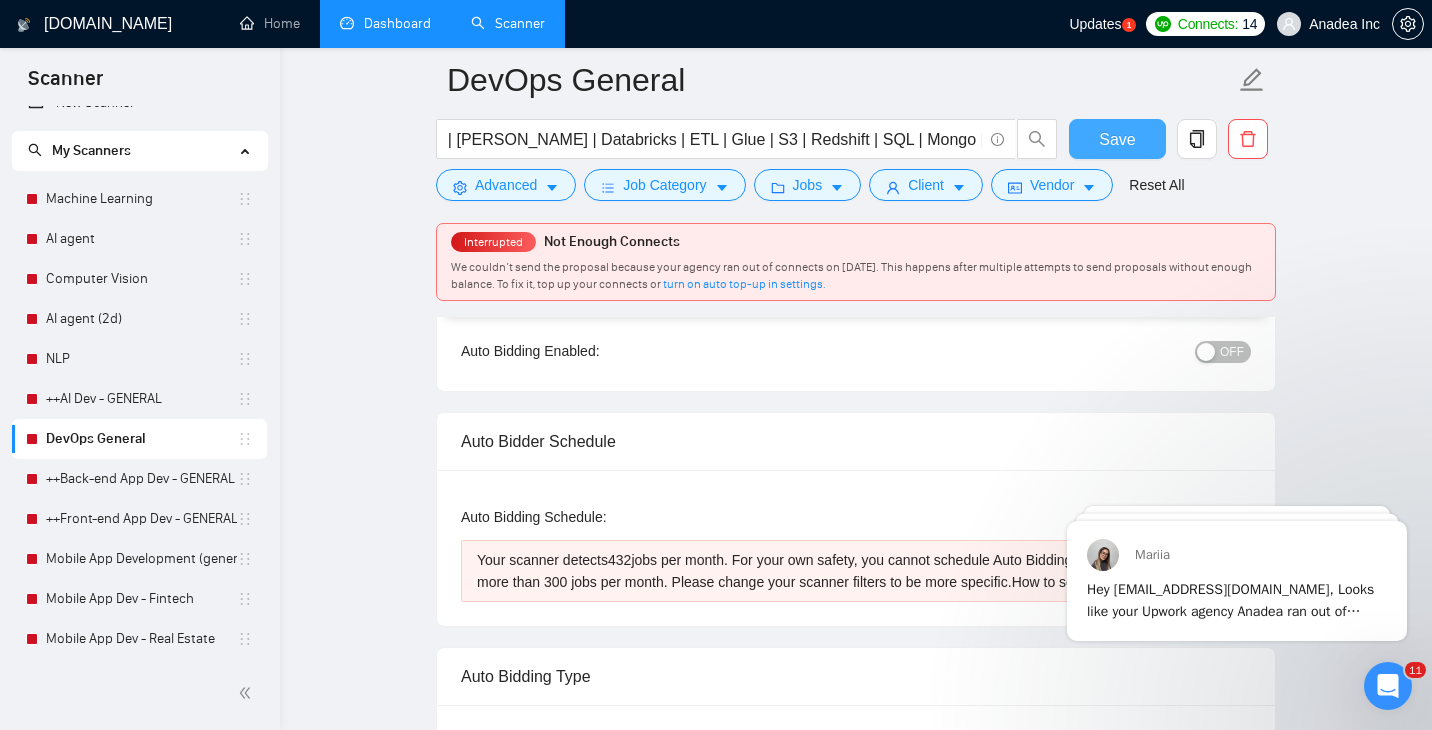scroll, scrollTop: 0, scrollLeft: 0, axis: both 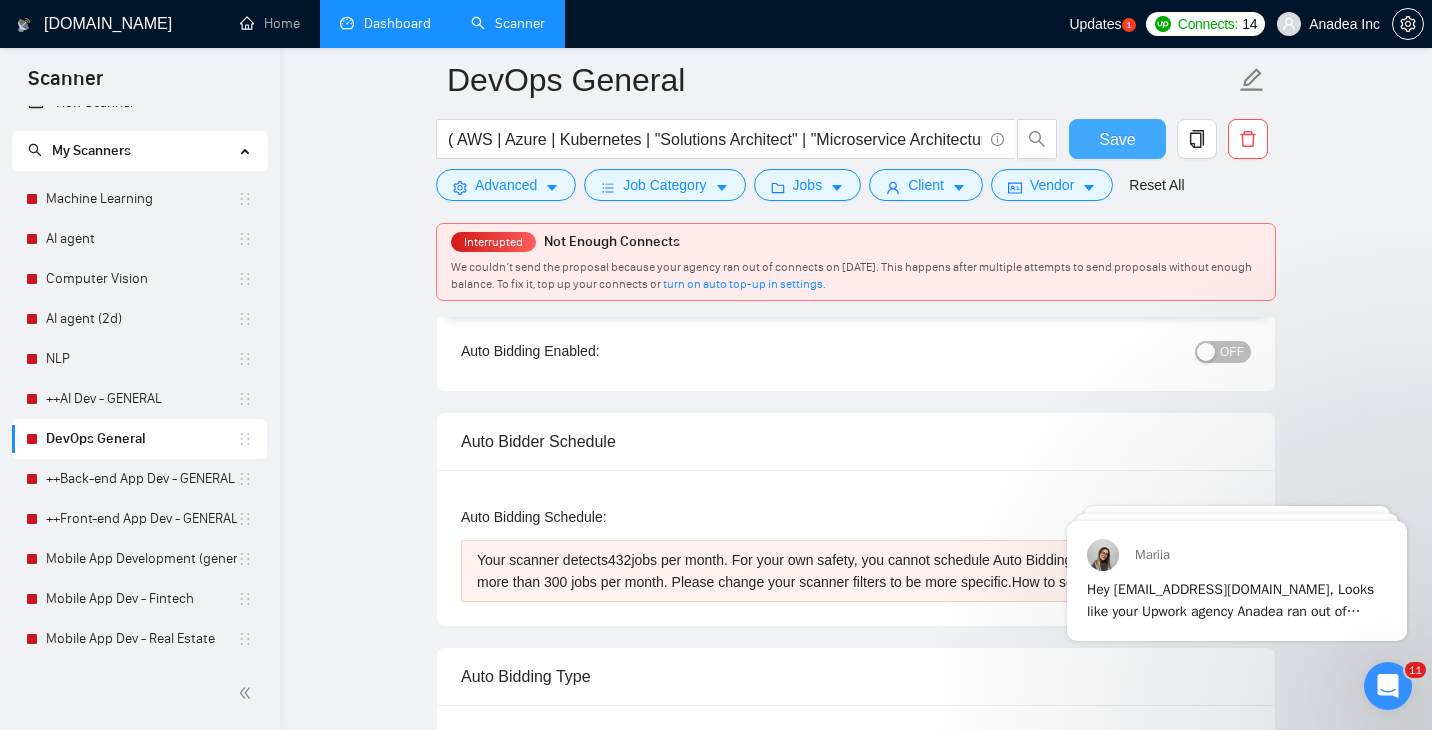 click on "Save" at bounding box center (1117, 139) 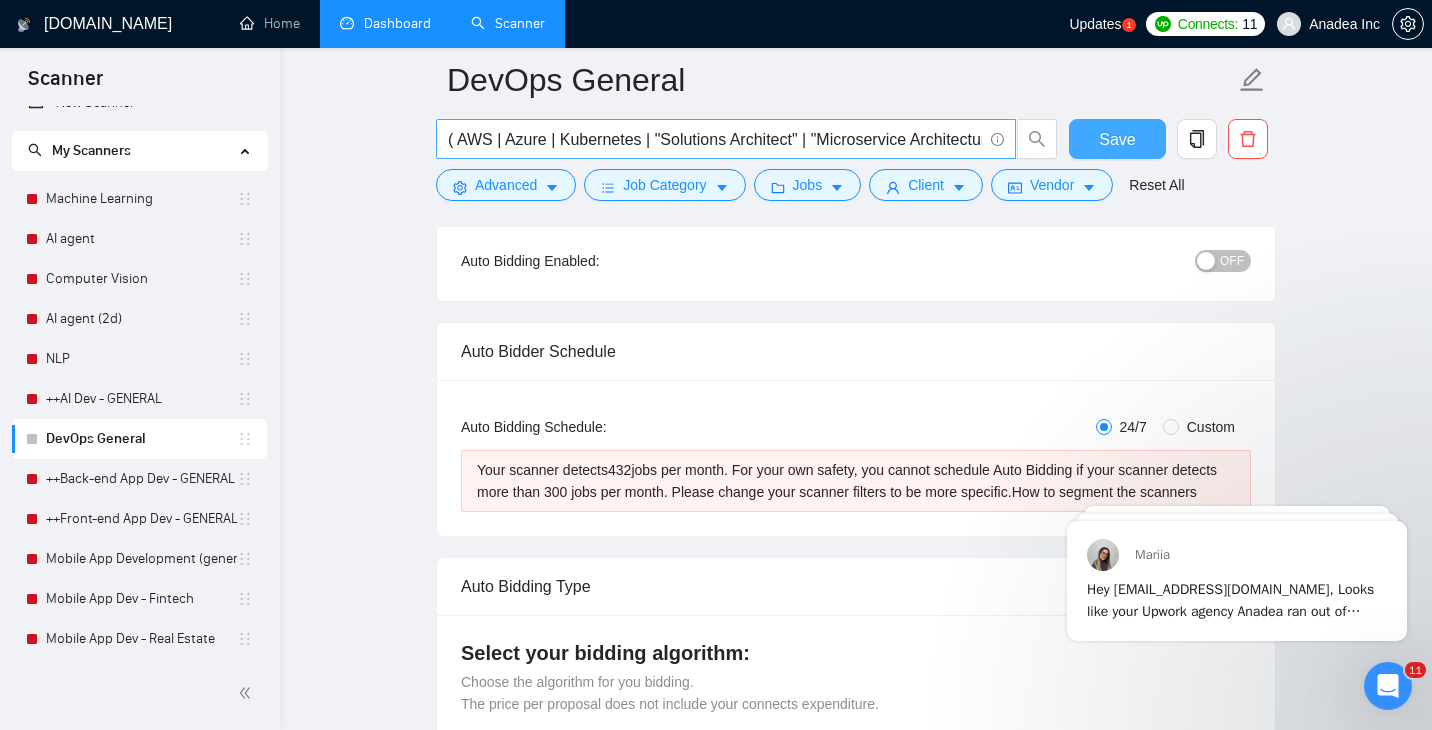 type 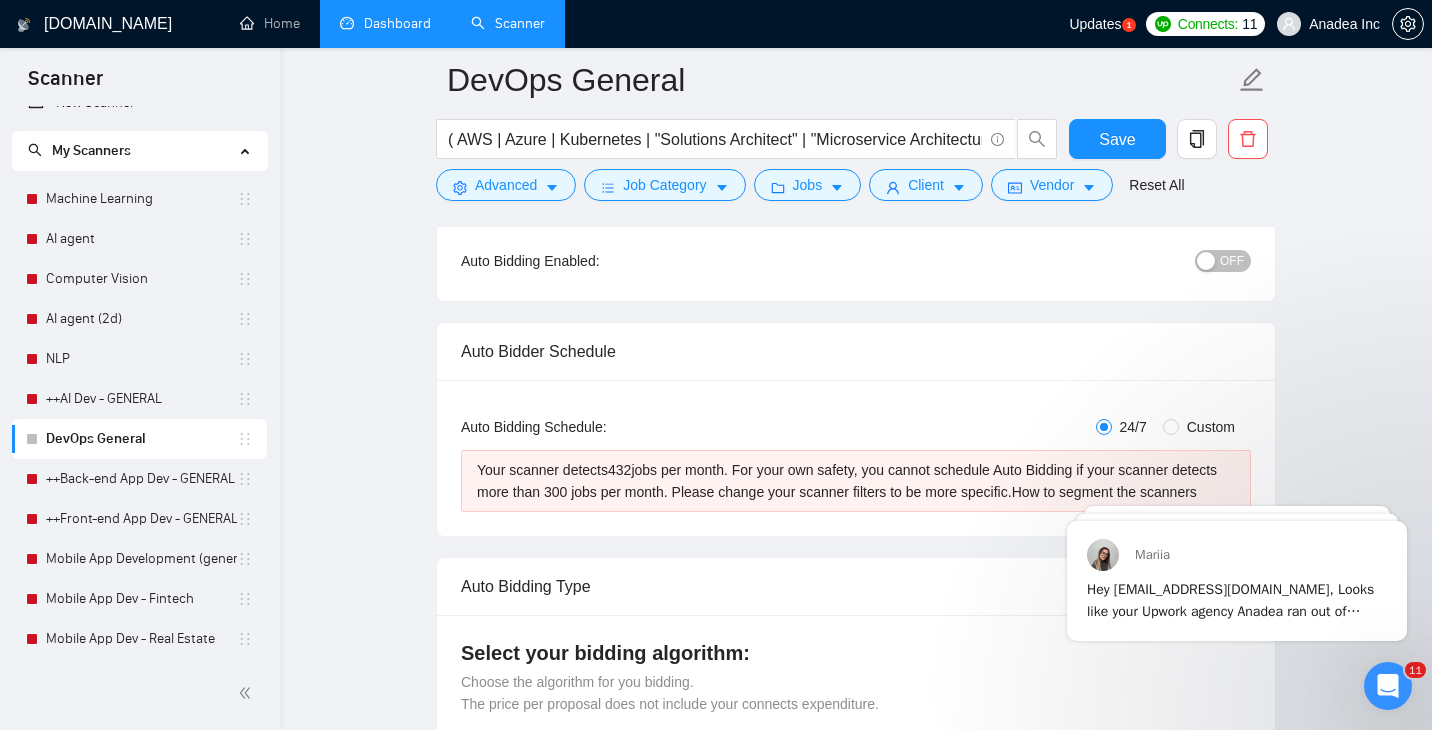 click on "OFF" at bounding box center (1223, 261) 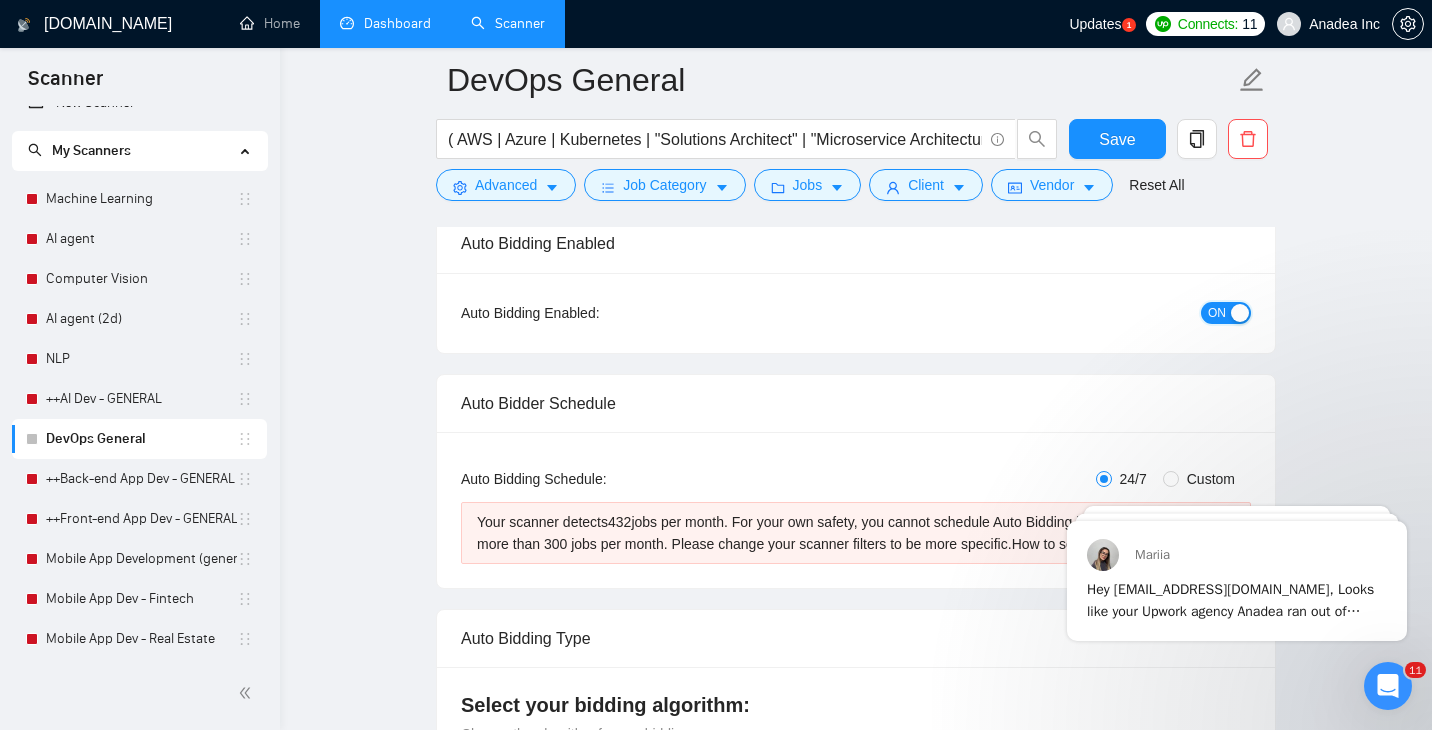 scroll, scrollTop: 0, scrollLeft: 0, axis: both 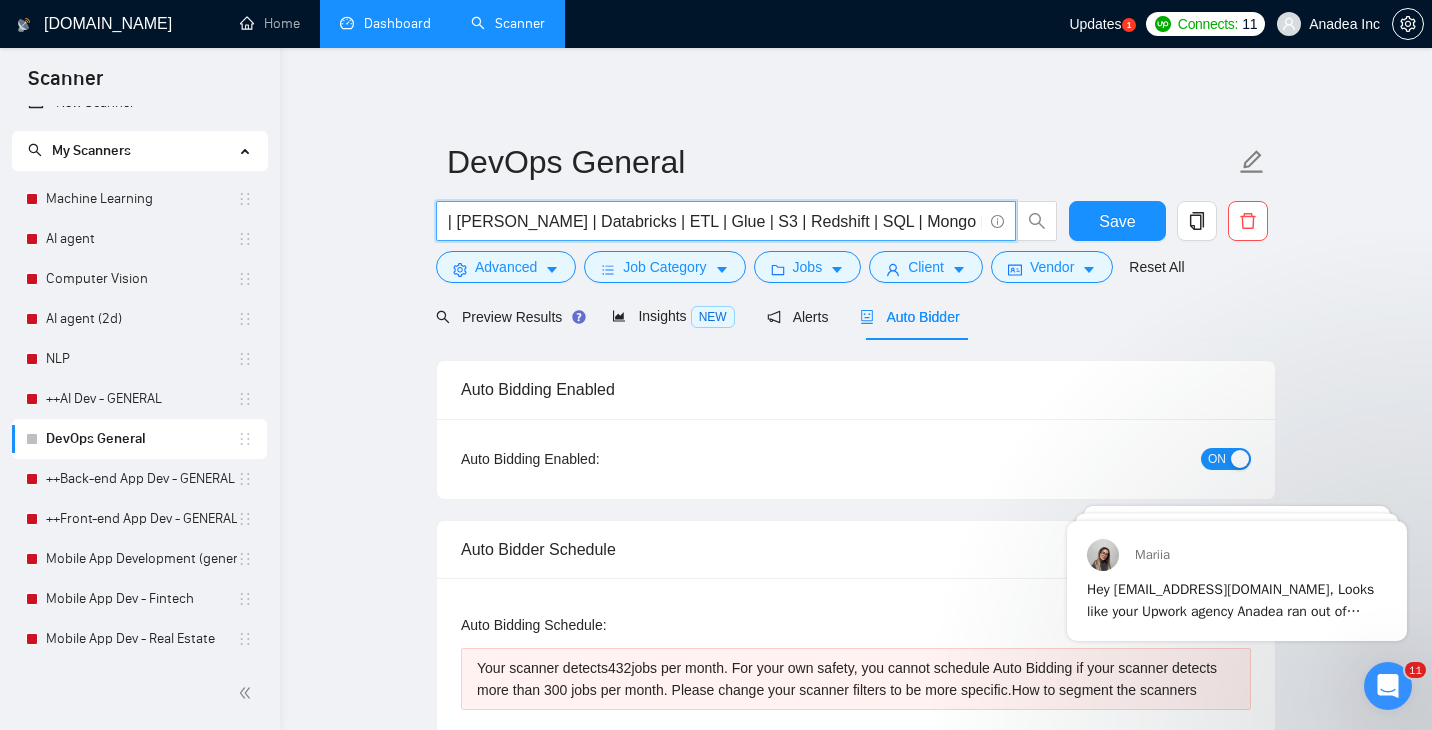 drag, startPoint x: 450, startPoint y: 222, endPoint x: 1205, endPoint y: 254, distance: 755.67786 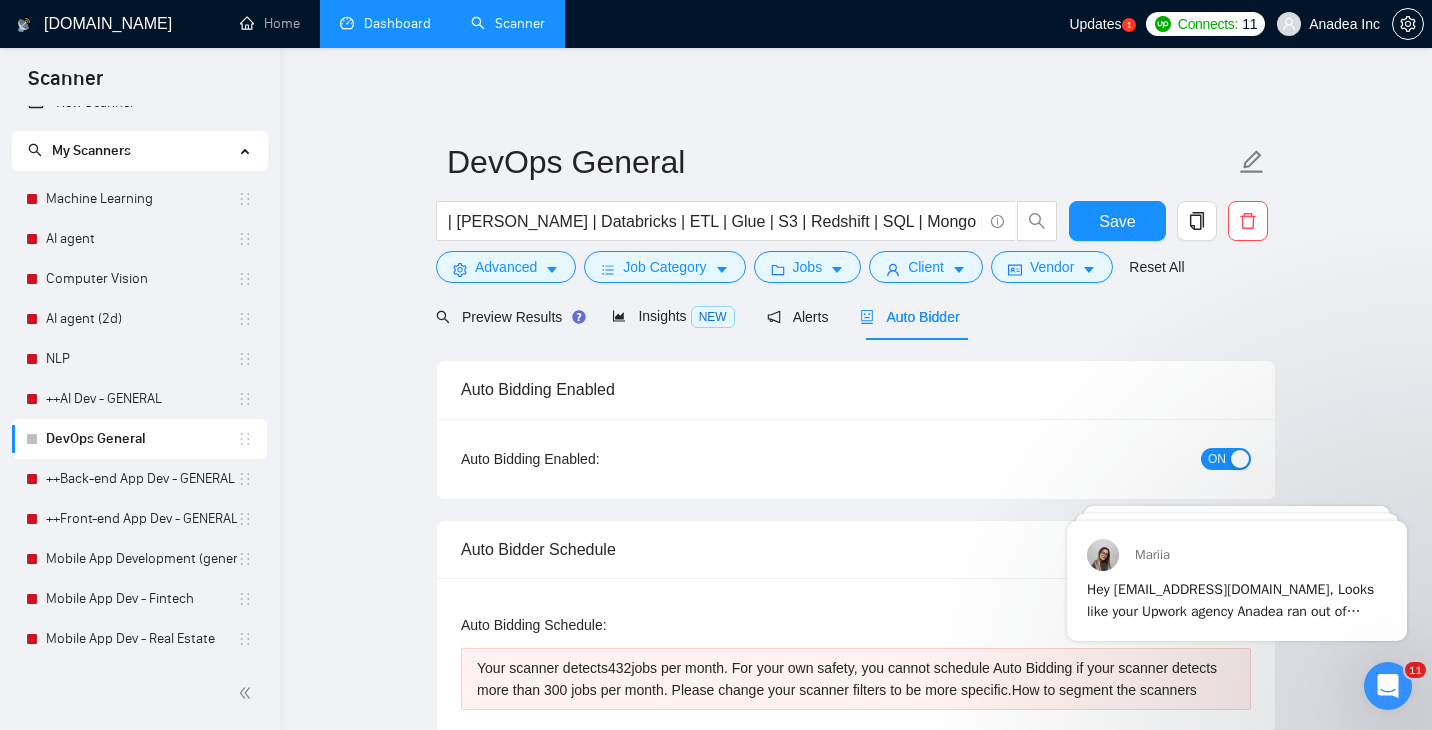 scroll, scrollTop: 0, scrollLeft: 0, axis: both 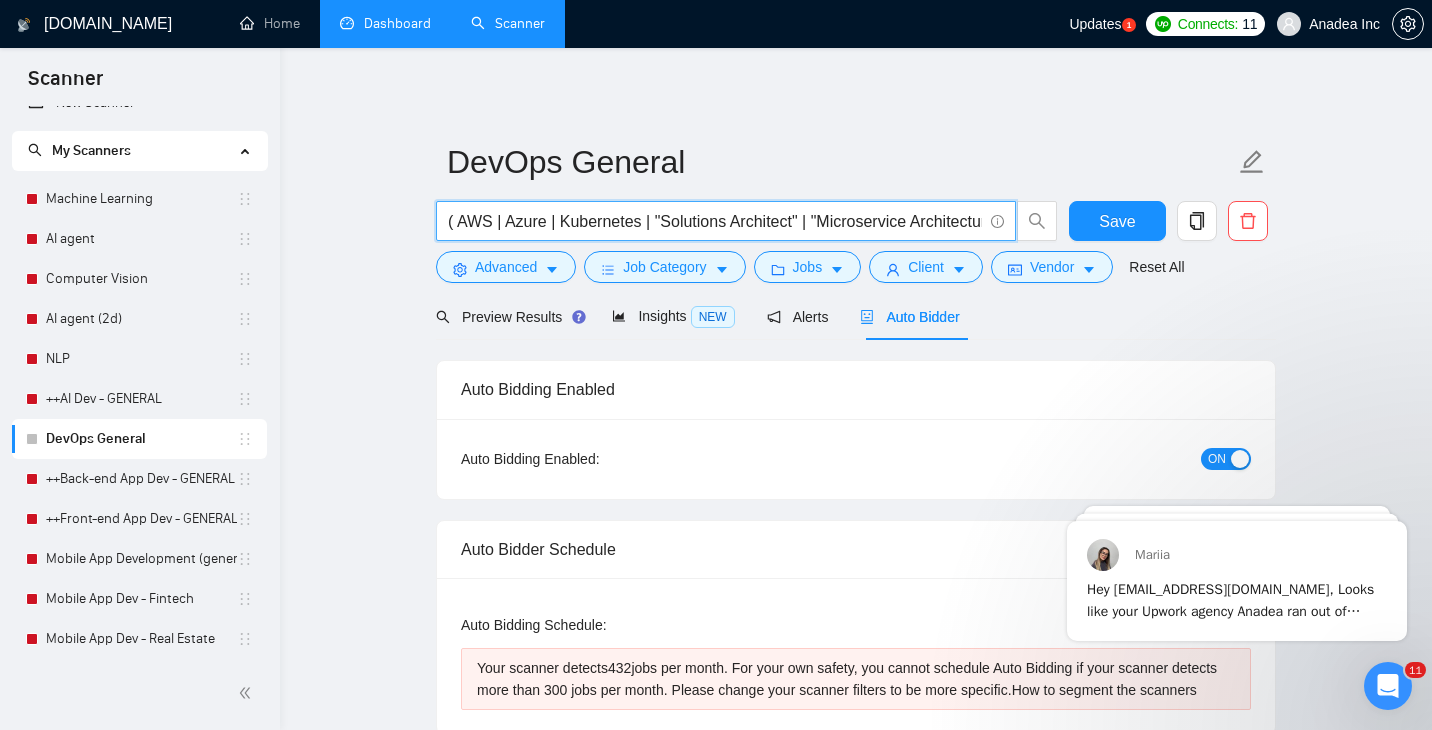 click on "( AWS | Azure | Kubernetes | "Solutions Architect" | "Microservice Architecture" | "High-loaded" | Distributed | Docker | Python | Infrastructure | "Infrastructure as Code" | Terraform | Pulumi | CDK | Lambda | SAM | Databricks | ETL | Glue | S3 | Redshift | SQL | Mongo | NoSQL)" at bounding box center [715, 221] 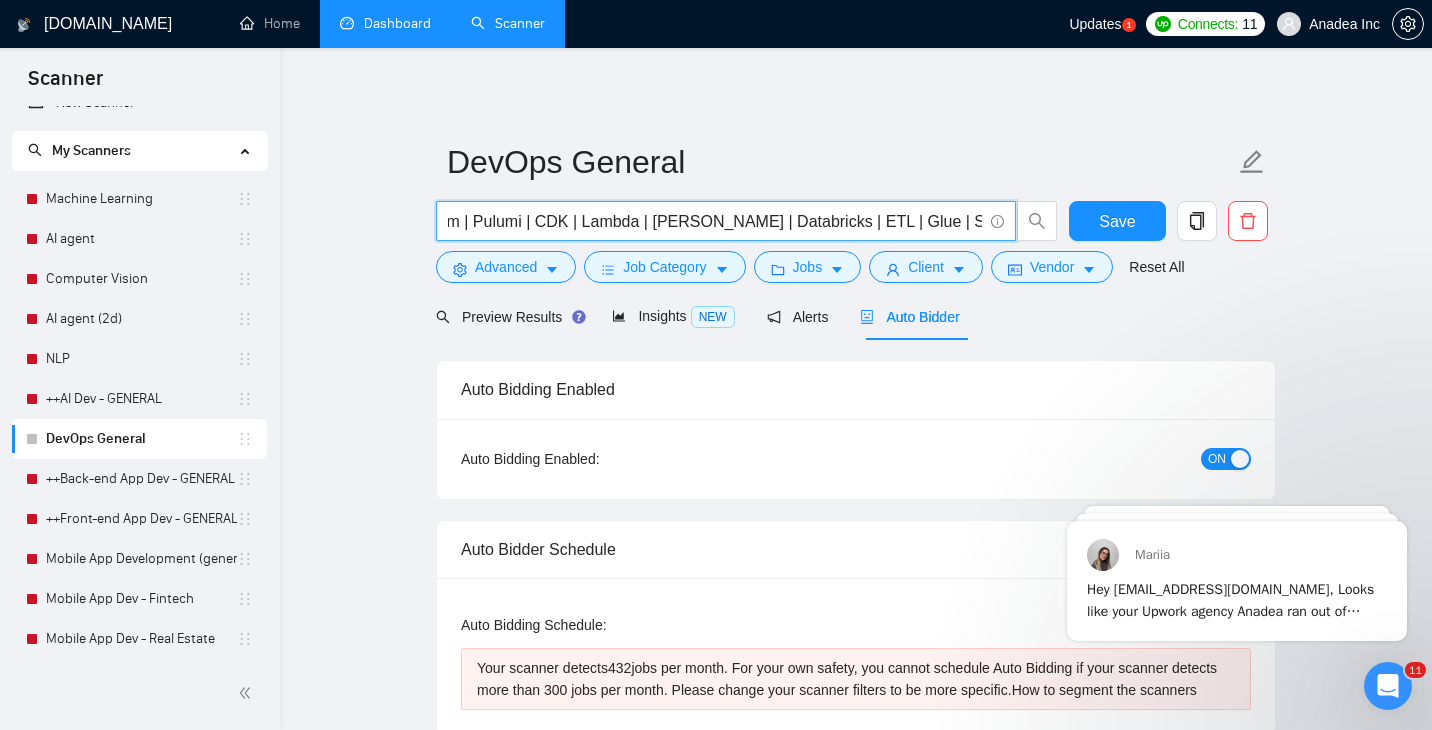 scroll, scrollTop: 0, scrollLeft: 1435, axis: horizontal 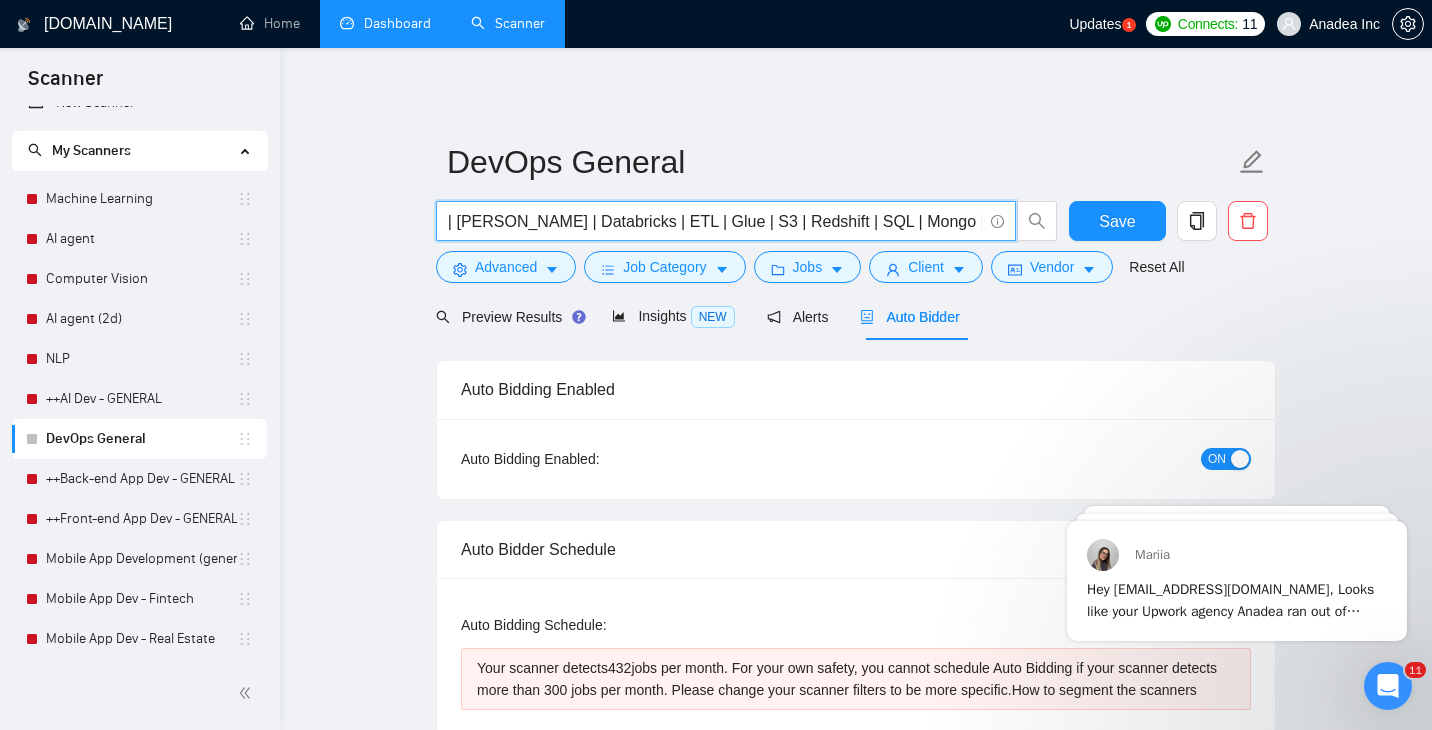 click on "( AWS | Azure | Kubernetes | "Solutions Architect" | "Microservice Architecture" | "High-loaded" | Distributed | Docker | Python | Infrastructure | "Infrastructure as Code" | Terraform | Pulumi | CDK | Lambda | SAM | Databricks | ETL | Glue | S3 | Redshift | SQL | Mongo | NoSQL)" at bounding box center [715, 221] 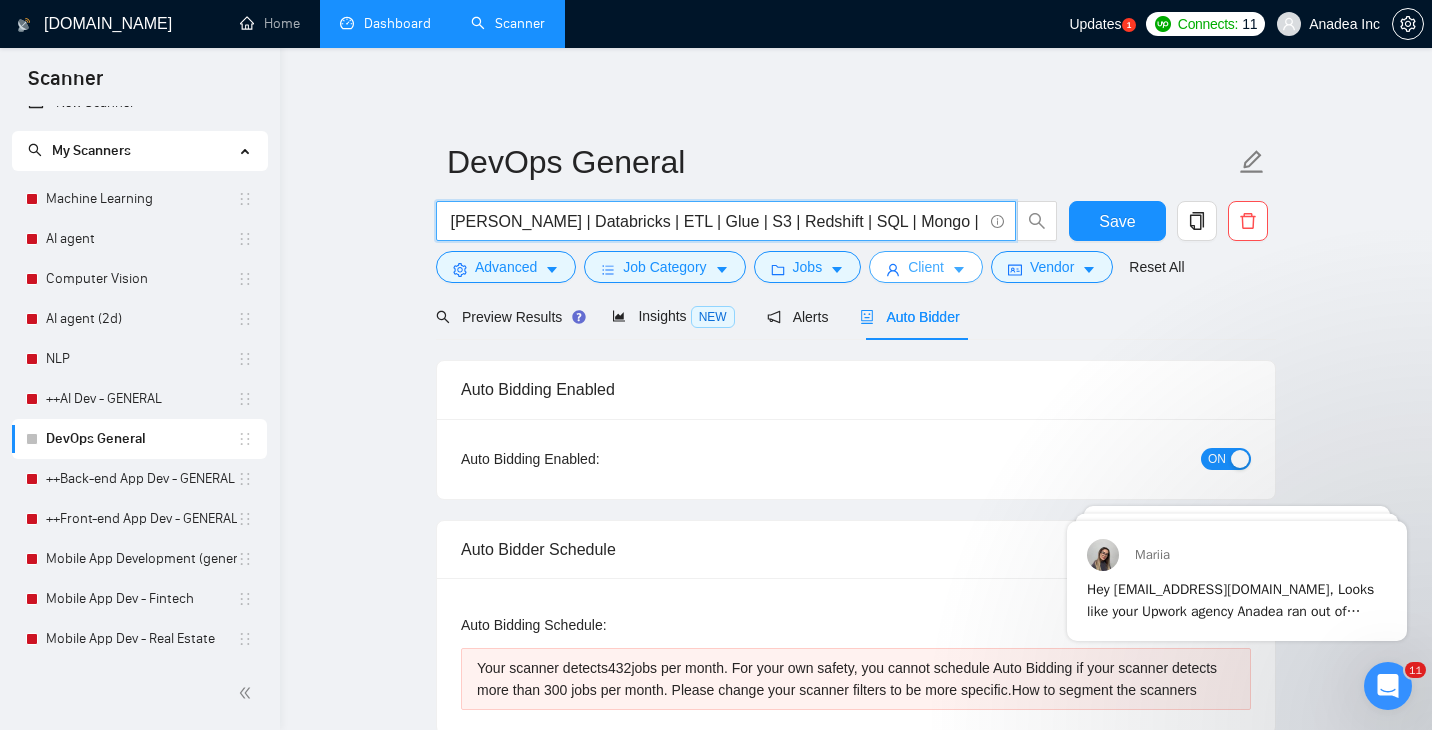 paste on "Microsoft Power Automate" 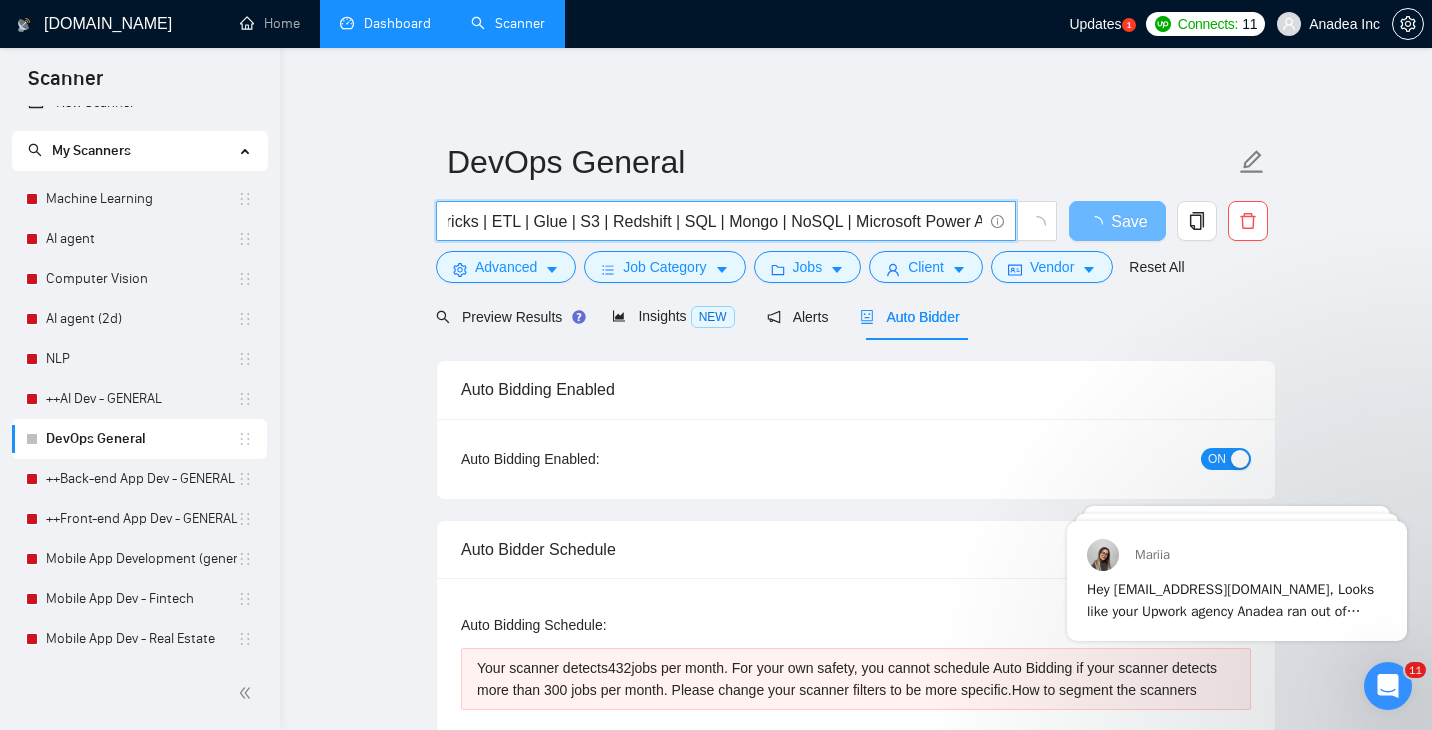 click on "( AWS | Azure | Kubernetes | "Solutions Architect" | "Microservice Architecture" | "High-loaded" | Distributed | Docker | Python | Infrastructure | "Infrastructure as Code" | Terraform | Pulumi | CDK | Lambda | SAM | Databricks | ETL | Glue | S3 | Redshift | SQL | Mongo | NoSQL | Microsoft Power Automate)" at bounding box center [715, 221] 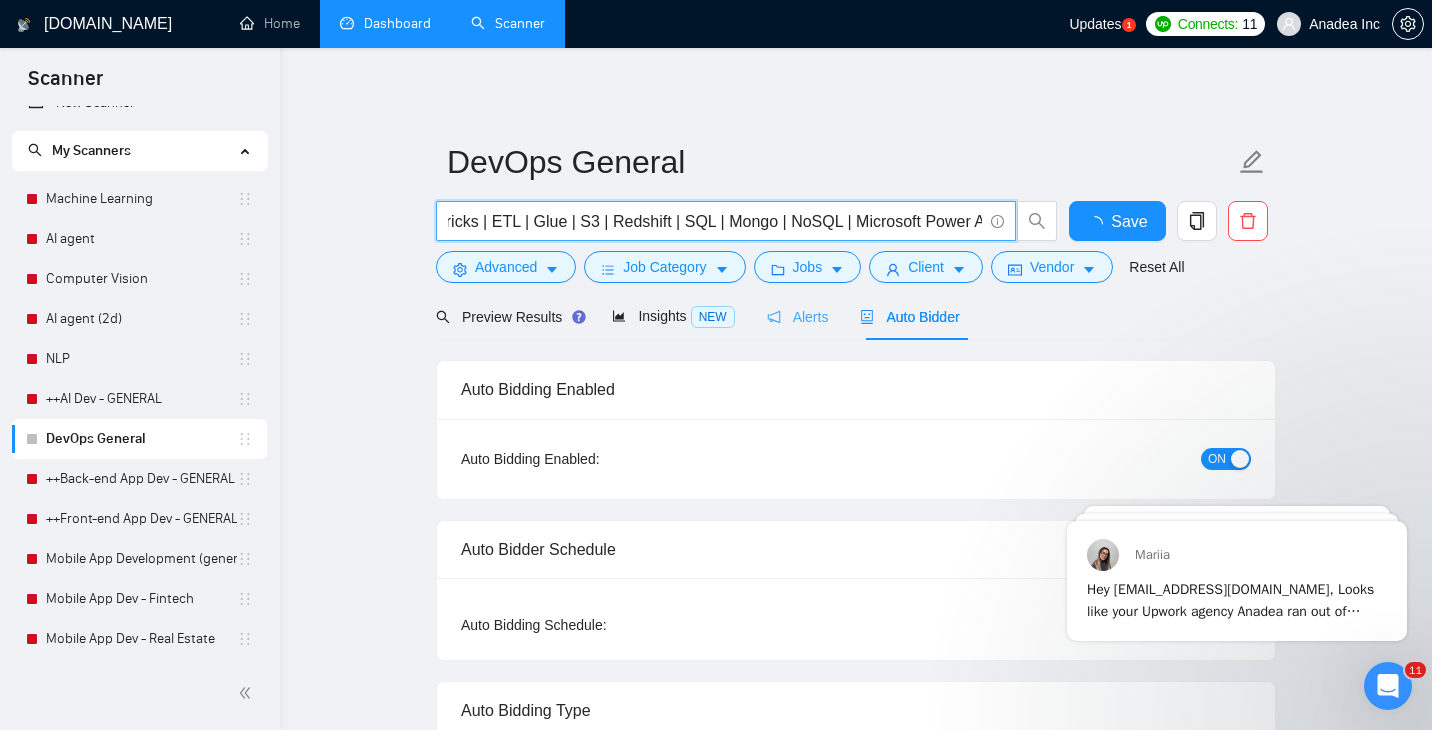 type 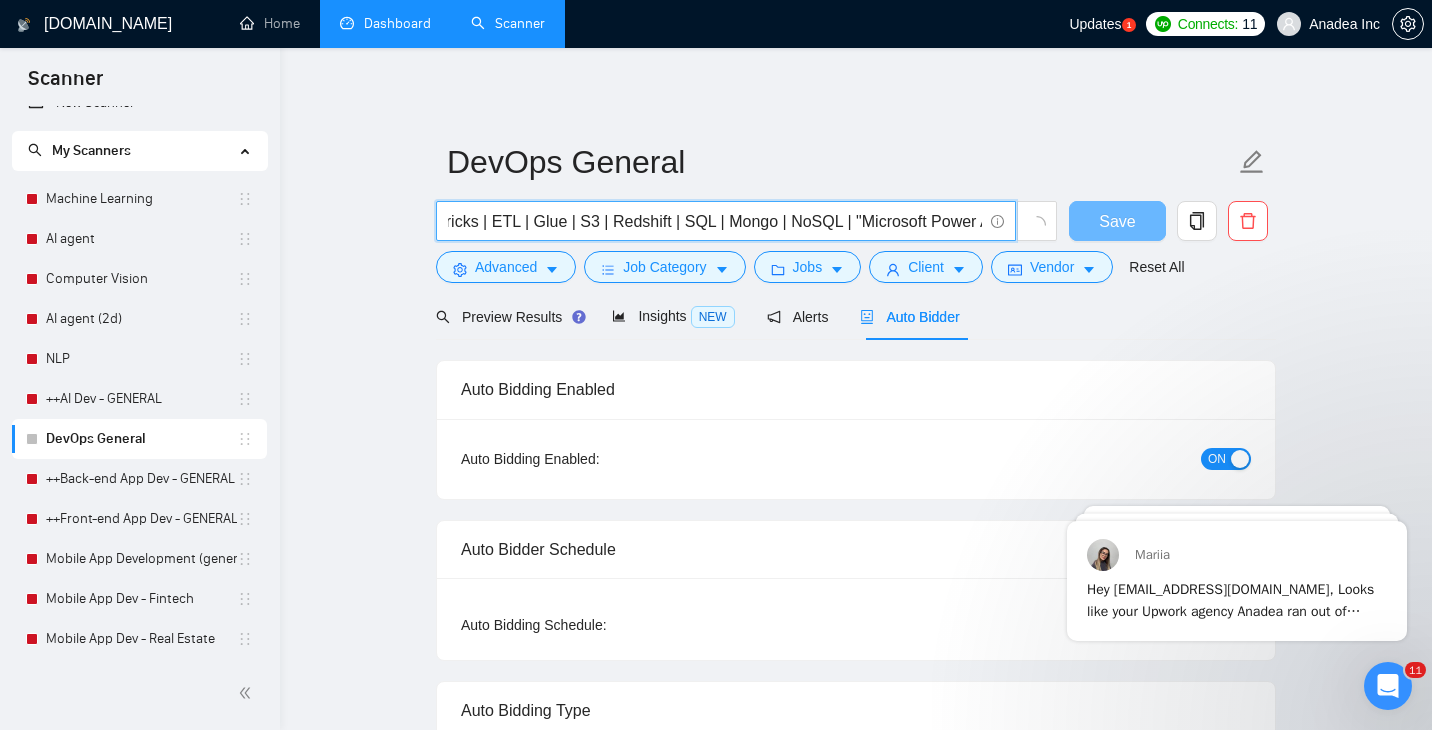 scroll, scrollTop: 0, scrollLeft: 1646, axis: horizontal 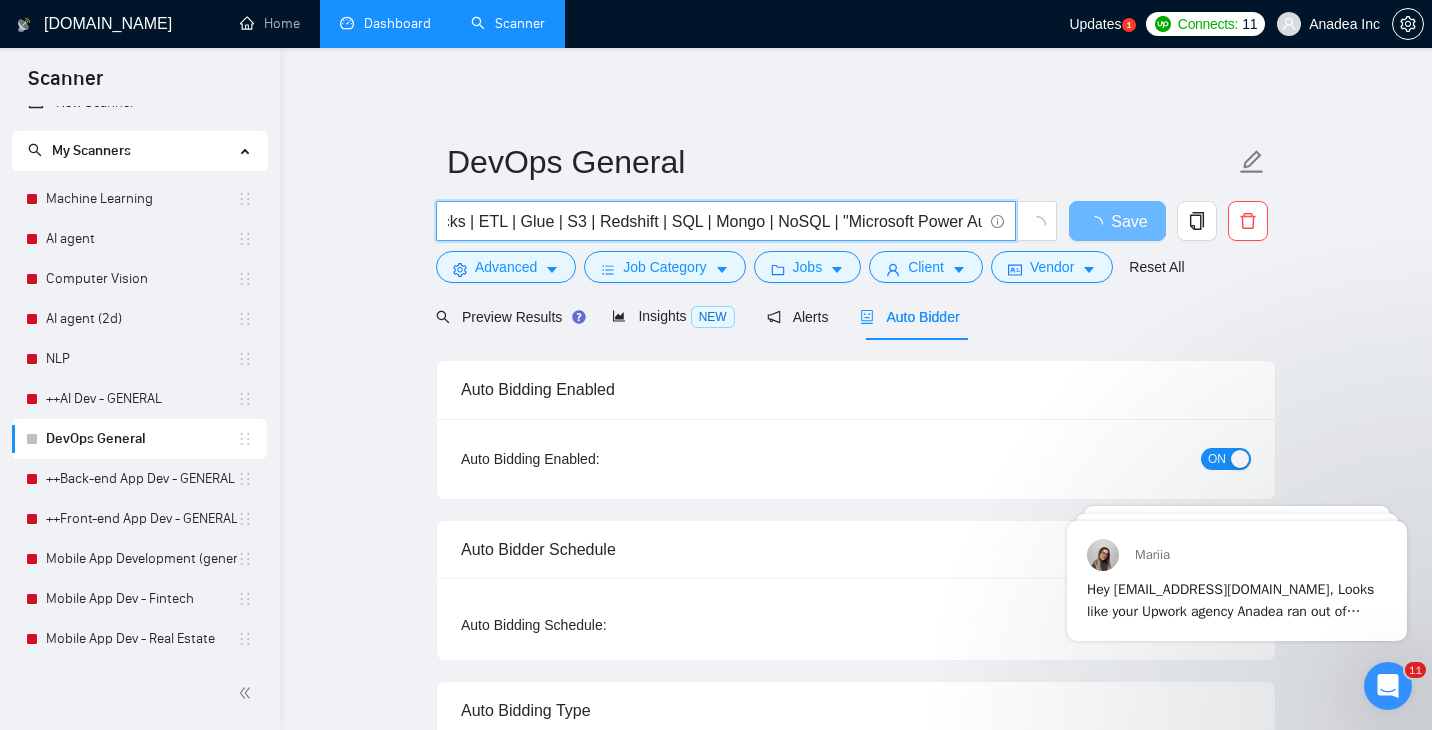 click on "( AWS | Azure | Kubernetes | "Solutions Architect" | "Microservice Architecture" | "High-loaded" | Distributed | Docker | Python | Infrastructure | "Infrastructure as Code" | Terraform | Pulumi | CDK | Lambda | SAM | Databricks | ETL | Glue | S3 | Redshift | SQL | Mongo | NoSQL | "Microsoft Power Automate)" at bounding box center (715, 221) 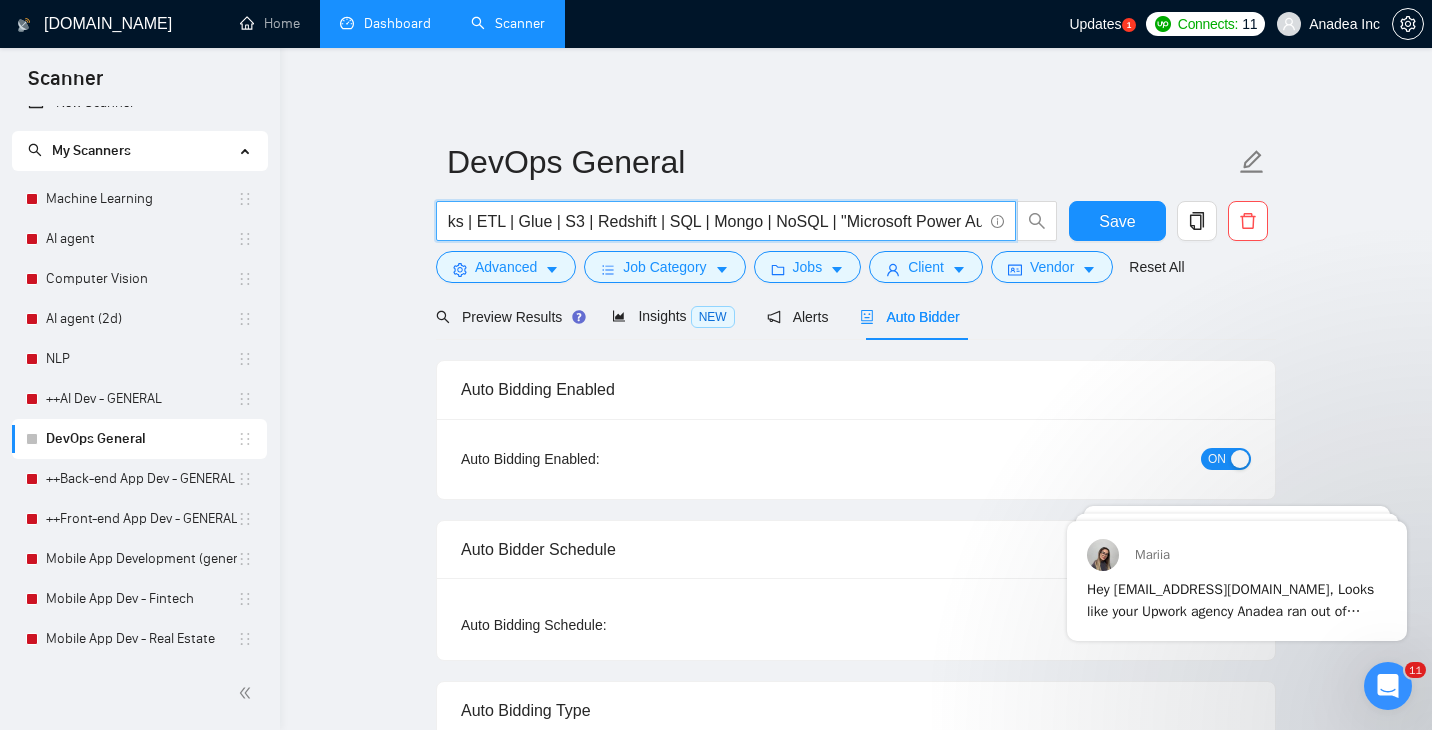 scroll, scrollTop: 0, scrollLeft: 1652, axis: horizontal 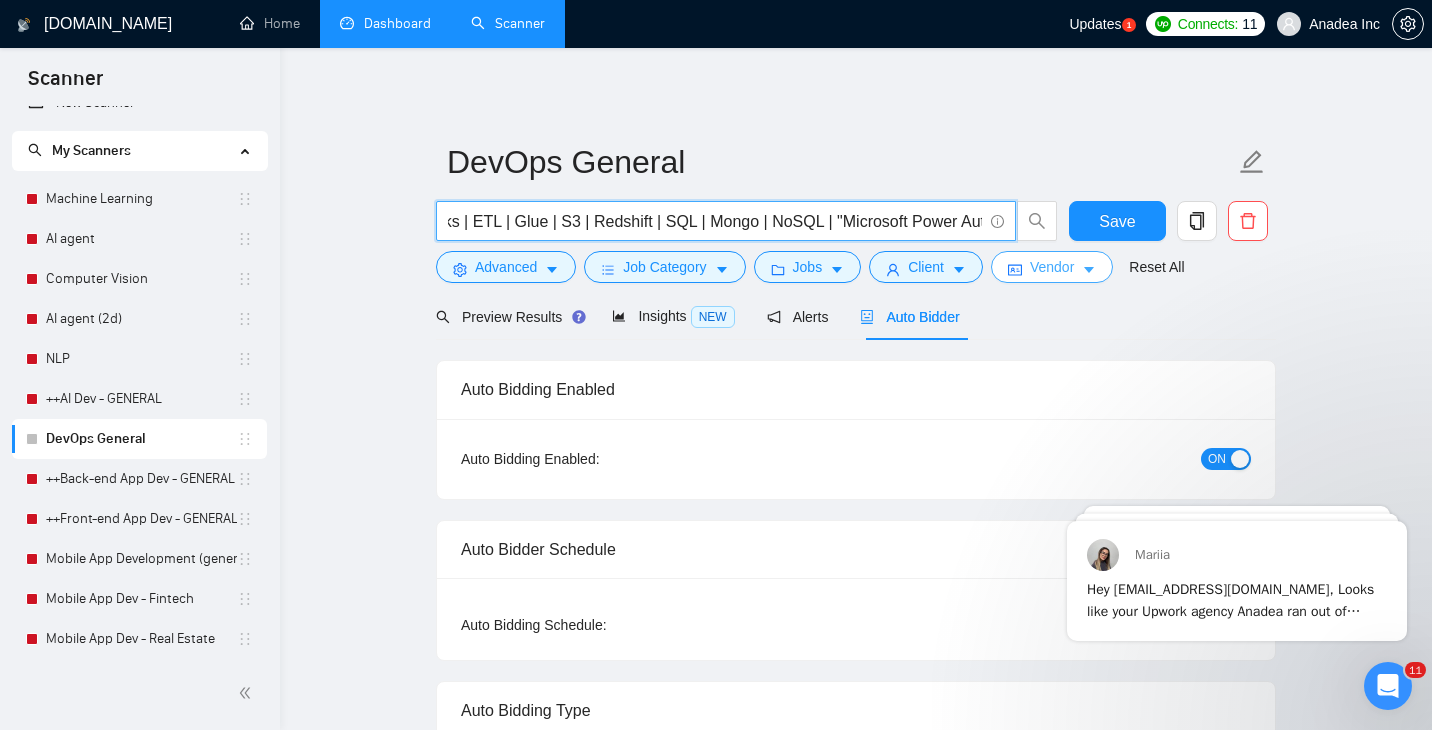 type on "( AWS | Azure | Kubernetes | "Solutions Architect" | "Microservice Architecture" | "High-loaded" | Distributed | Docker | Python | Infrastructure | "Infrastructure as Code" | Terraform | Pulumi | CDK | Lambda | SAM | Databricks | ETL | Glue | S3 | Redshift | SQL | Mongo | NoSQL | "Microsoft Power Automate")" 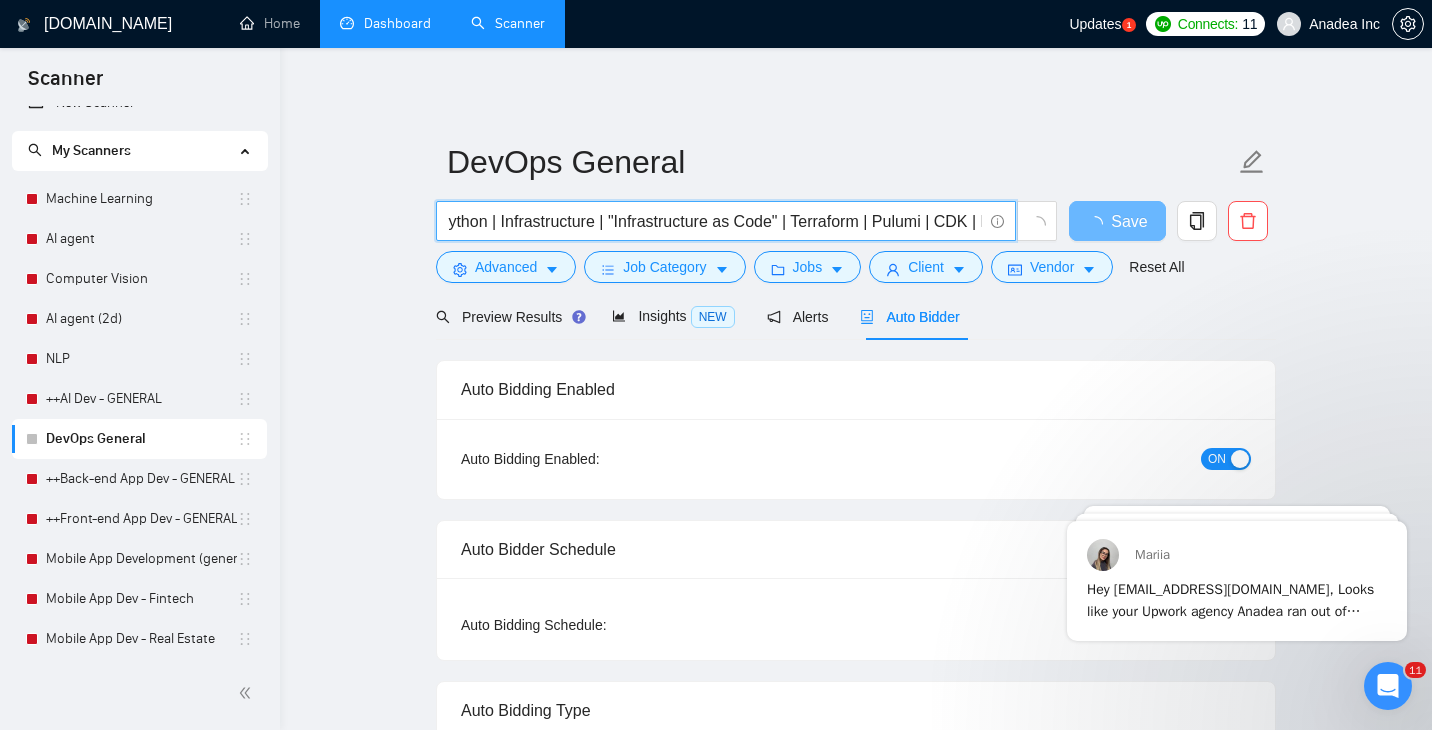 type 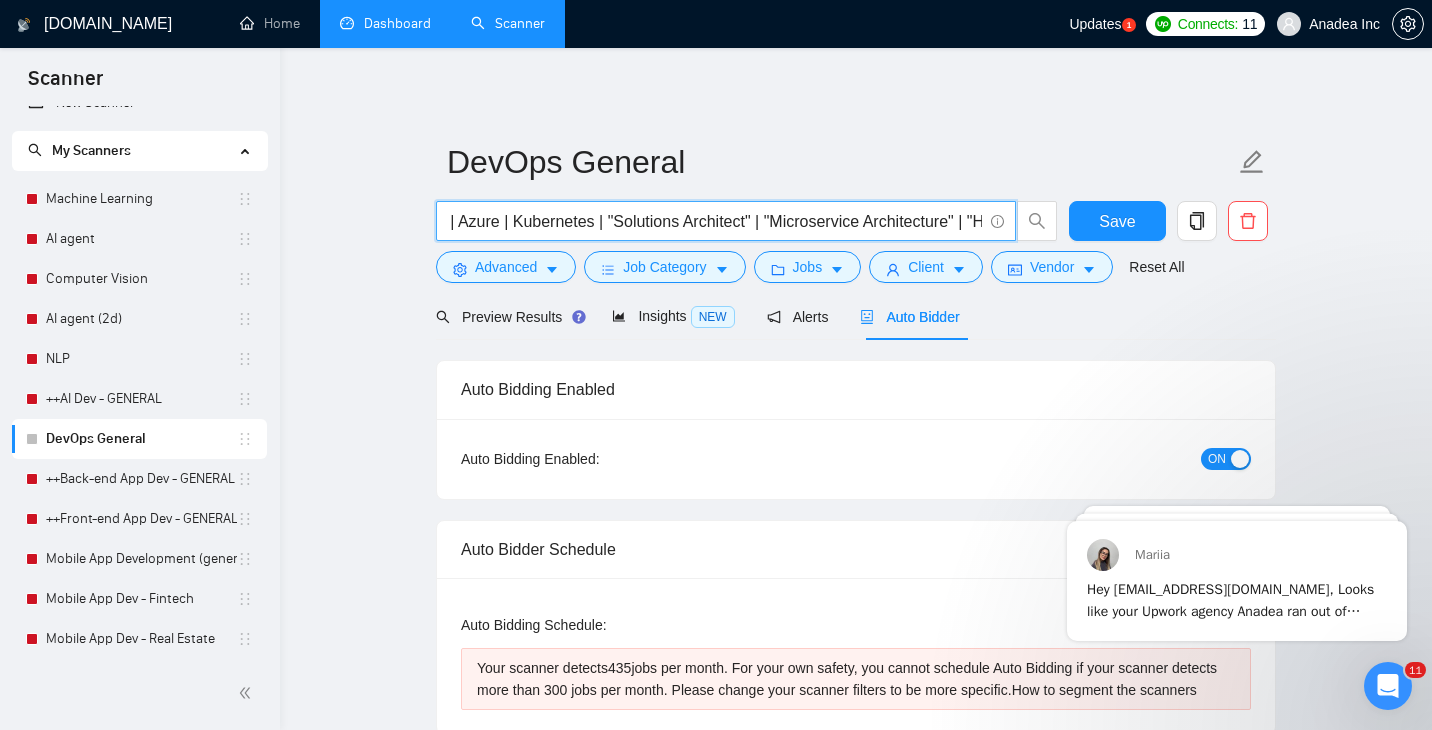 scroll, scrollTop: 0, scrollLeft: 0, axis: both 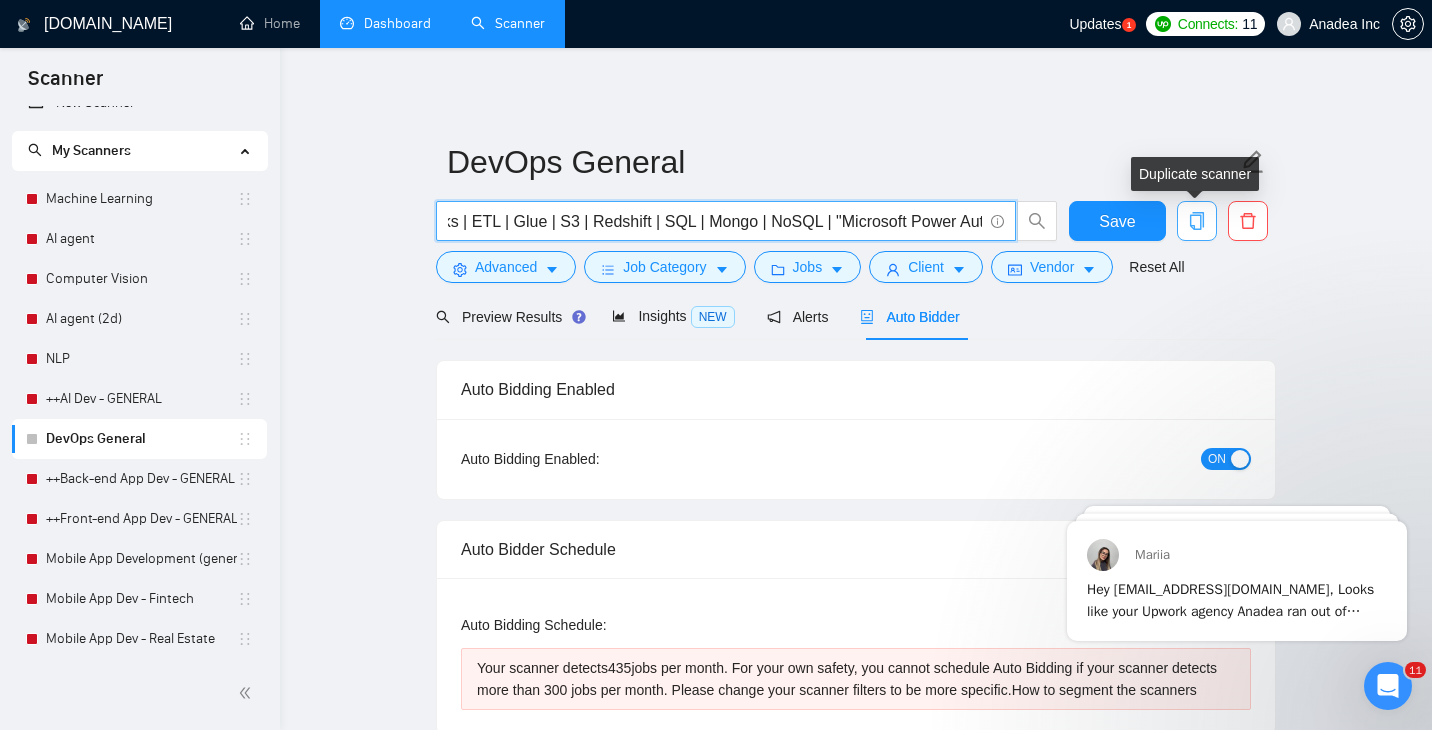drag, startPoint x: 449, startPoint y: 218, endPoint x: 1181, endPoint y: 223, distance: 732.0171 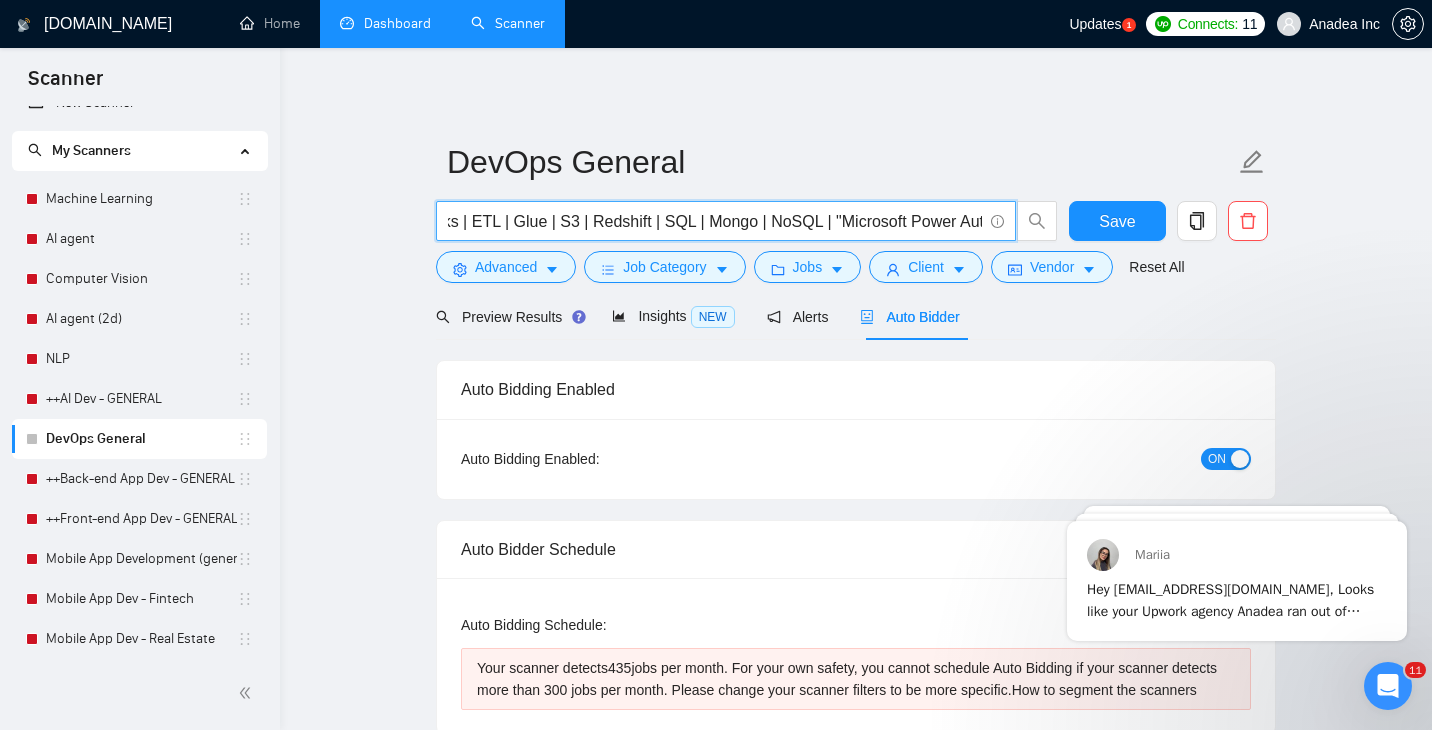 scroll, scrollTop: 0, scrollLeft: 0, axis: both 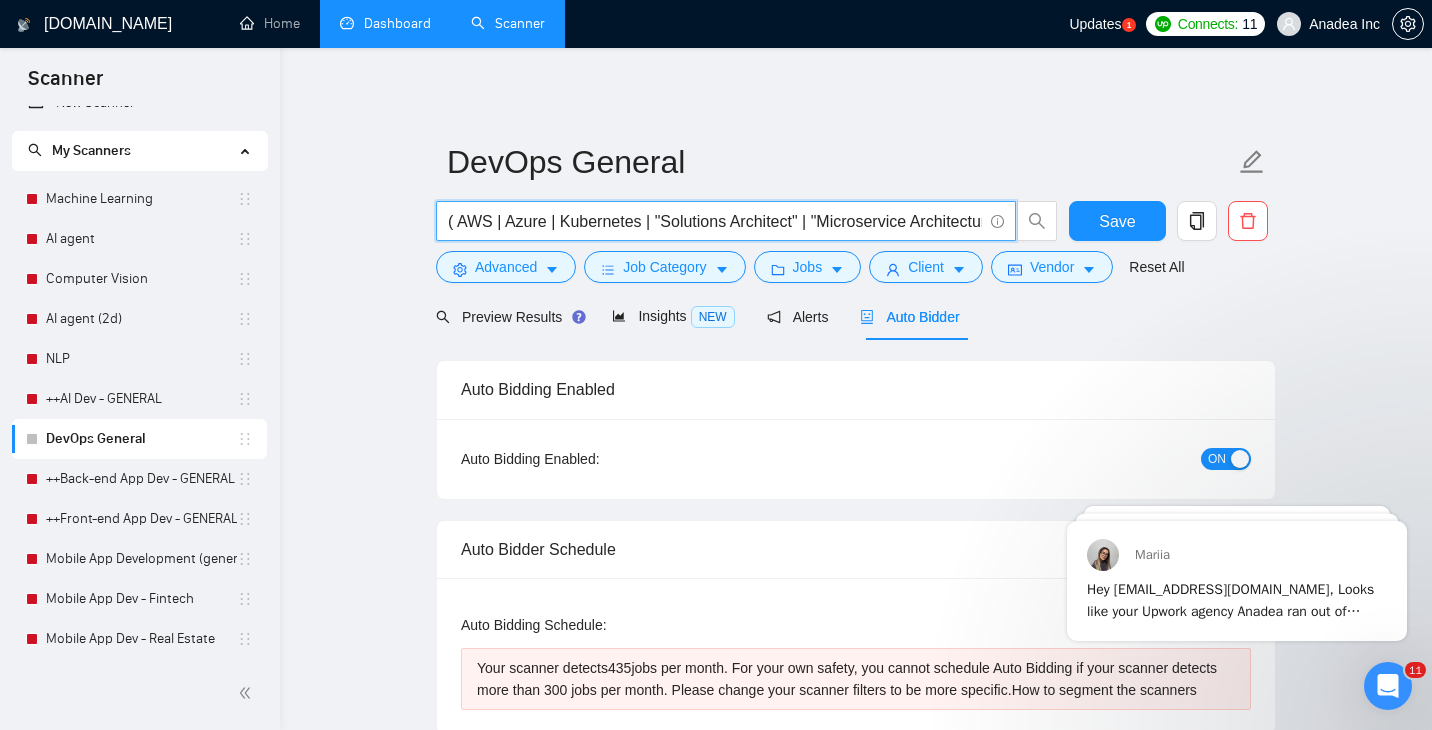 paste on ""Solutions Architect" OR "Infrastructure Architect") AND  (AWS OR Azure OR GCP) AND  (Kubernetes OR Docker OR "Microservice Architecture" OR "High-loaded" OR Distributed) AND  (Infrastructure OR "Infrastructure as Code" OR Terraform OR Pulumi OR CDK OR Lambda OR SAM) AND  (Python OR SQL OR Mongo OR NoSQL) AND  (Databricks OR ETL OR Glue OR S3 OR Redshift) AND  (" 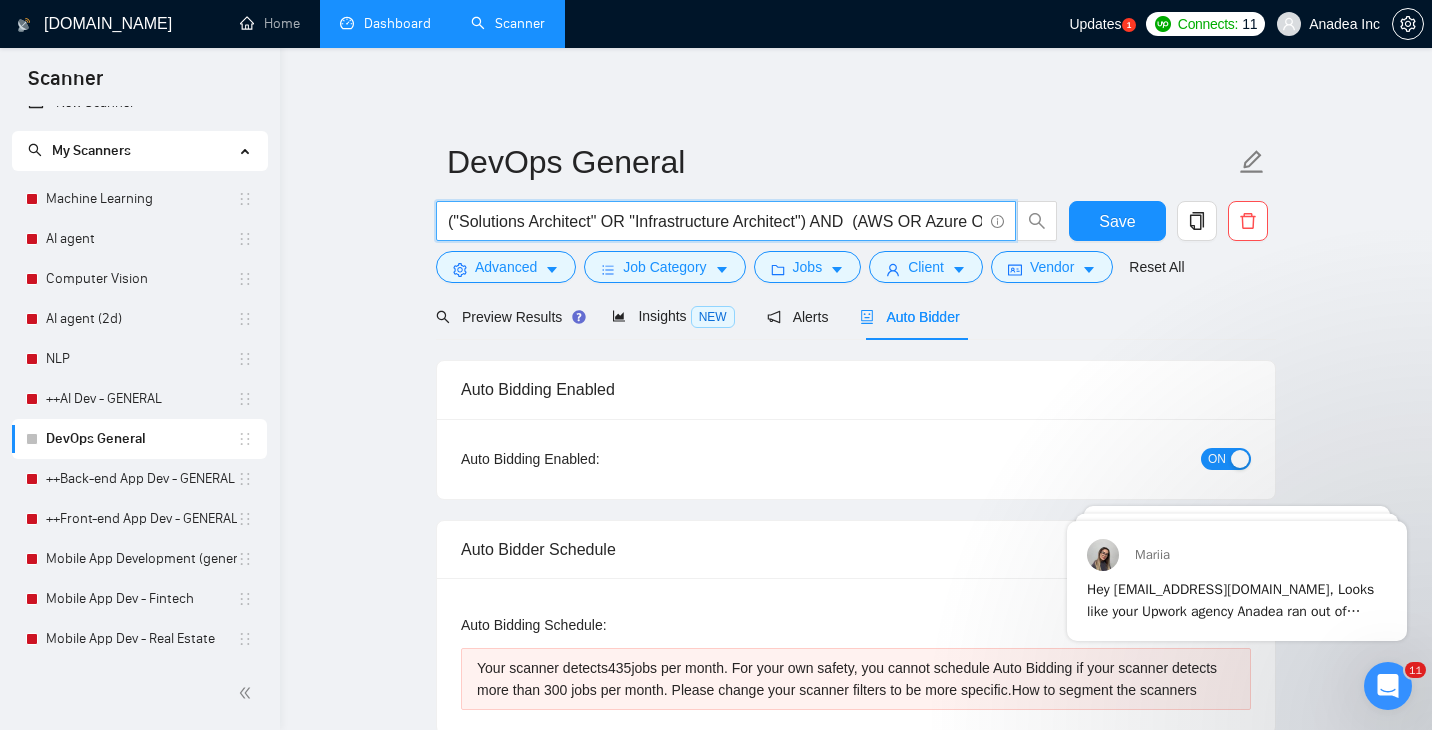 scroll, scrollTop: 0, scrollLeft: 2528, axis: horizontal 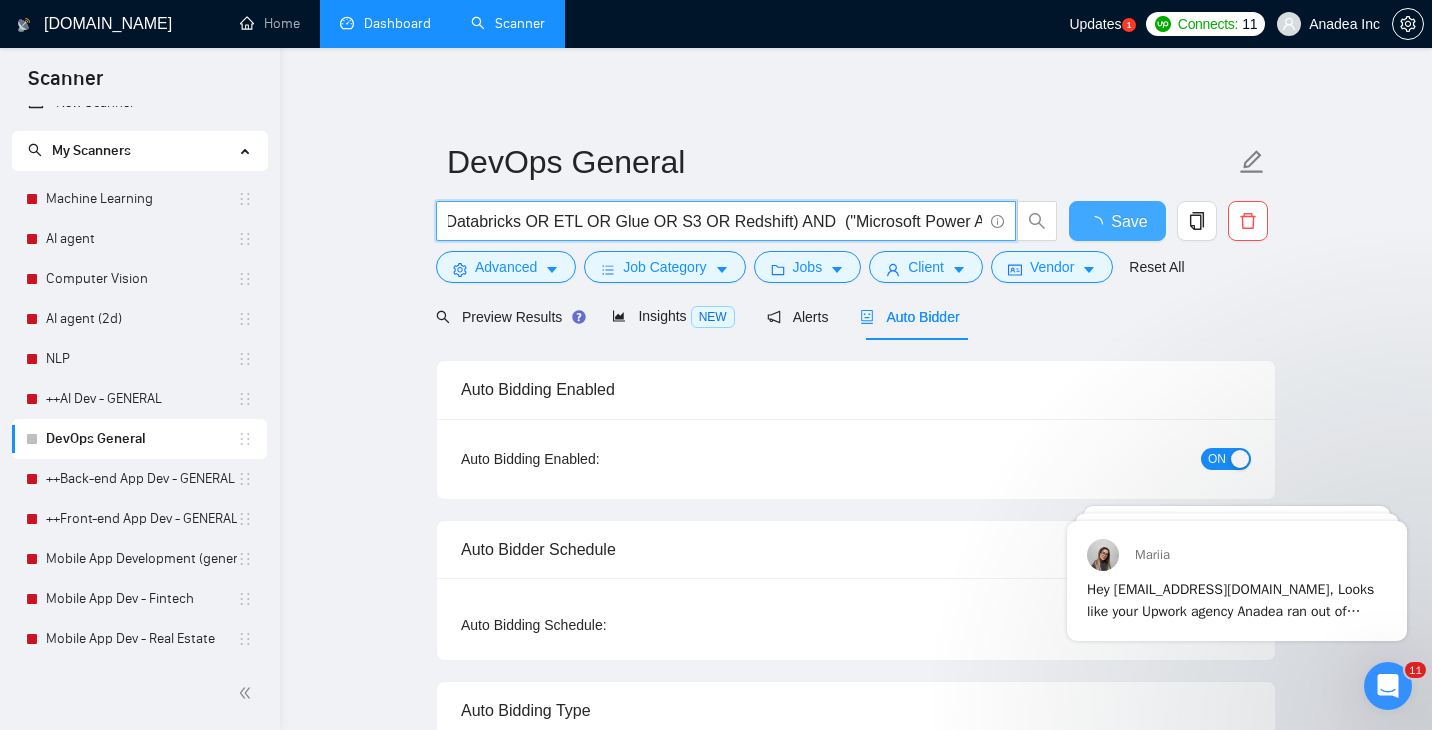 type 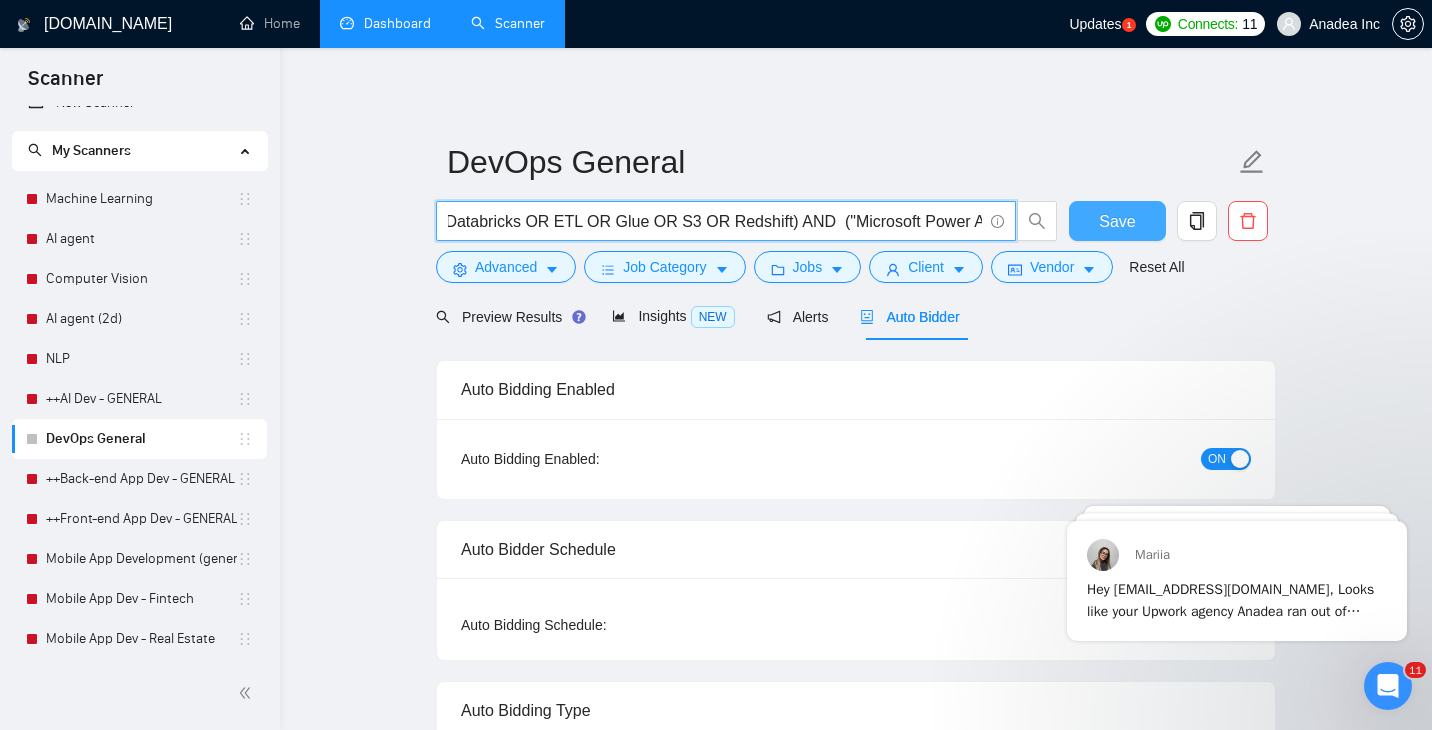 type on "("Solutions Architect" OR "Infrastructure Architect") AND  (AWS OR Azure OR GCP) AND  (Kubernetes OR Docker OR "Microservice Architecture" OR "High-loaded" OR Distributed) AND  (Infrastructure OR "Infrastructure as Code" OR Terraform OR Pulumi OR CDK OR Lambda OR SAM) AND  (Python OR SQL OR Mongo OR NoSQL) AND  (Databricks OR ETL OR Glue OR S3 OR Redshift) AND  ("Microsoft Power Automate")" 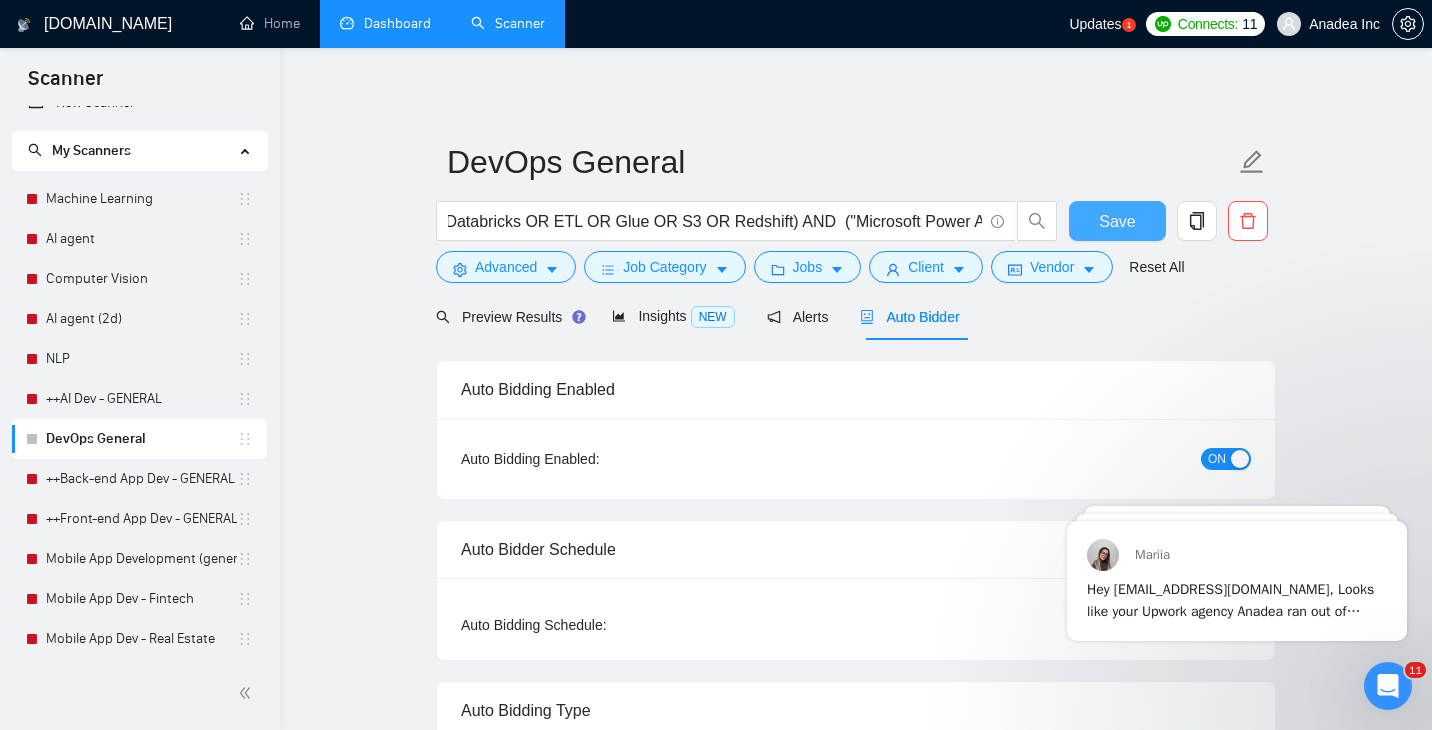 scroll, scrollTop: 0, scrollLeft: 0, axis: both 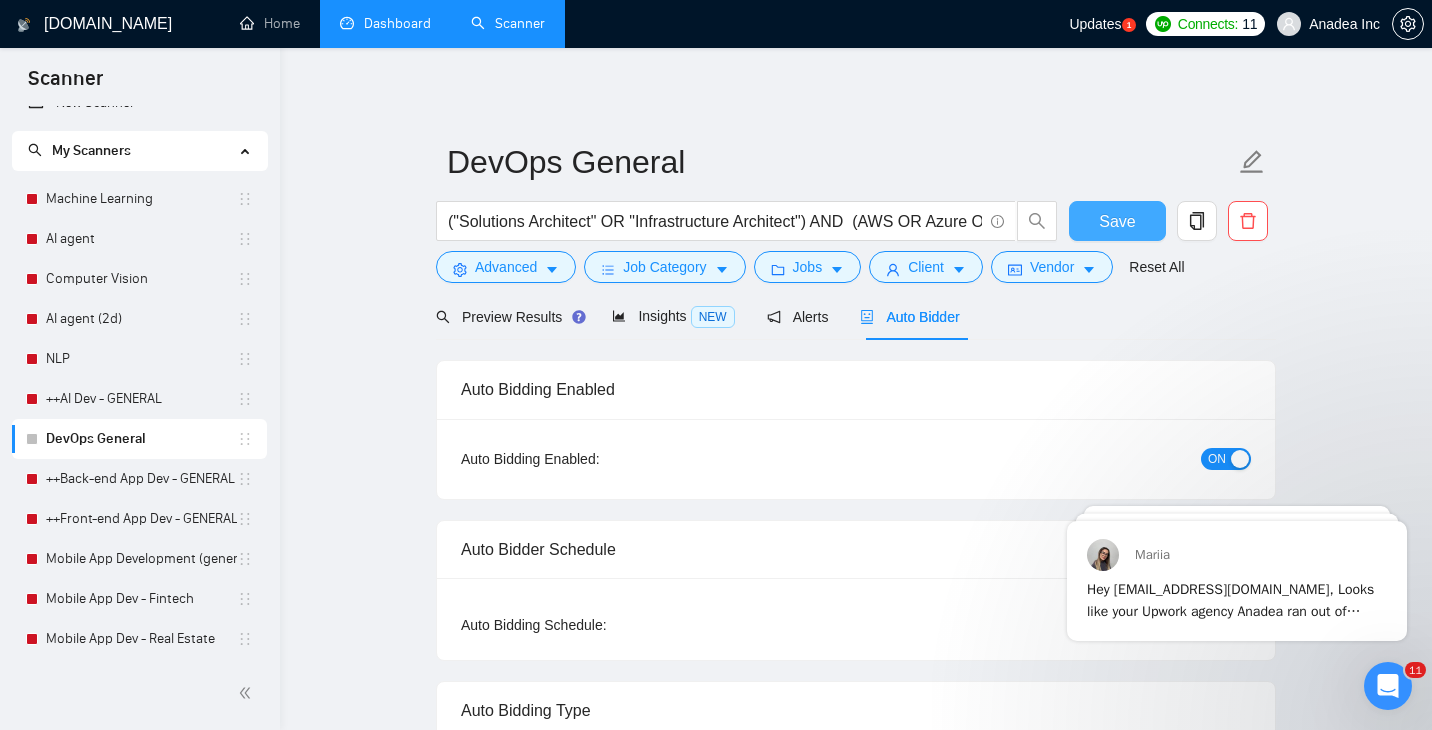 click on "Save" at bounding box center (1117, 221) 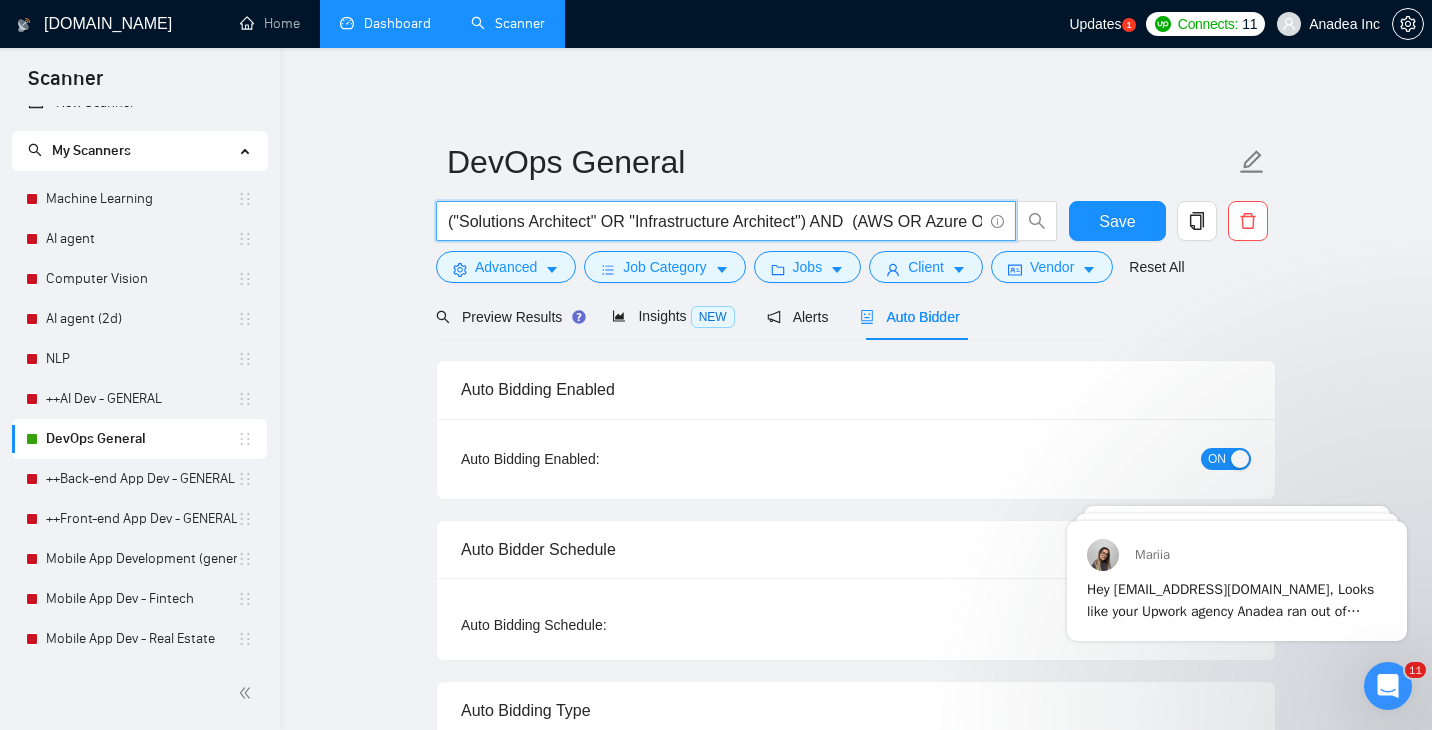 click on "("Solutions Architect" OR "Infrastructure Architect") AND  (AWS OR Azure OR GCP) AND  (Kubernetes OR Docker OR "Microservice Architecture" OR "High-loaded" OR Distributed) AND  (Infrastructure OR "Infrastructure as Code" OR Terraform OR Pulumi OR CDK OR Lambda OR SAM) AND  (Python OR SQL OR Mongo OR NoSQL) AND  (Databricks OR ETL OR Glue OR S3 OR Redshift) AND  ("Microsoft Power Automate")" at bounding box center (715, 221) 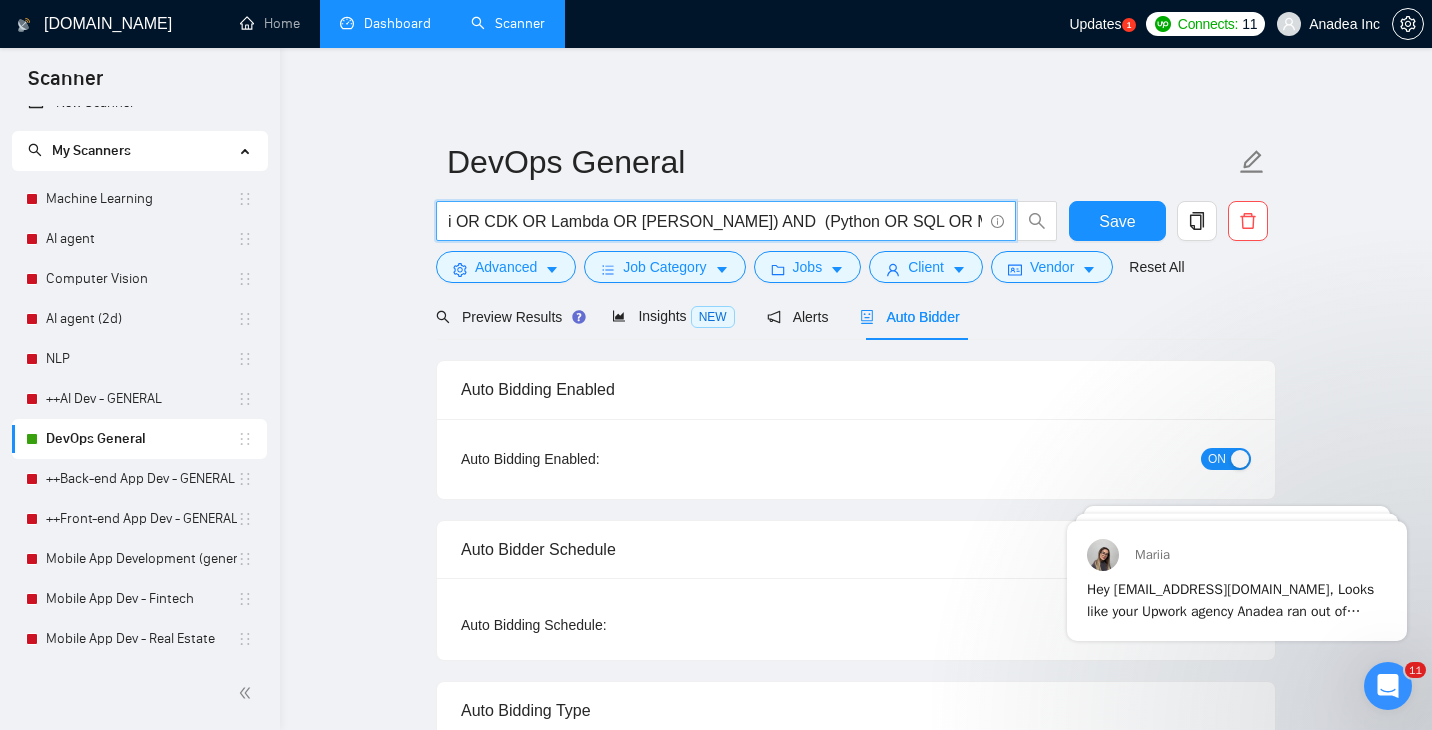 scroll, scrollTop: 0, scrollLeft: 1797, axis: horizontal 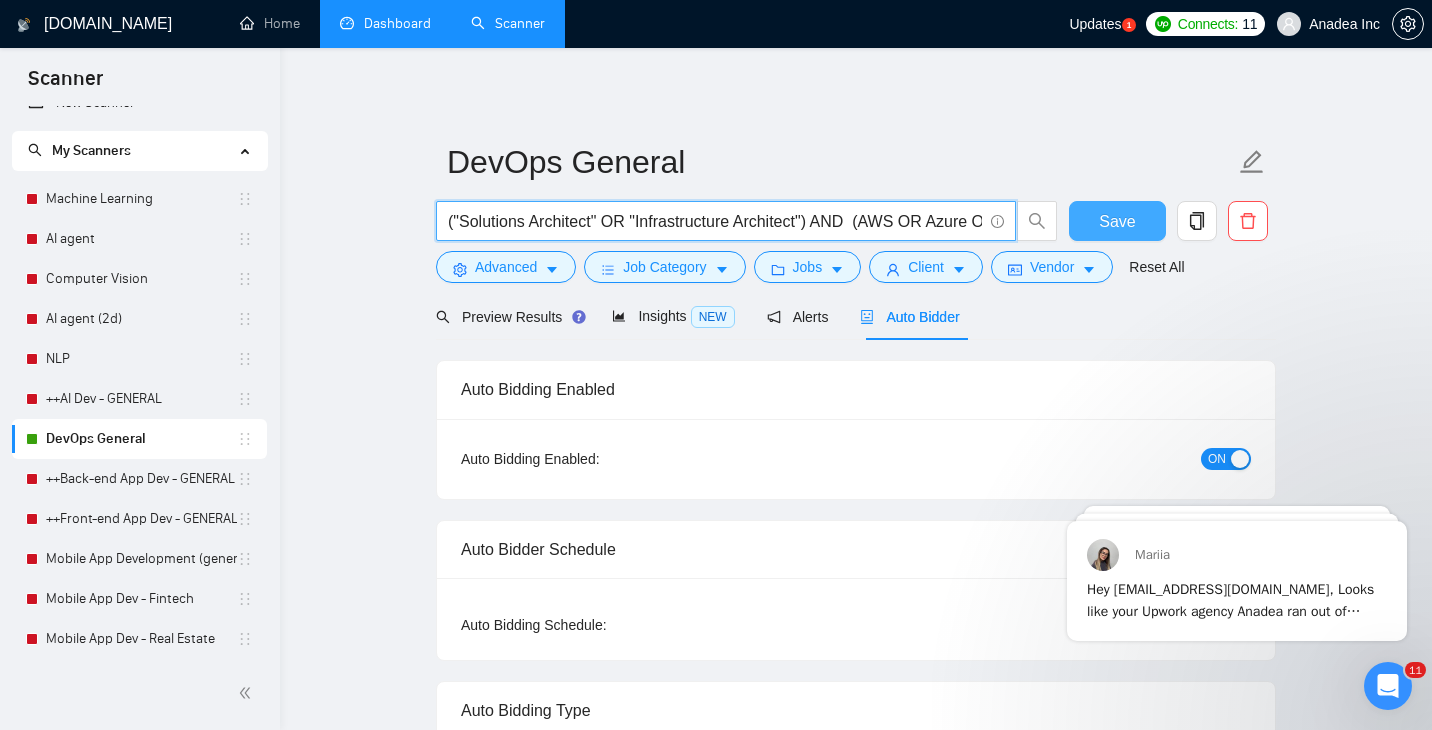 click on "Save" at bounding box center [1117, 221] 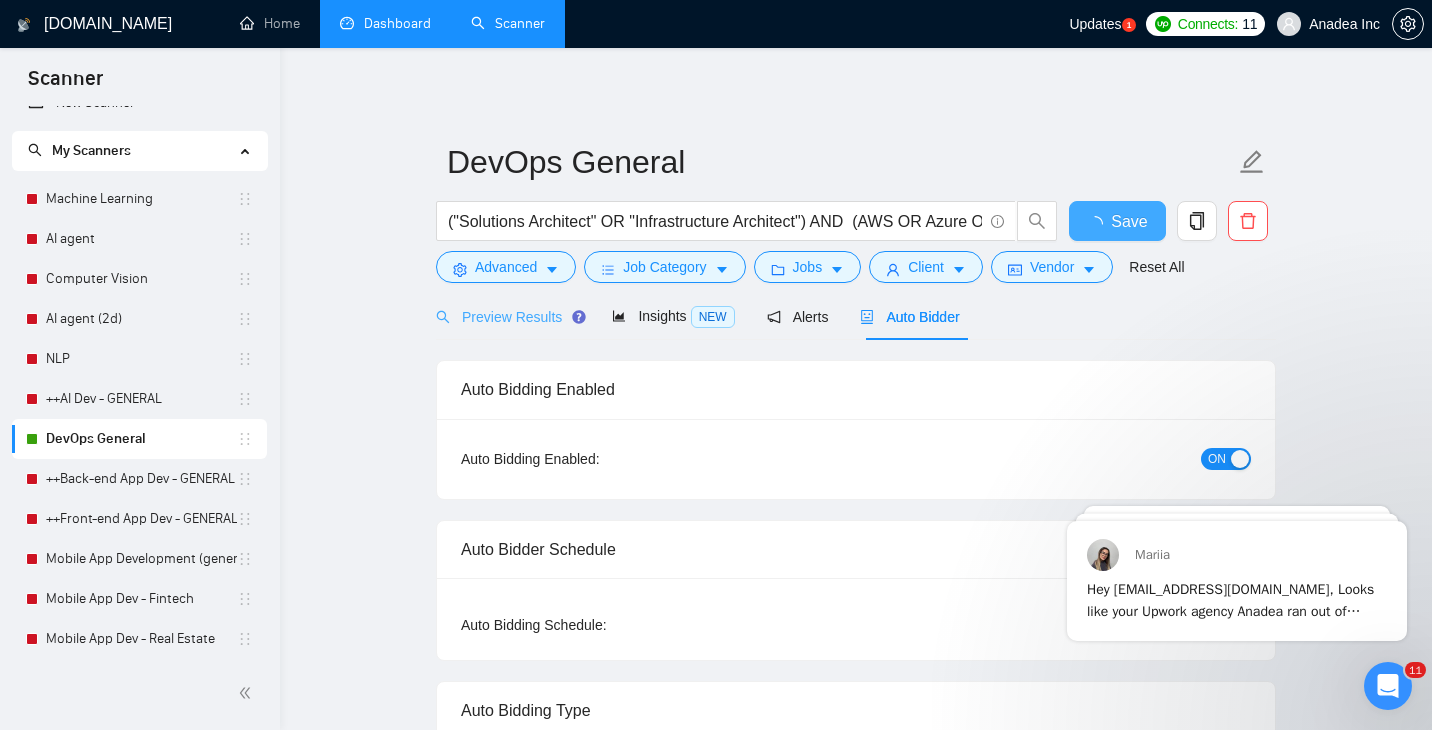 type 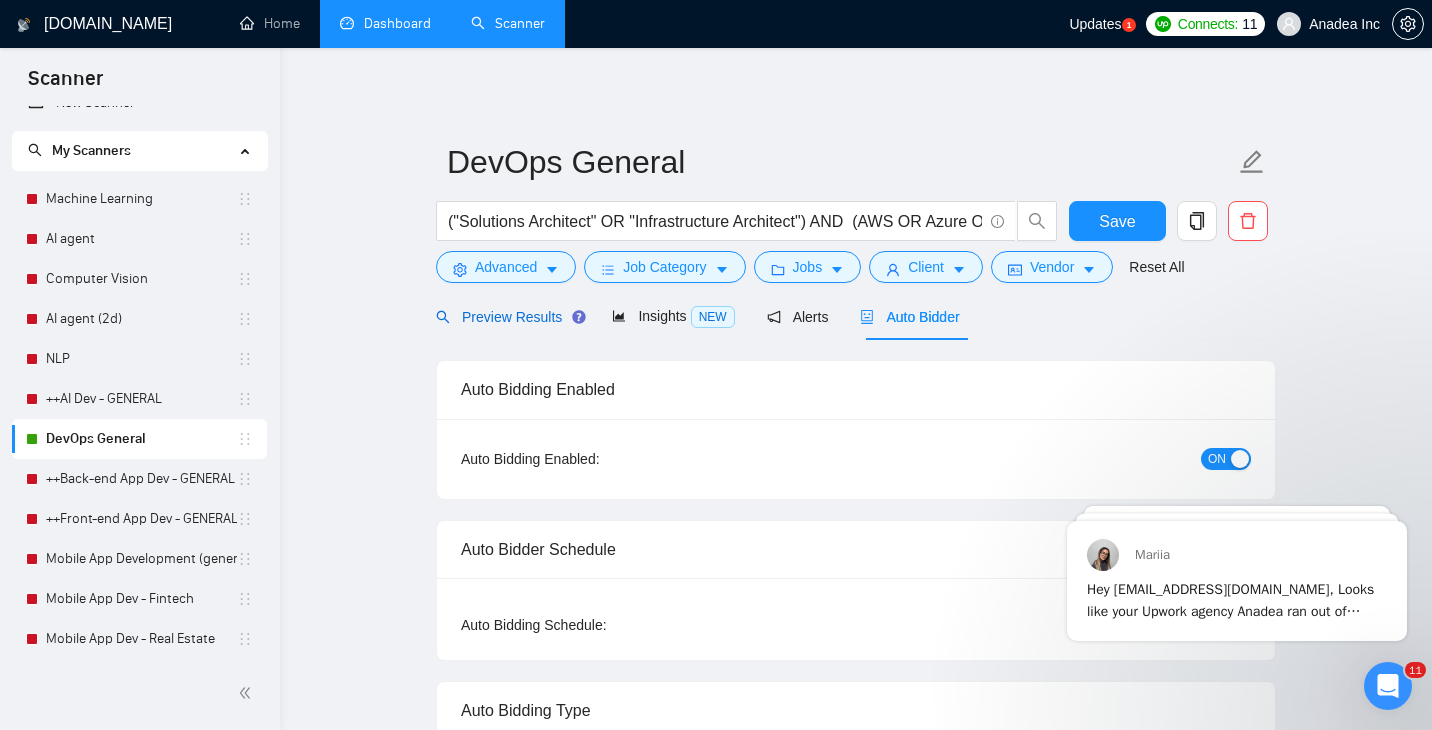 click on "Preview Results" at bounding box center [508, 317] 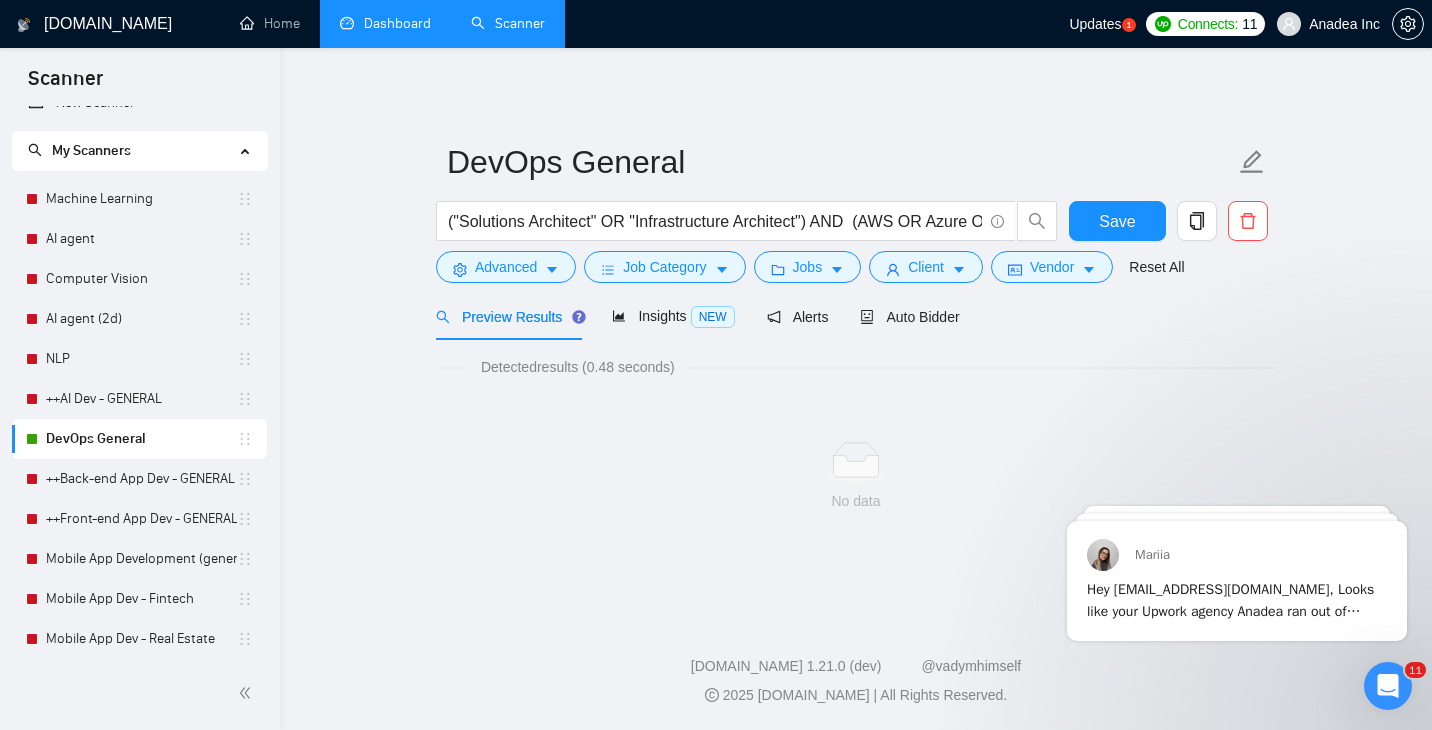 click on "Preview Results" at bounding box center (508, 317) 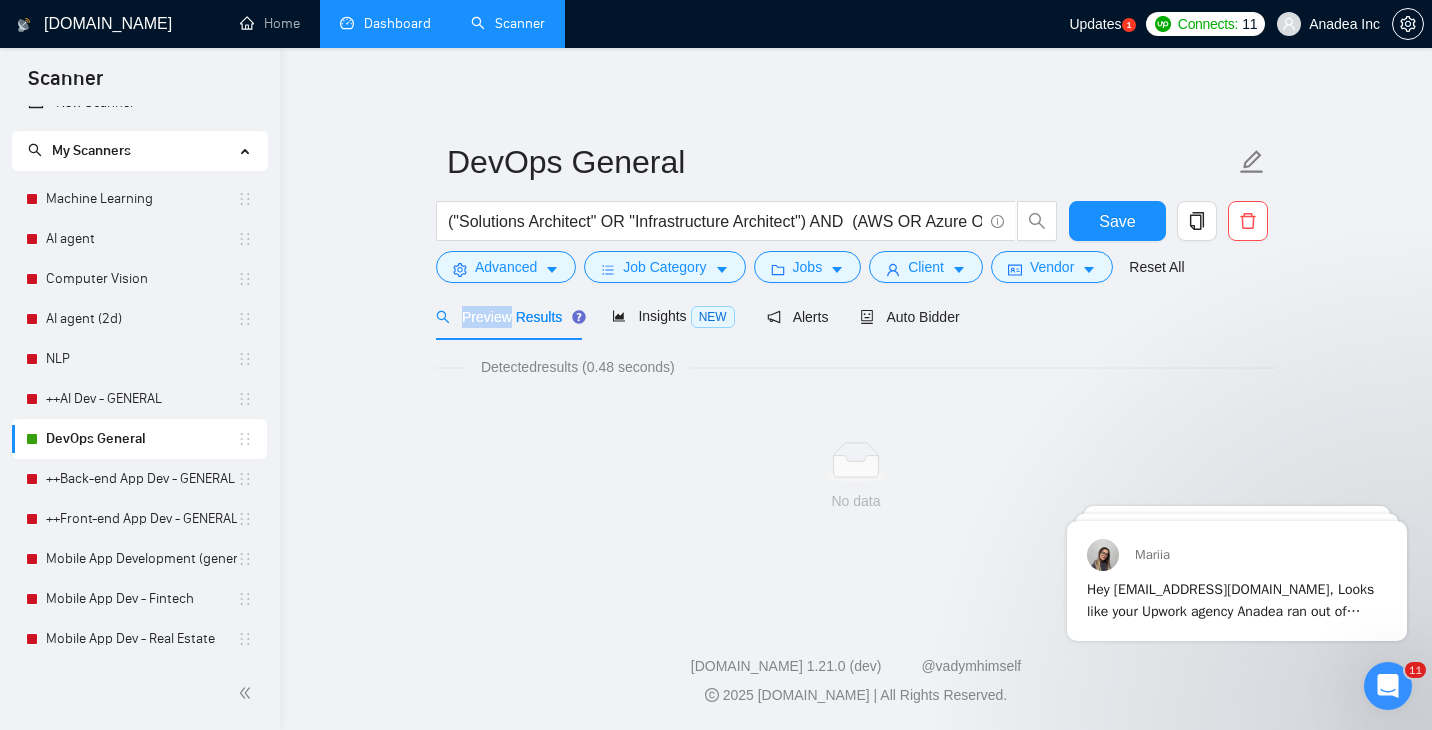 click on "Preview Results" at bounding box center [508, 317] 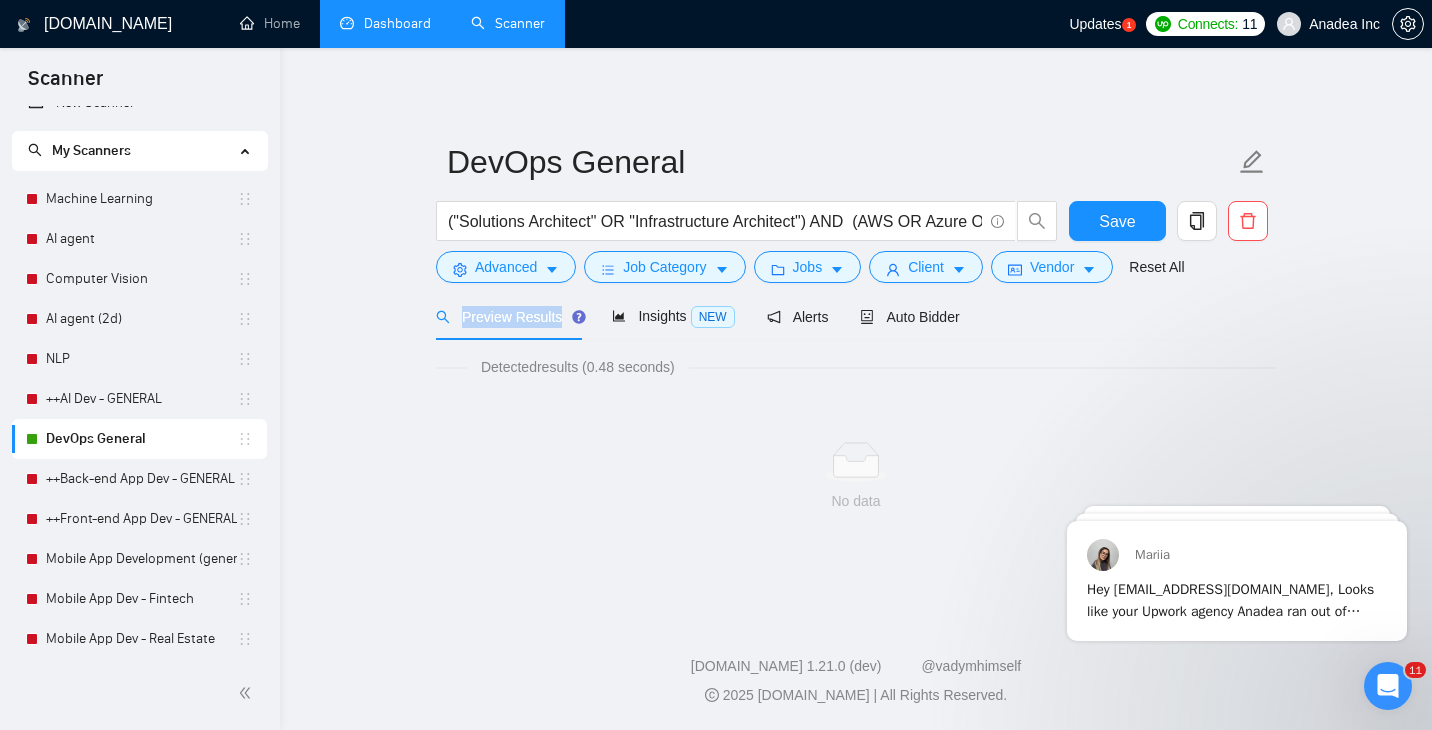 click on "Preview Results" at bounding box center [508, 317] 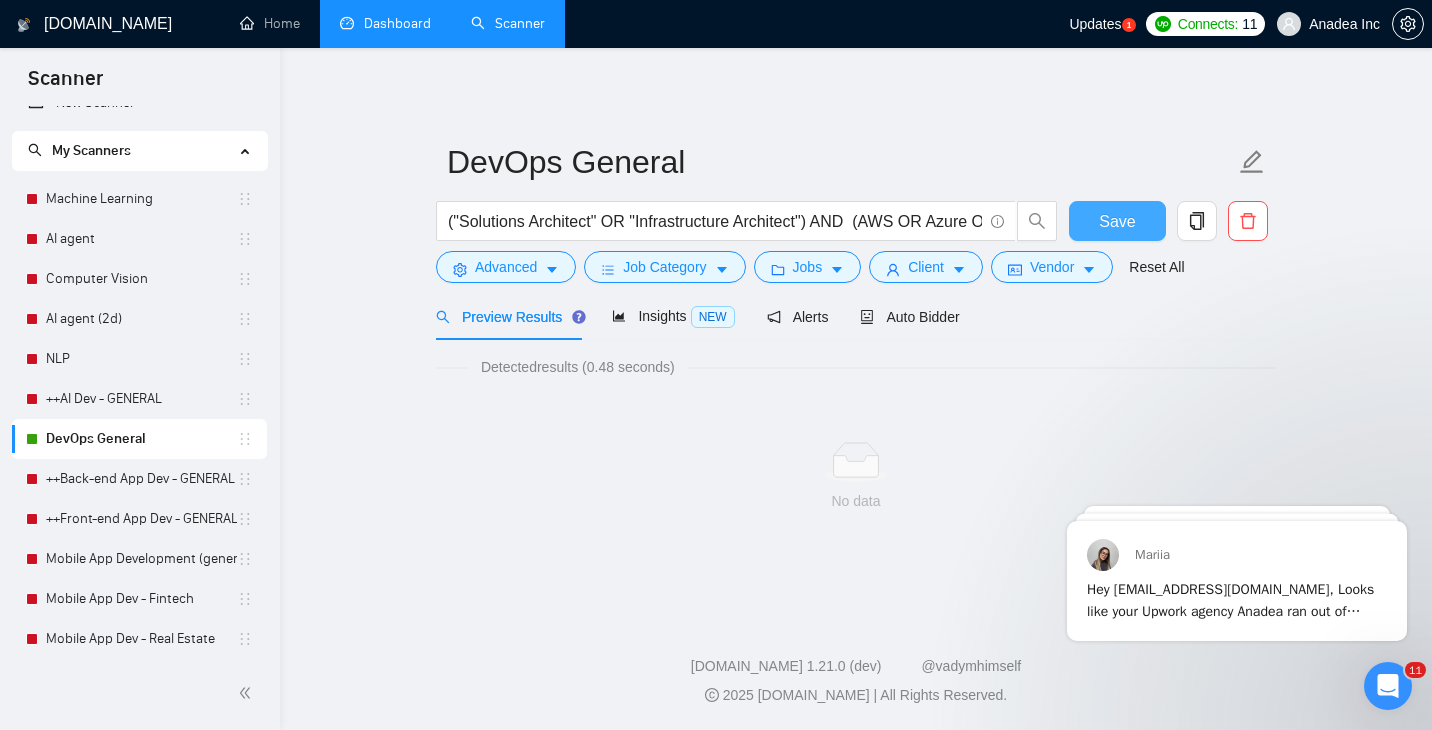 click on "Save" at bounding box center (1117, 221) 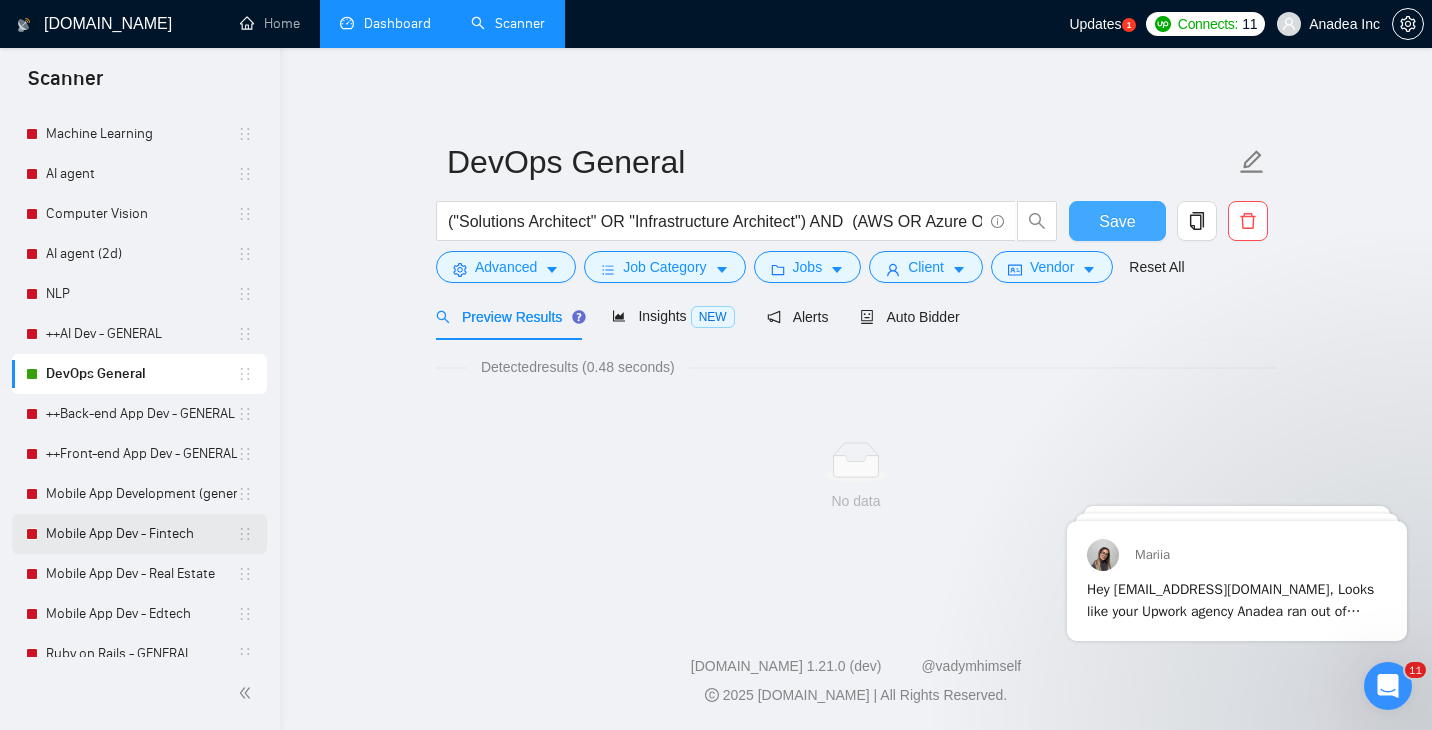 scroll, scrollTop: 0, scrollLeft: 0, axis: both 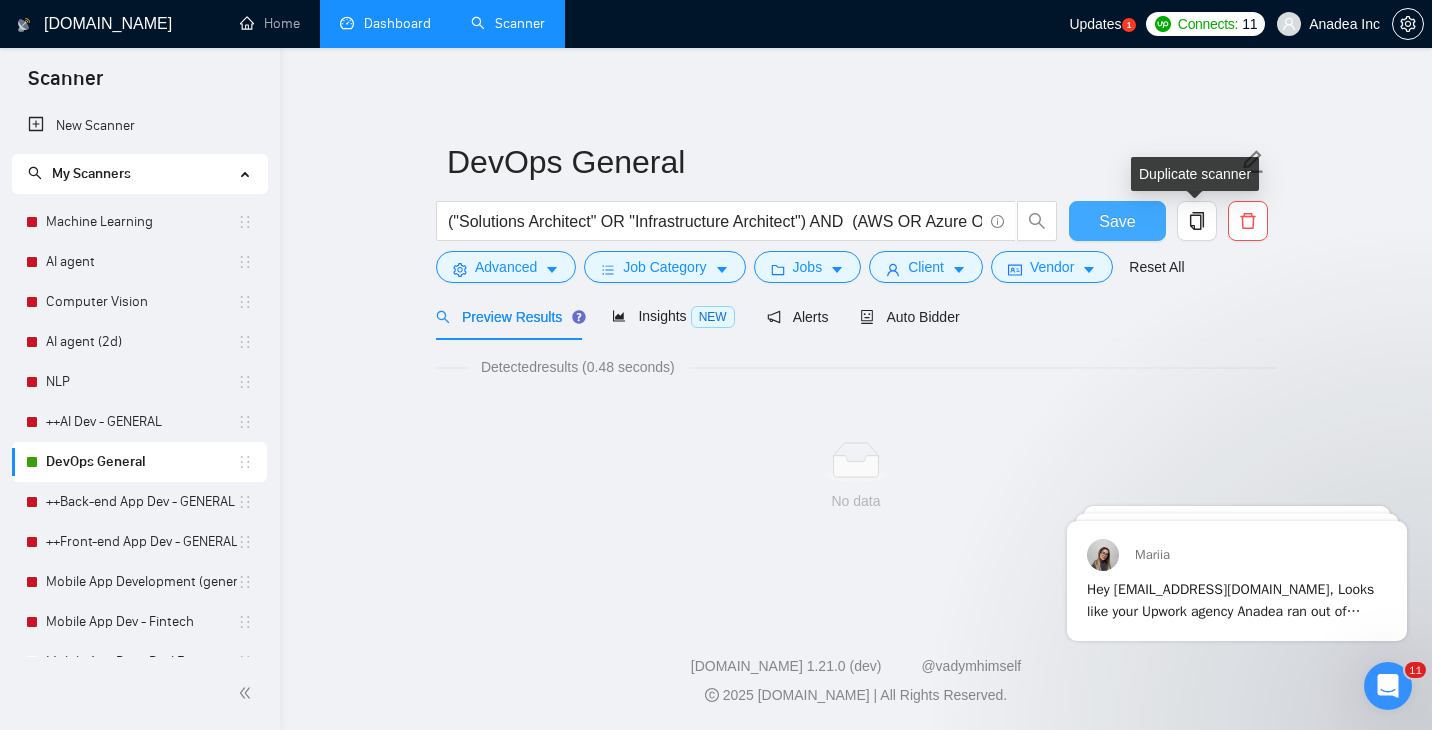 click on "Save" at bounding box center [1117, 221] 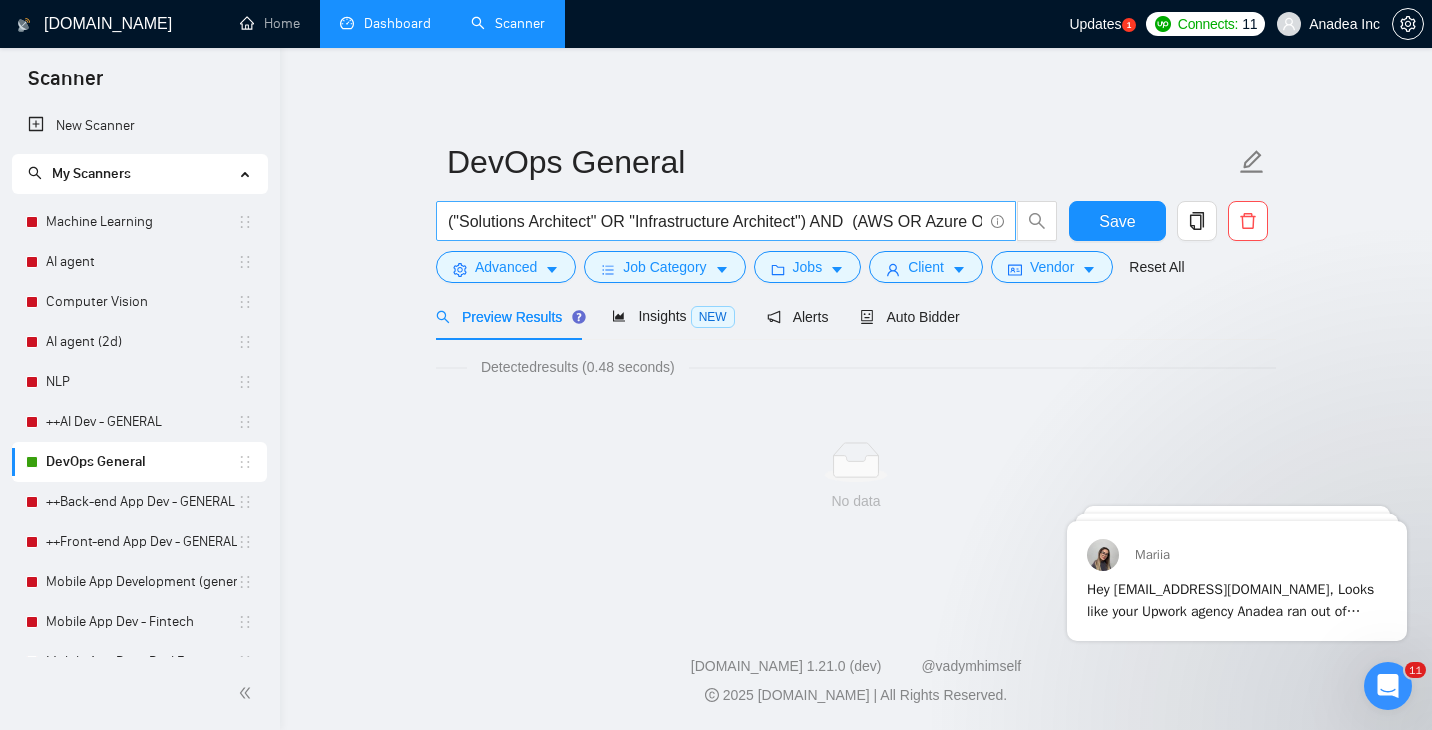 click on "("Solutions Architect" OR "Infrastructure Architect") AND  (AWS OR Azure OR GCP) AND  (Kubernetes OR Docker OR "Microservice Architecture" OR "High-loaded" OR Distributed) AND  (Infrastructure OR "Infrastructure as Code" OR Terraform OR Pulumi OR CDK OR Lambda OR SAM) AND  (Python OR SQL OR Mongo OR NoSQL) AND  (Databricks OR ETL OR Glue OR S3 OR Redshift) AND  ("Microsoft Power Automate")" at bounding box center (715, 221) 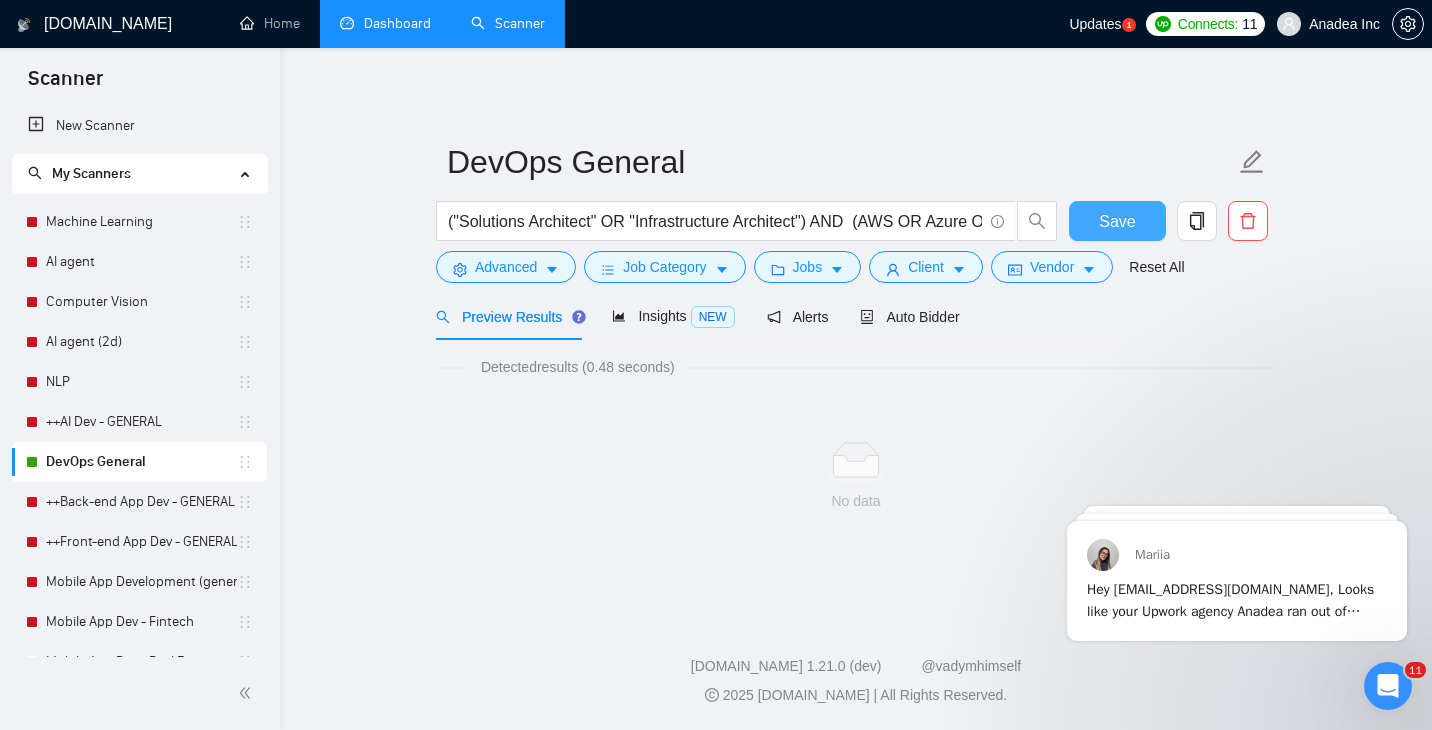 click on "Save" at bounding box center (1117, 221) 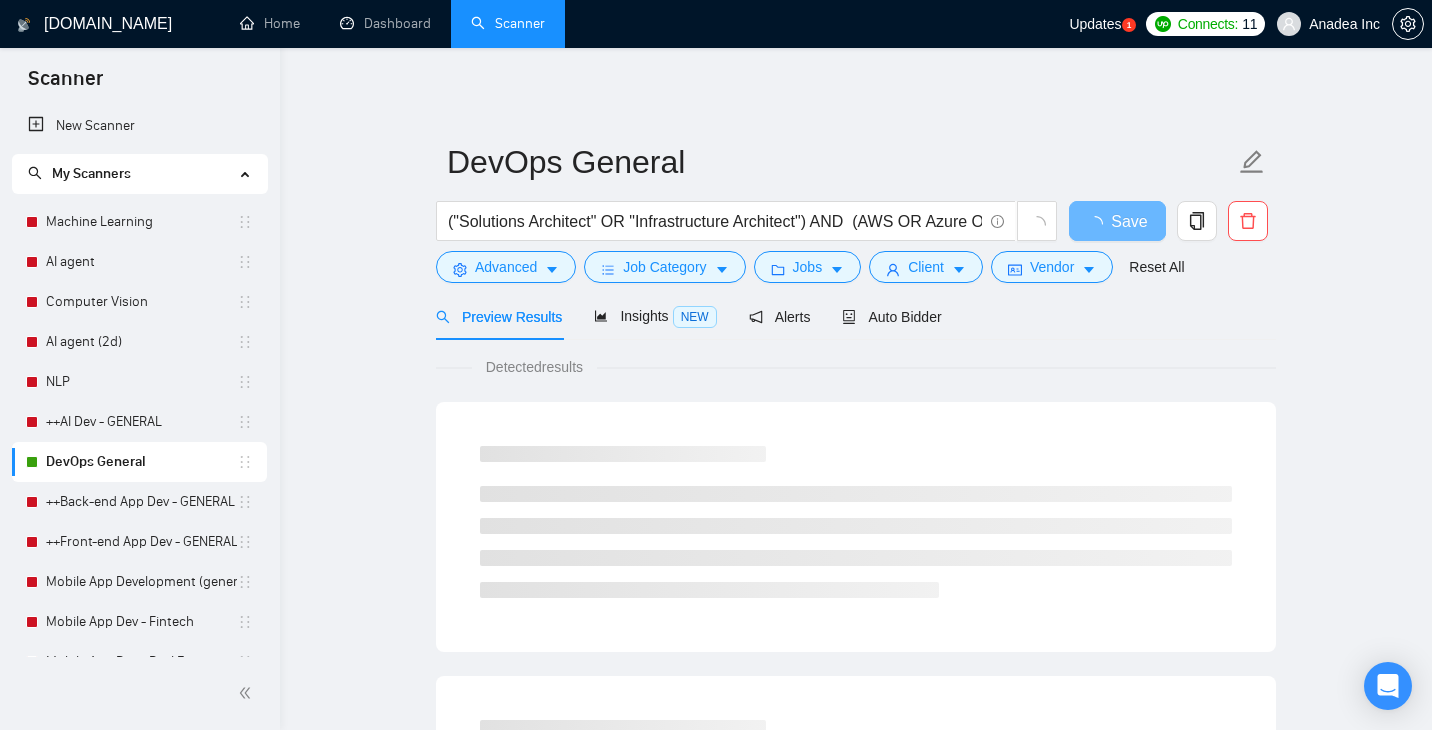 scroll, scrollTop: 0, scrollLeft: 0, axis: both 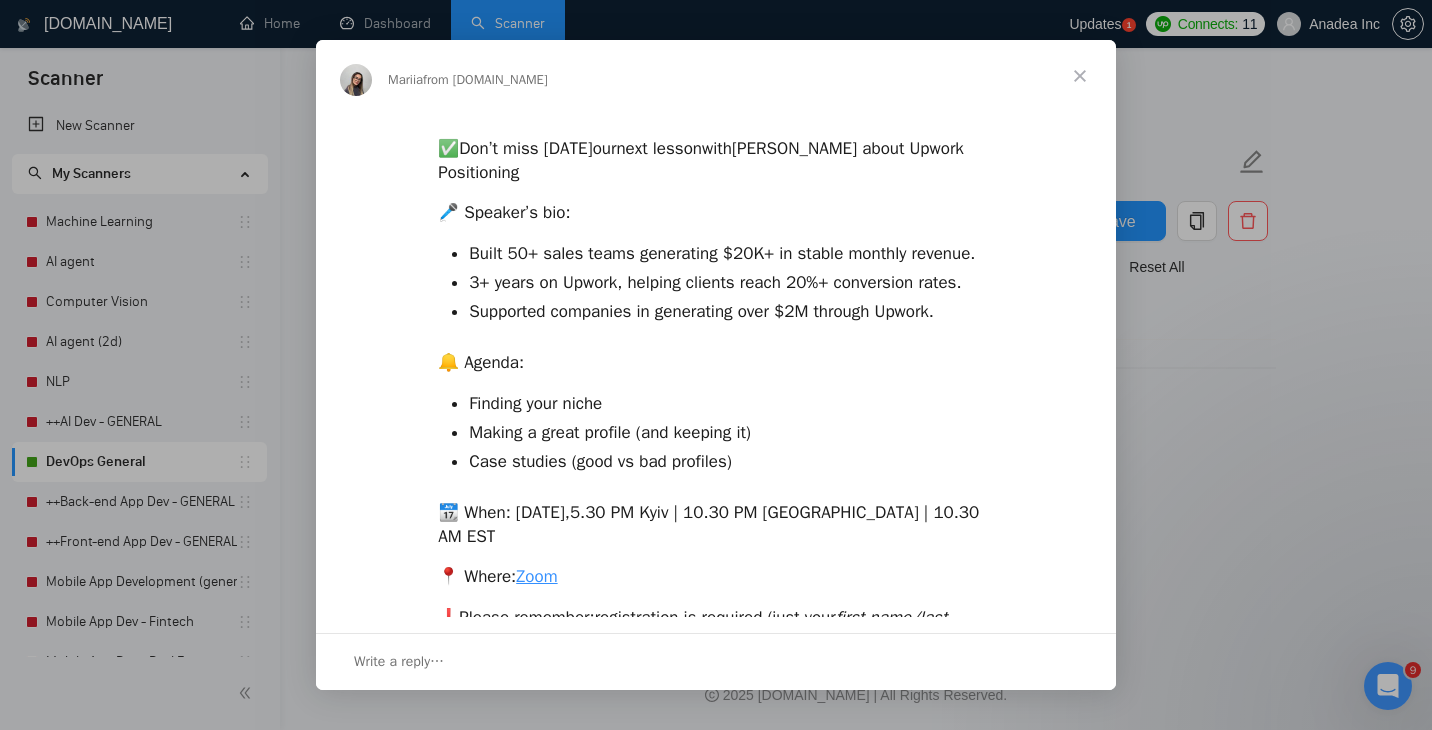 click at bounding box center (1080, 76) 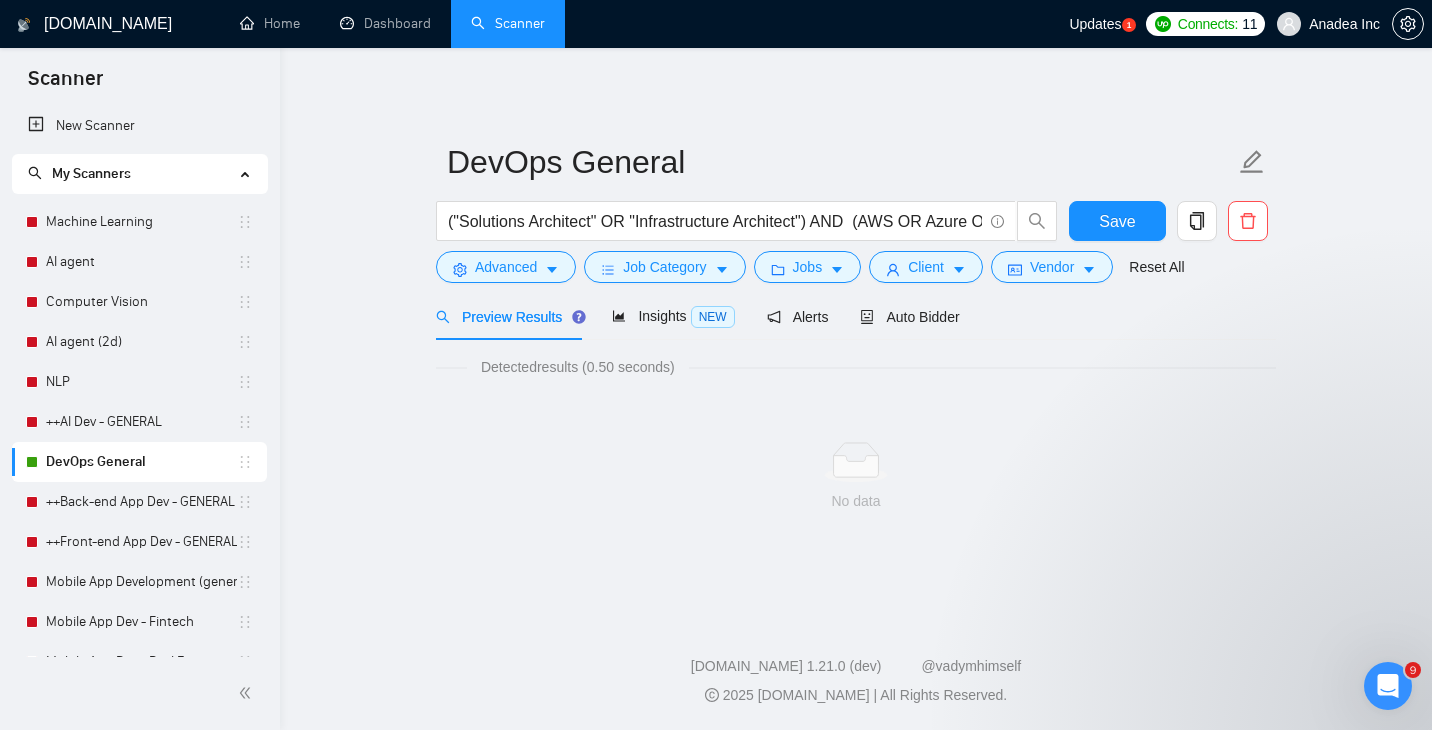 scroll, scrollTop: 0, scrollLeft: 0, axis: both 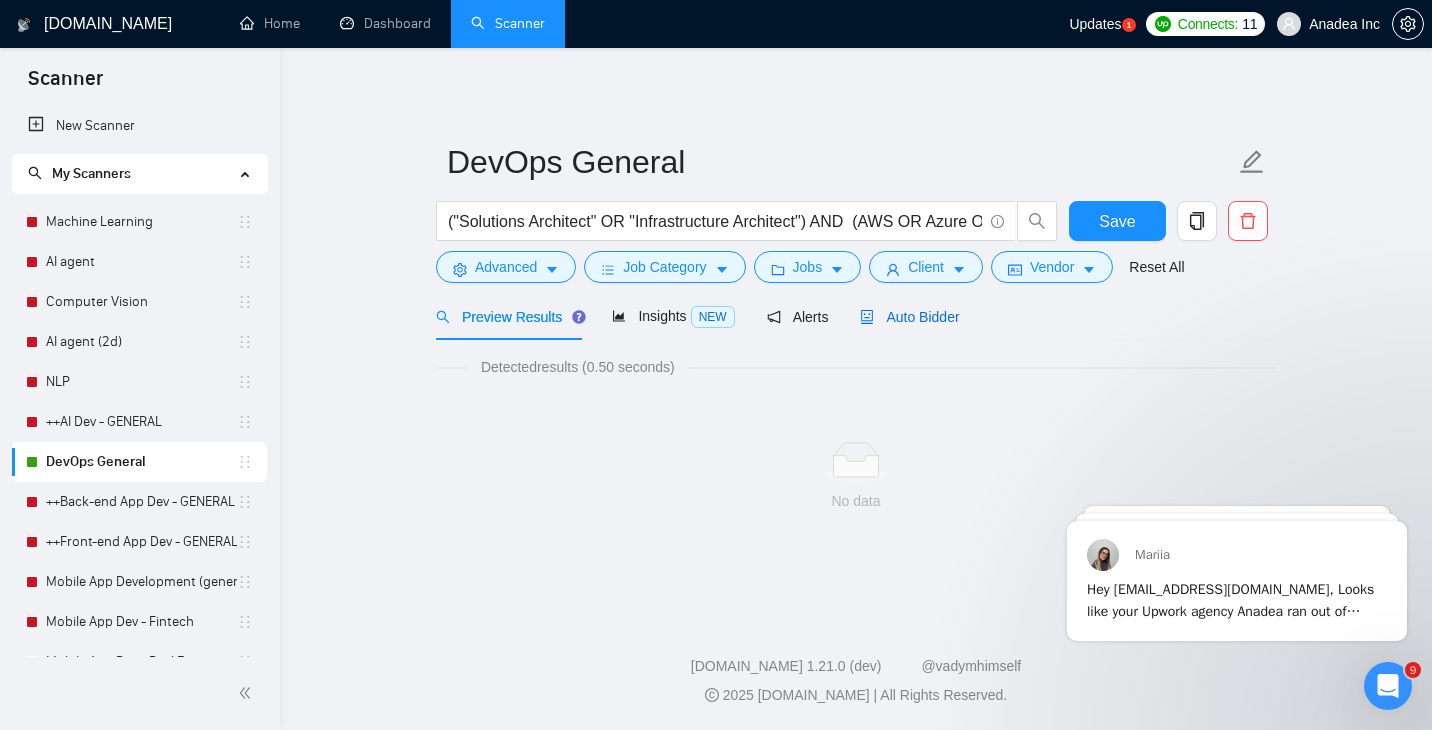 click on "Auto Bidder" at bounding box center (909, 317) 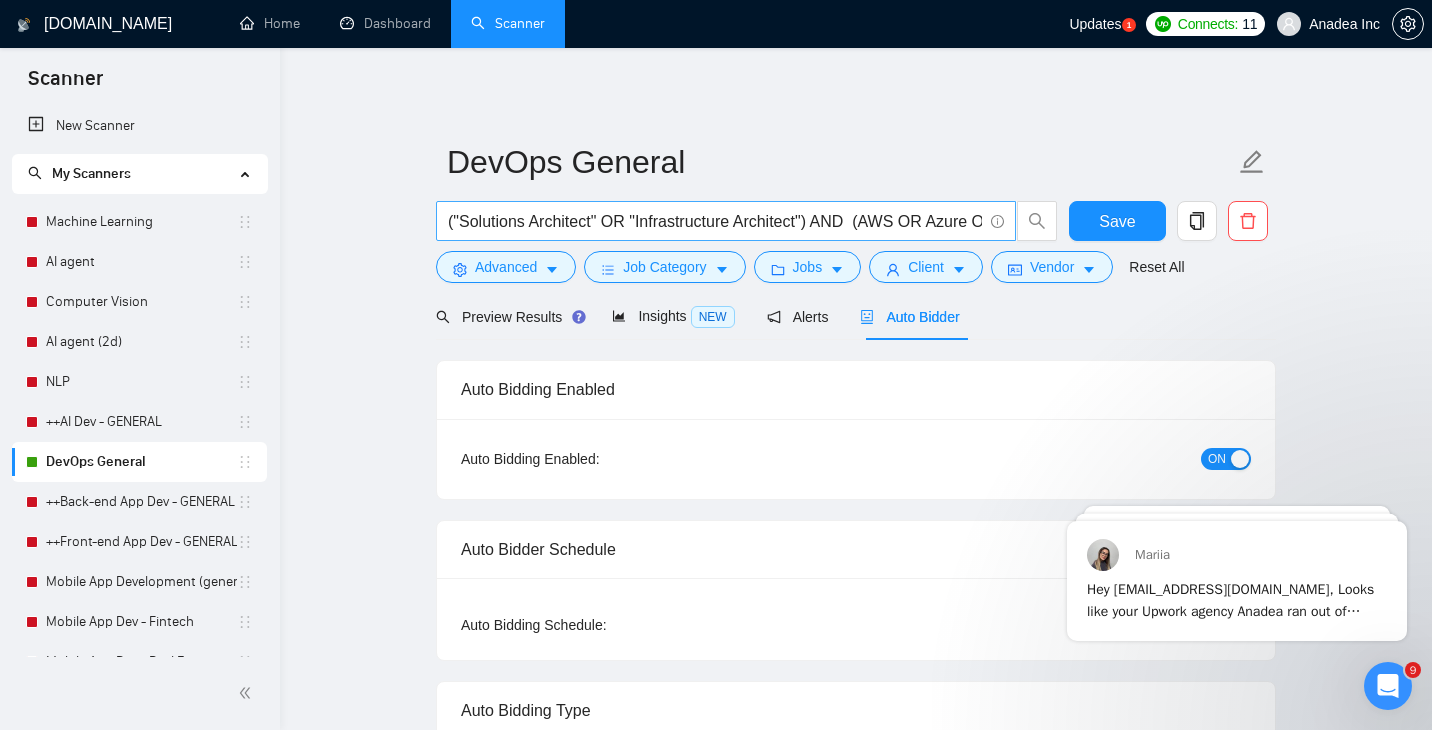 type 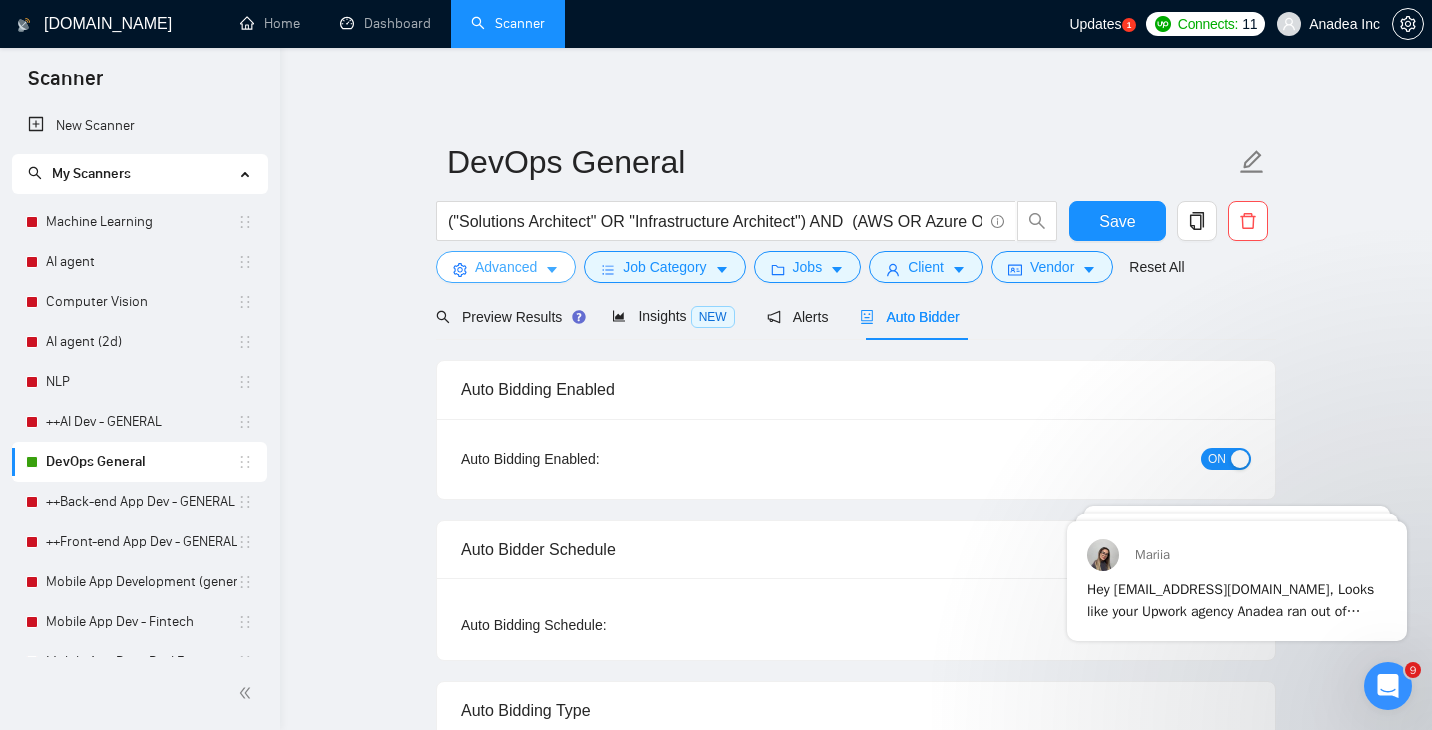 click on "Advanced" at bounding box center (506, 267) 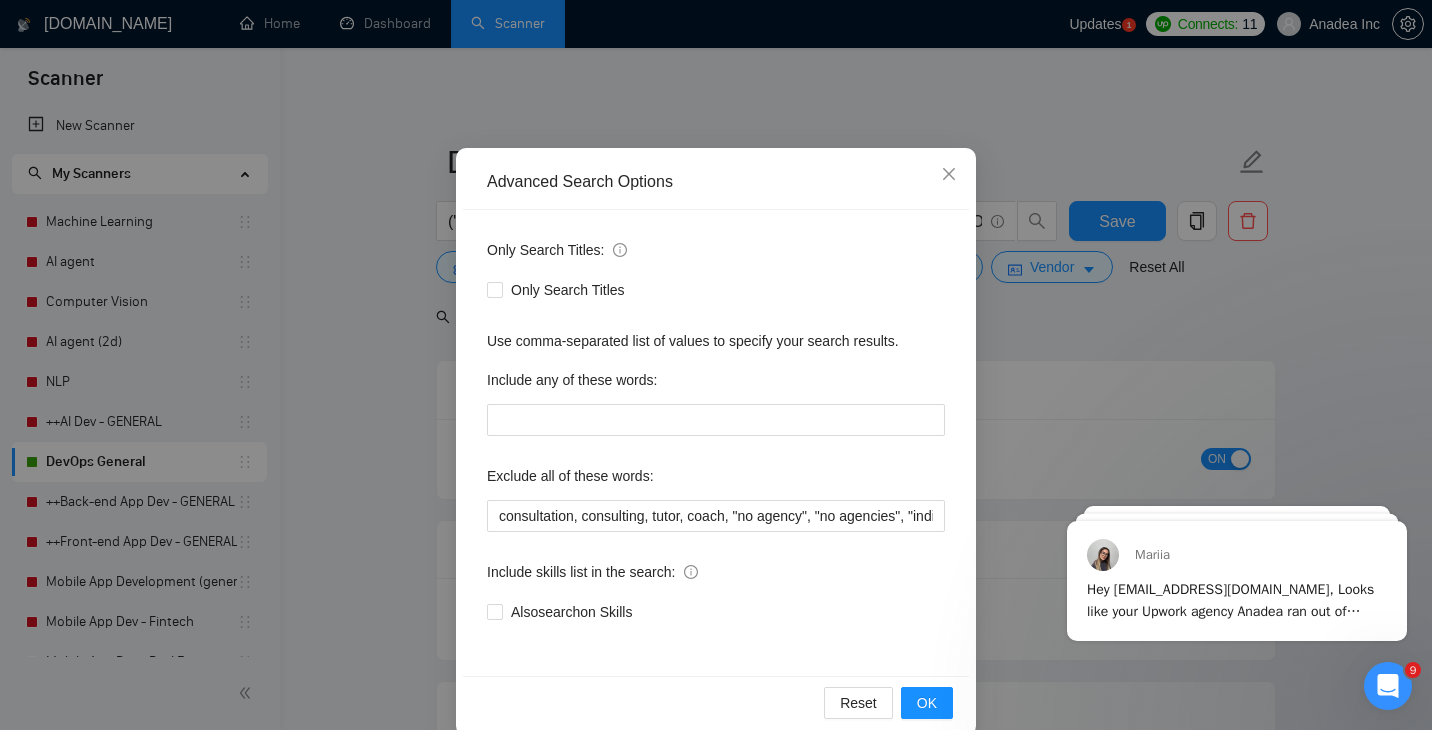 scroll, scrollTop: 102, scrollLeft: 0, axis: vertical 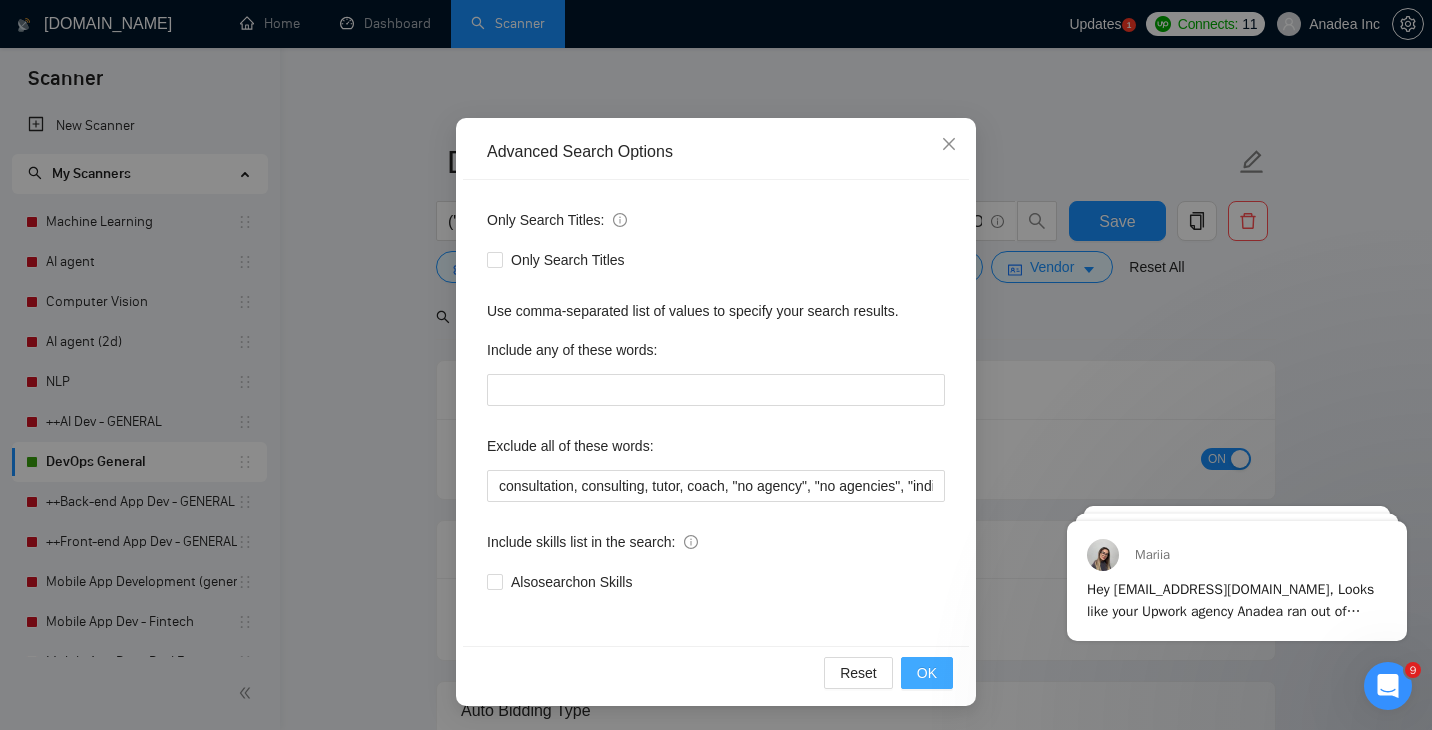 click on "OK" at bounding box center (927, 673) 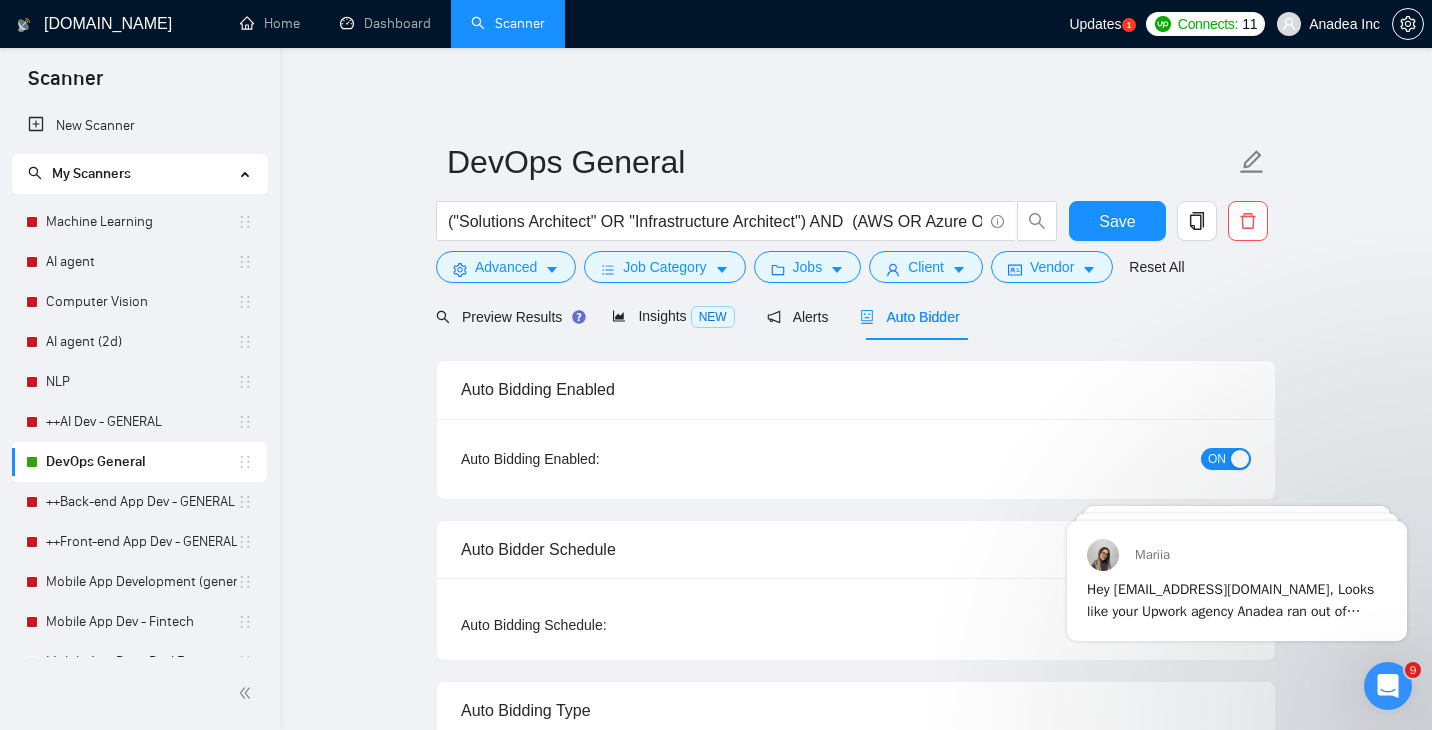 scroll, scrollTop: 2, scrollLeft: 0, axis: vertical 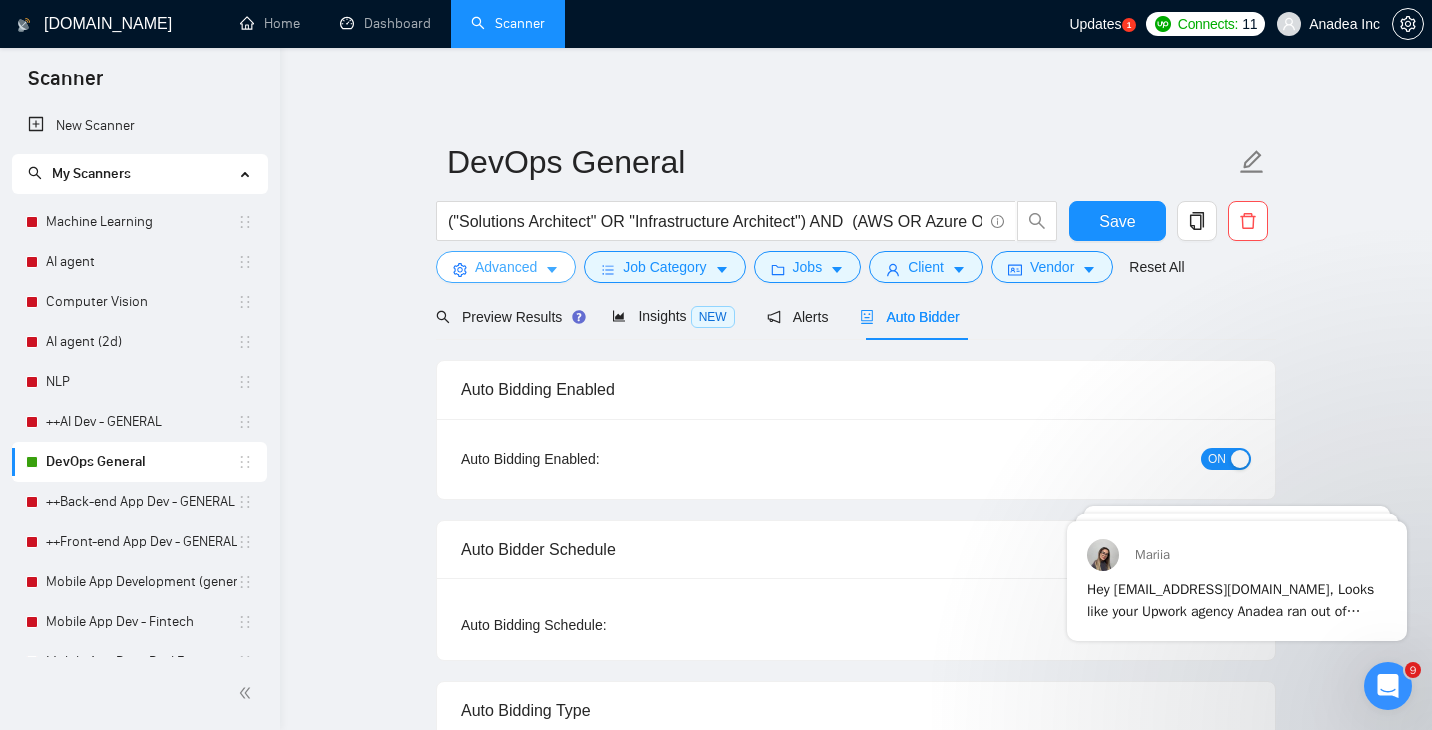 click on "Scanner New Scanner My Scanners Machine Learning AI agent Computer Vision AI agent (2d) NLP ++AI Dev - GENERAL DevOps General ++Back-end App Dev - GENERAL (cleaned) ++Front-end App Dev - GENERAL Mobile App Development (general) Mobile App Dev - Fintech Mobile App Dev - Real Estate Mobile App Dev - Edtech Ruby on Rails - GENERAL ++Mobile App Dev - GENERAL ++ KOTLIN/SWIFT Mobile App Dev - MedTech Web App Dev - Fintech Web App Dev - Edtech Web App Dev - Medtech Web App Dev - Real Estate  ++Web&Mobile App Dev - GENERAL +Sport Dev - GENERAL Design - GENERAL Copy of DevOps General +IoT Dev - GENERAL +Supply/Logistics Dev - GENERAL +Insurance Dev - GENERAL +Legal Tech Dev - GENERAL +Travel Dev - GENERAL +ERP Dev - GENERAL +E-commerce Dev - GENERAL +Retail Dev - GENERAL QA General "react.js" (develope Computer vision Mobile App Dev ++ ChatBot GENERAL GigRadar.io Home Dashboard Scanner Updates
1
Connects: 11 Anadea Inc DevOps General Save Advanced" at bounding box center [716, 365] 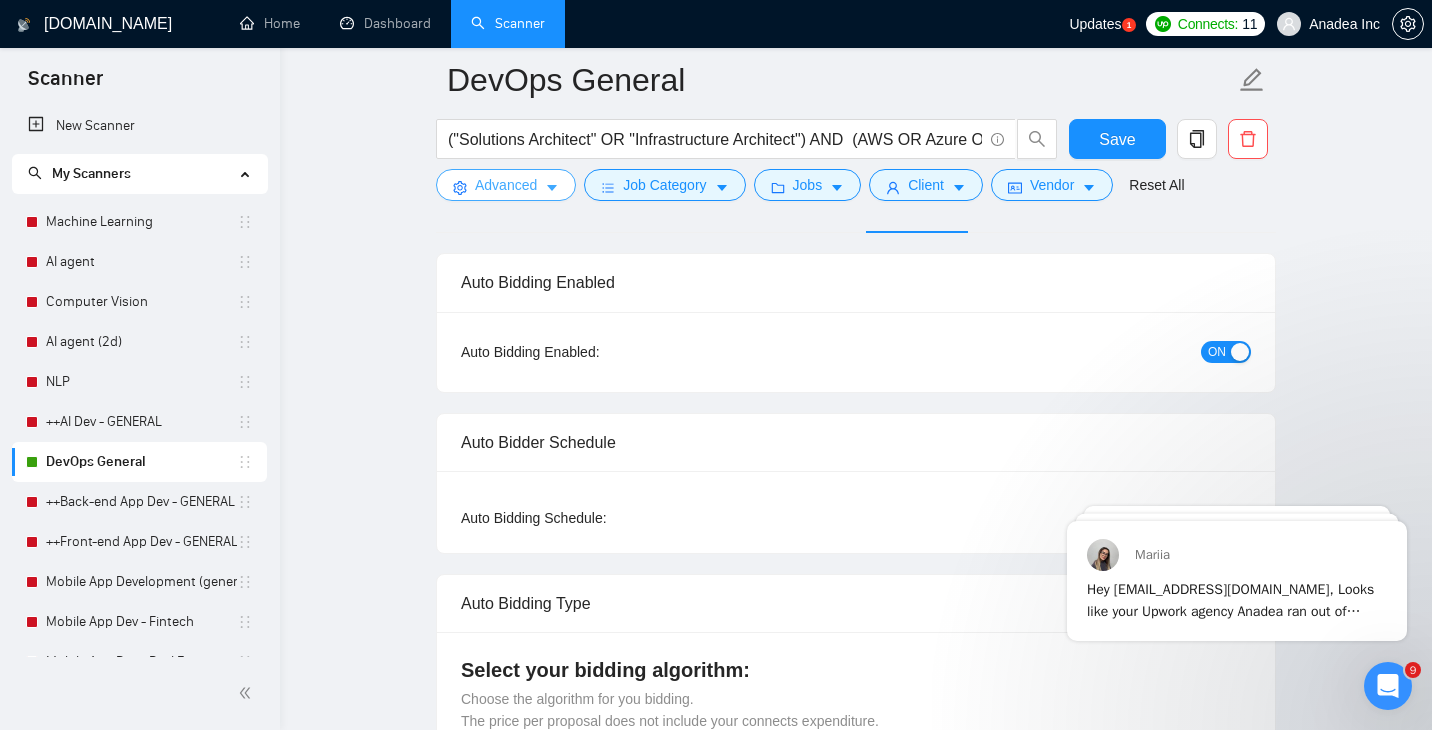 scroll, scrollTop: 0, scrollLeft: 0, axis: both 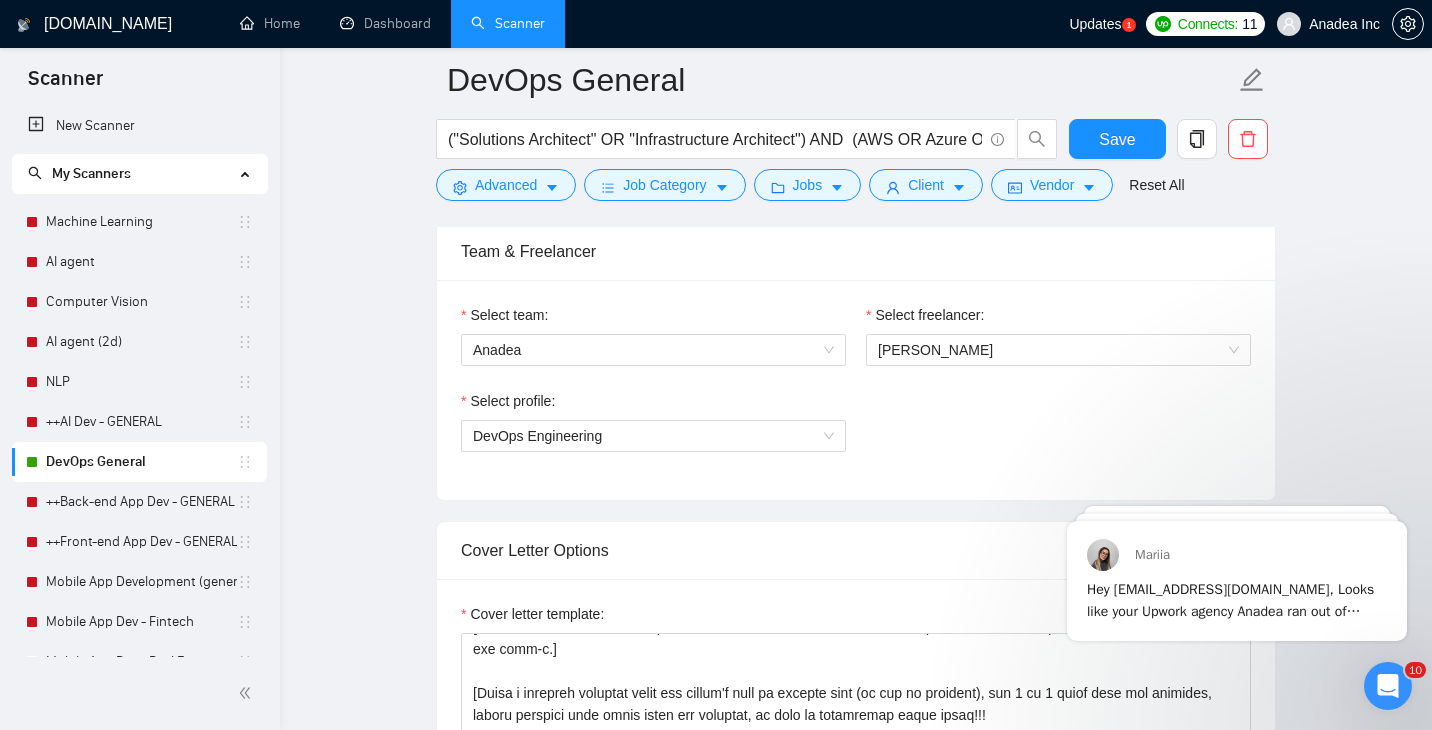click on "Select freelancer:" at bounding box center (925, 315) 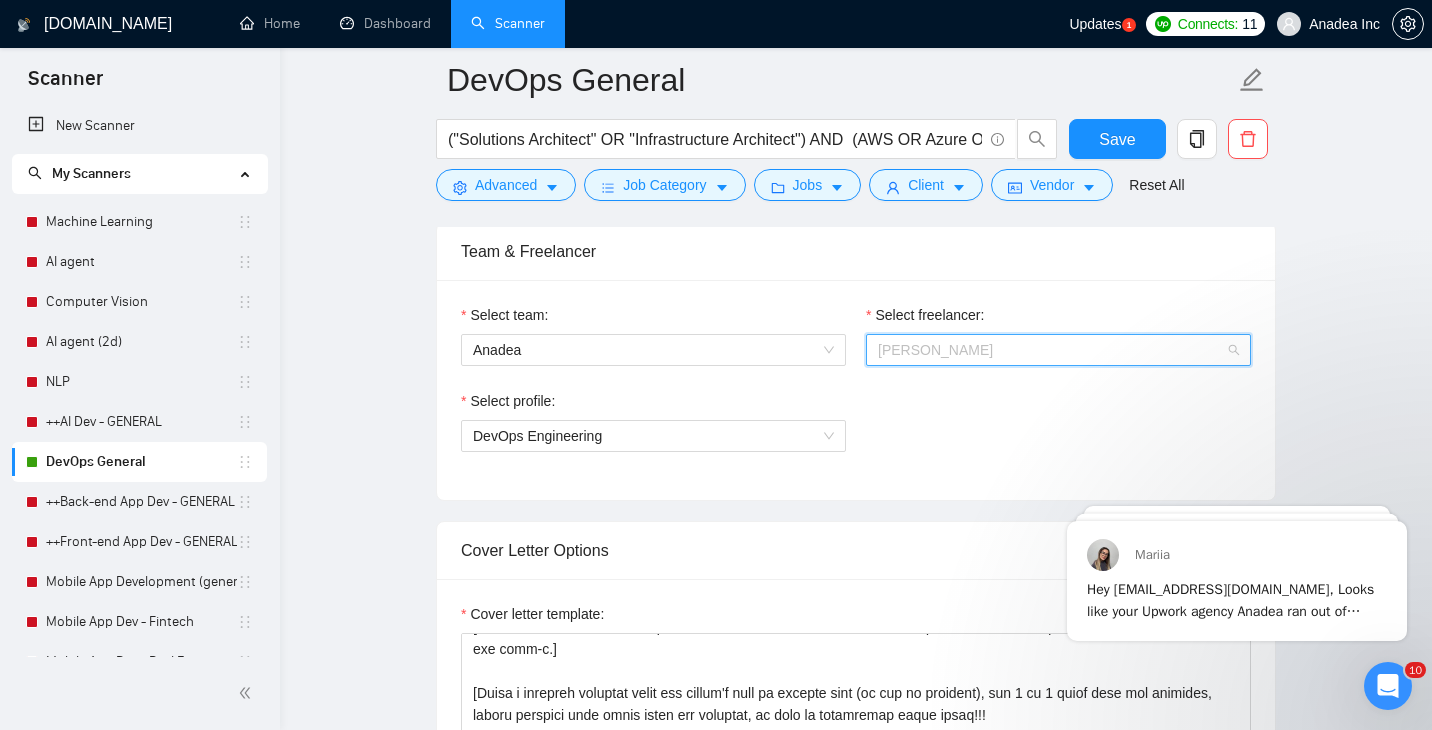 click on "Alexey Bobrov" at bounding box center [1058, 350] 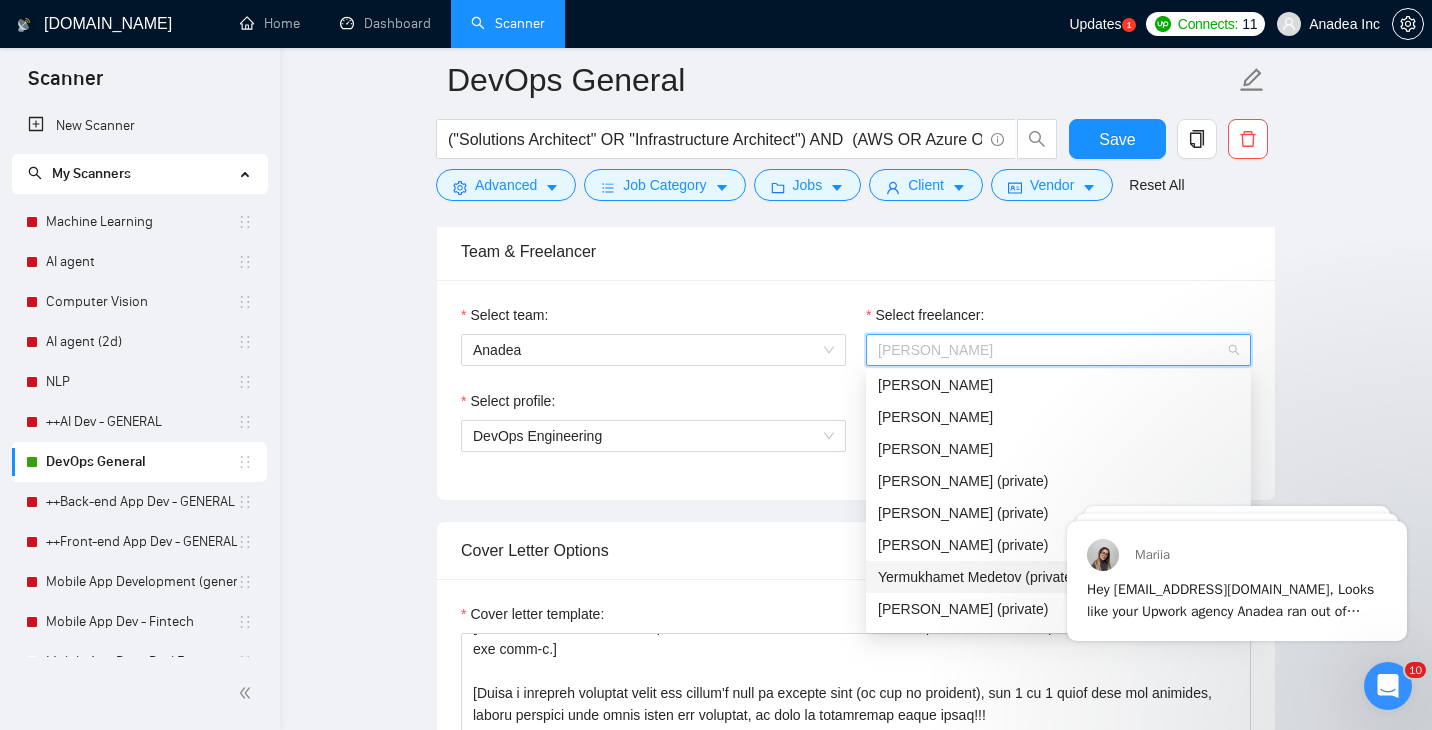 scroll, scrollTop: 0, scrollLeft: 0, axis: both 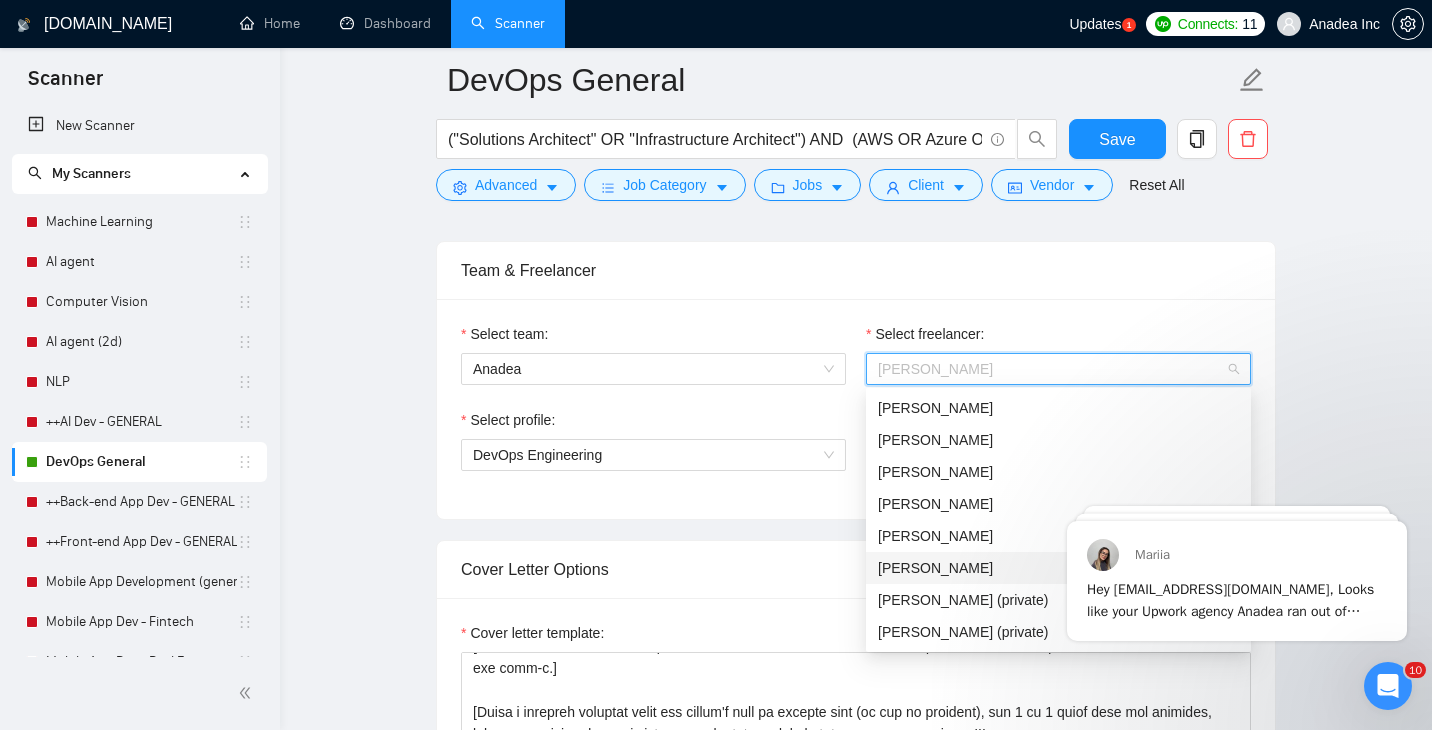 click on "Aleksandra Lichko" at bounding box center [935, 568] 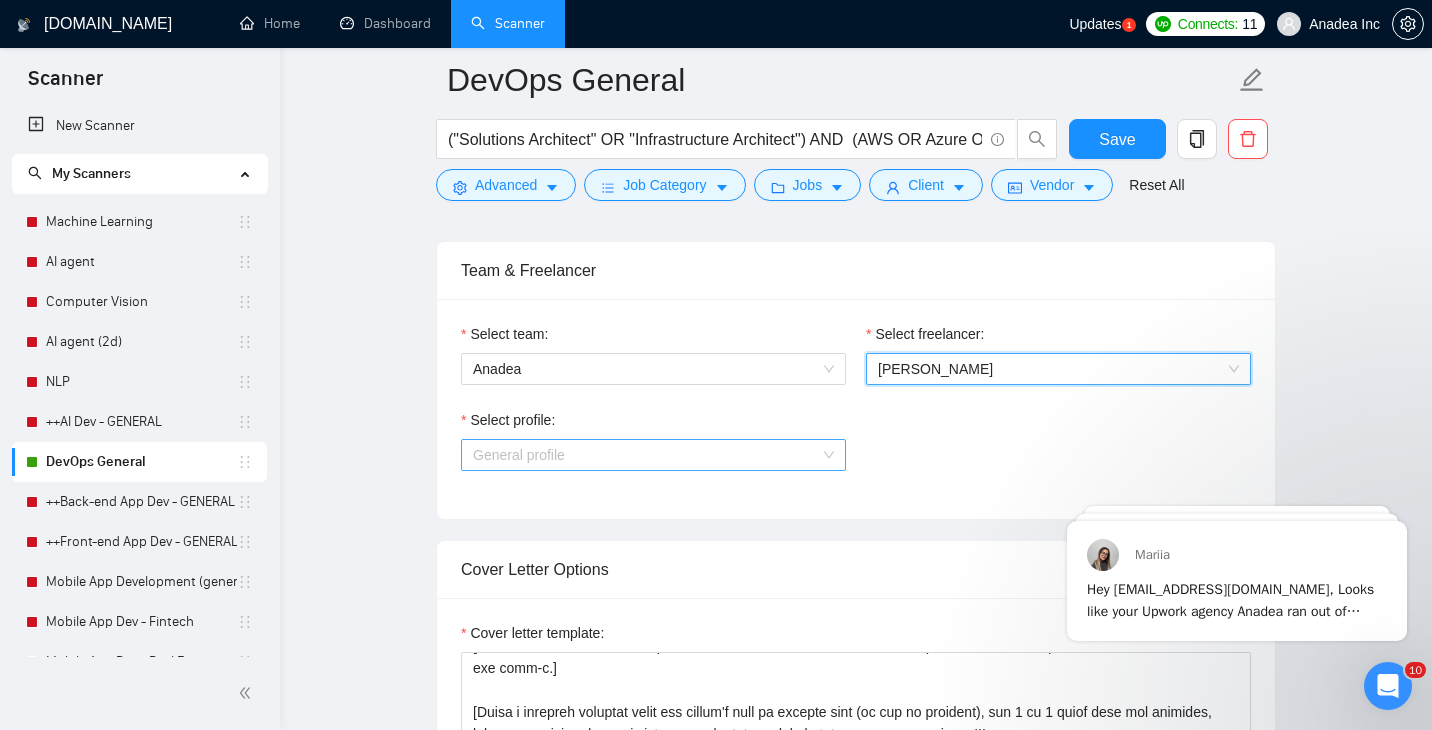 click on "General profile" at bounding box center (653, 455) 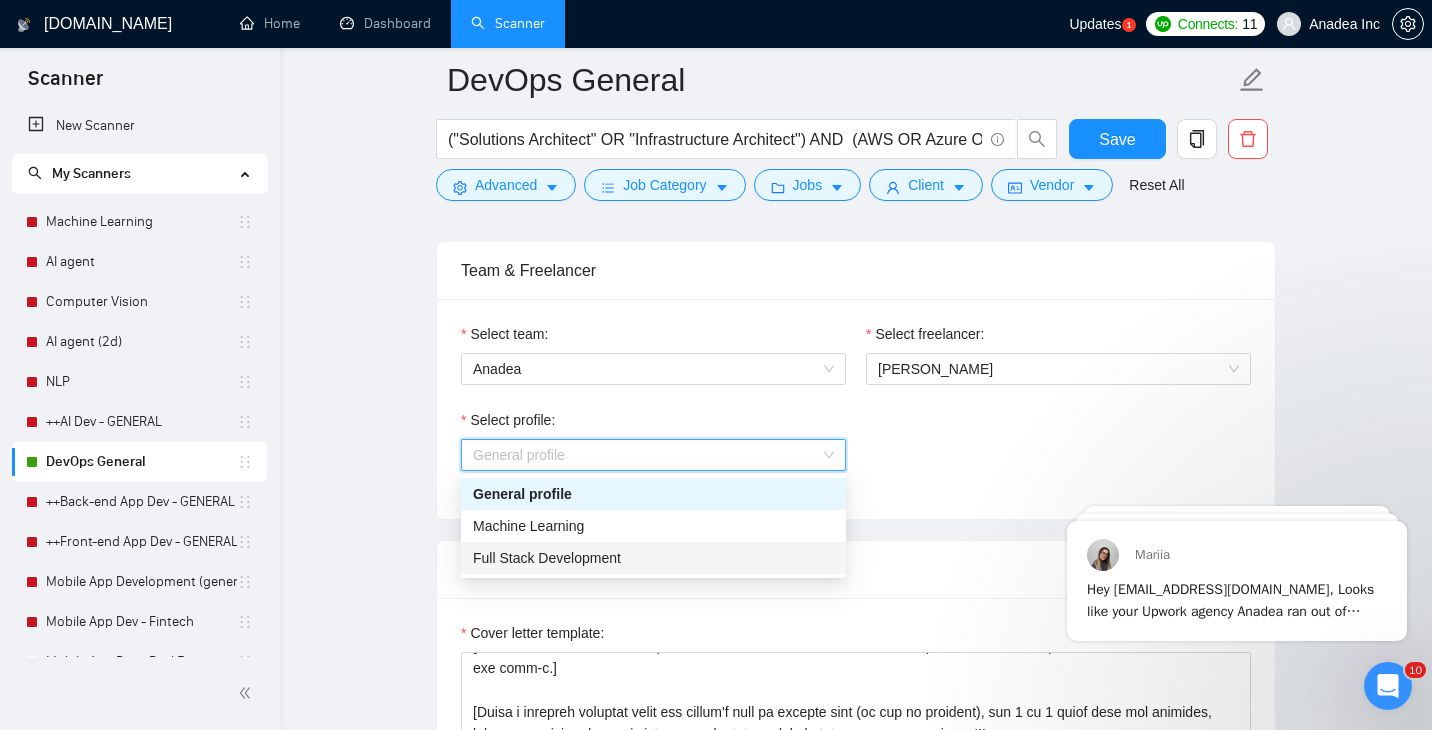 click on "Full Stack Development" at bounding box center (547, 558) 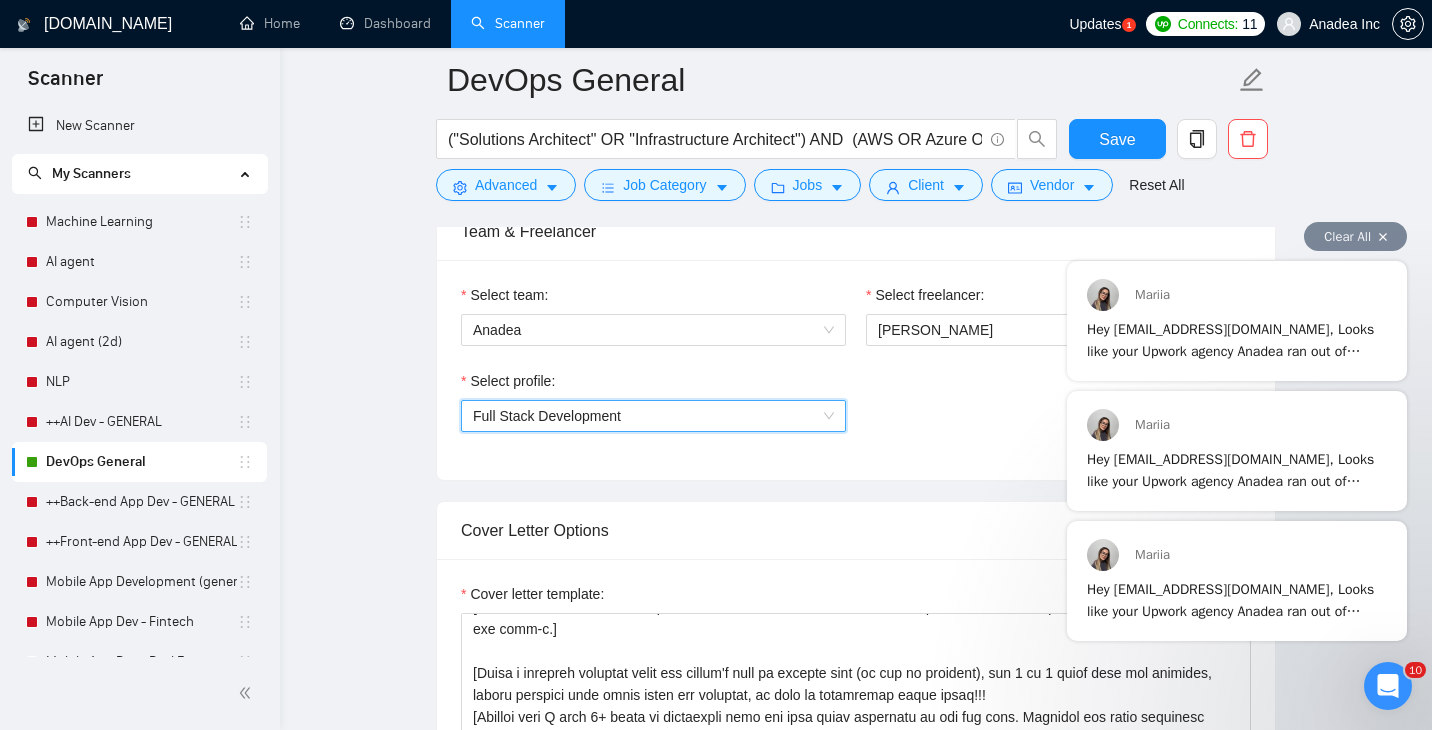 scroll, scrollTop: 1049, scrollLeft: 0, axis: vertical 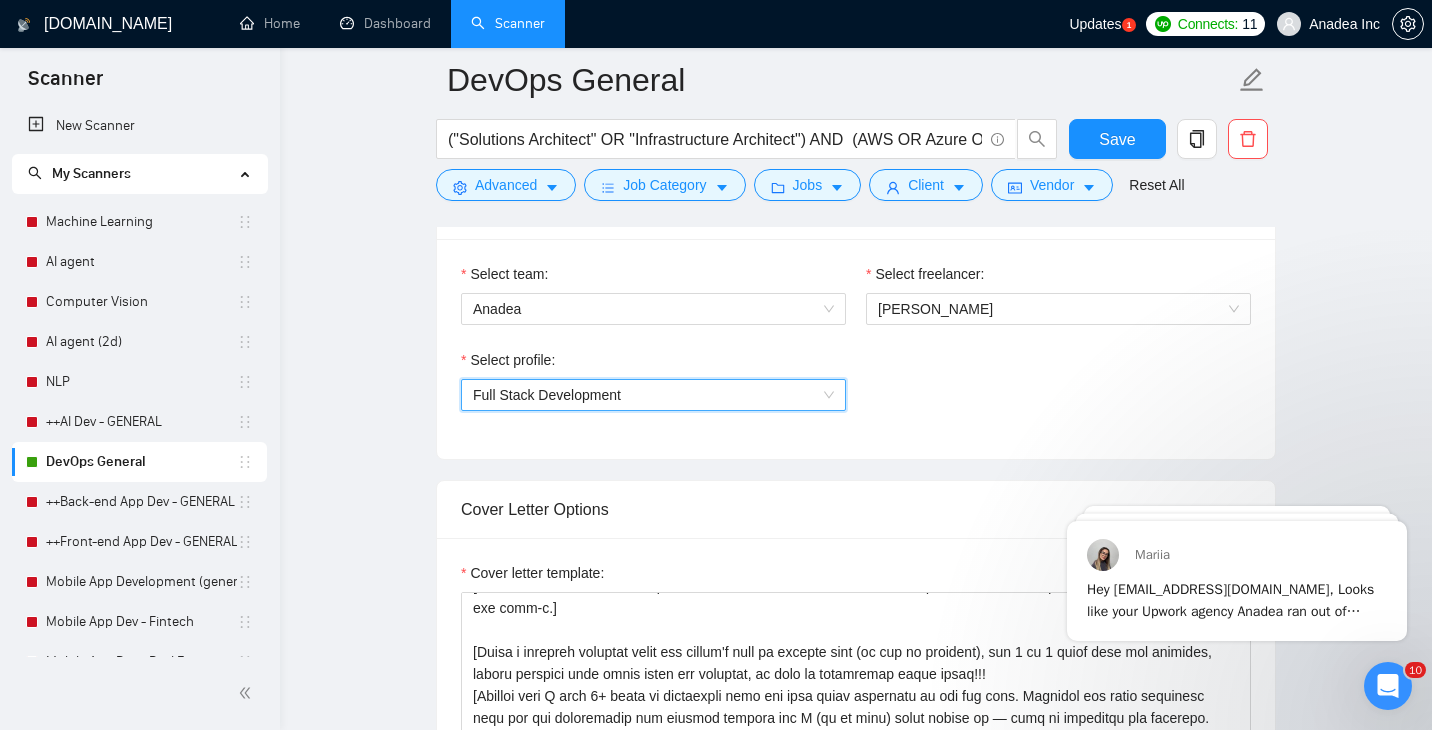click on "Select profile: 1110580755107926016 Full Stack Development" at bounding box center [856, 392] 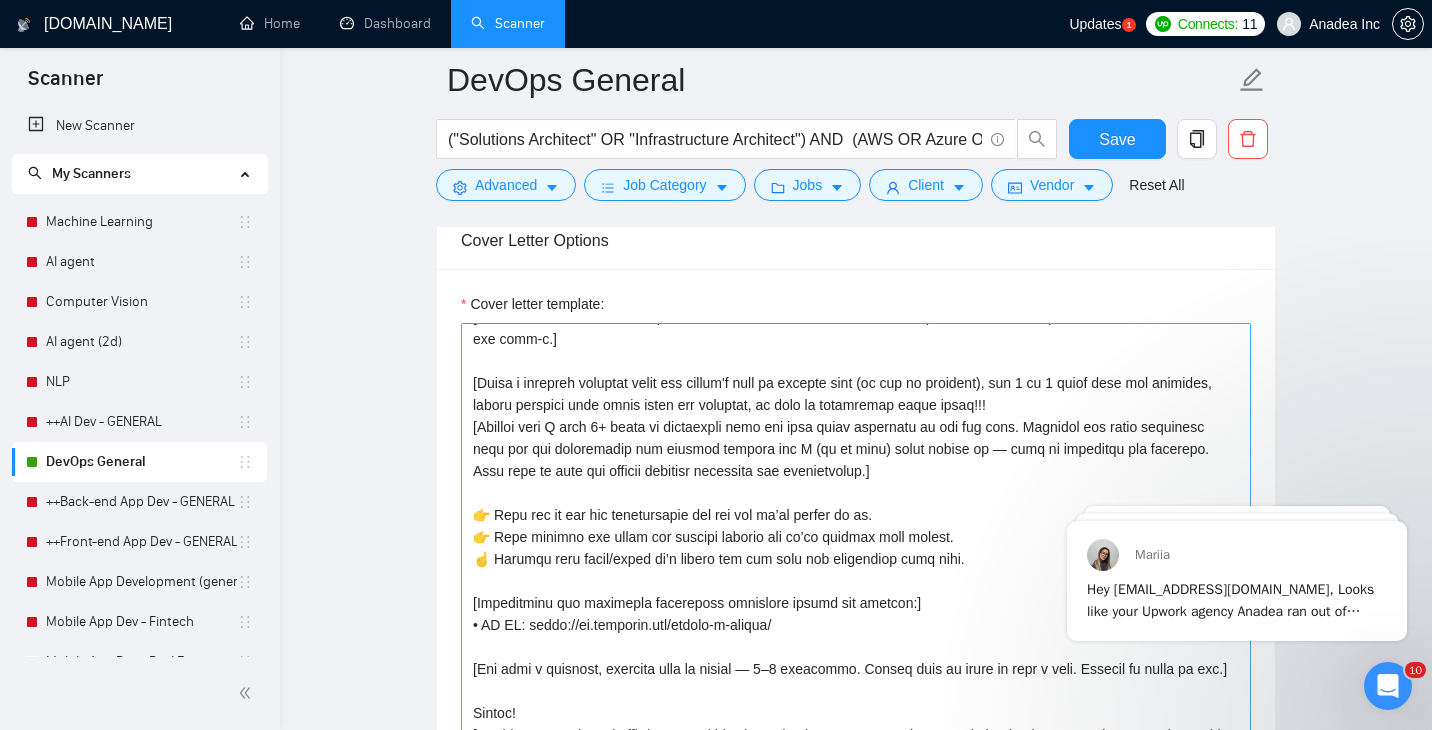 scroll, scrollTop: 1322, scrollLeft: 0, axis: vertical 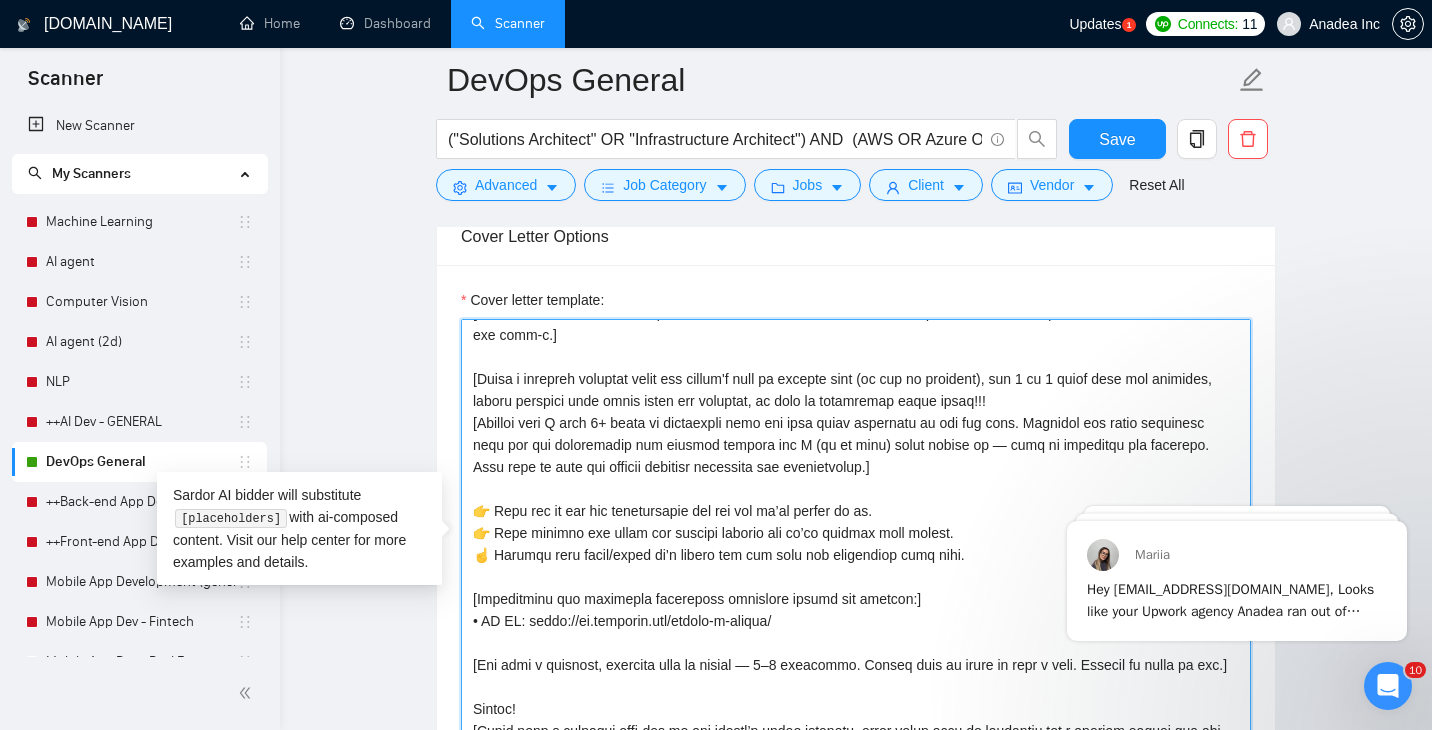 drag, startPoint x: 853, startPoint y: 505, endPoint x: 451, endPoint y: 491, distance: 402.2437 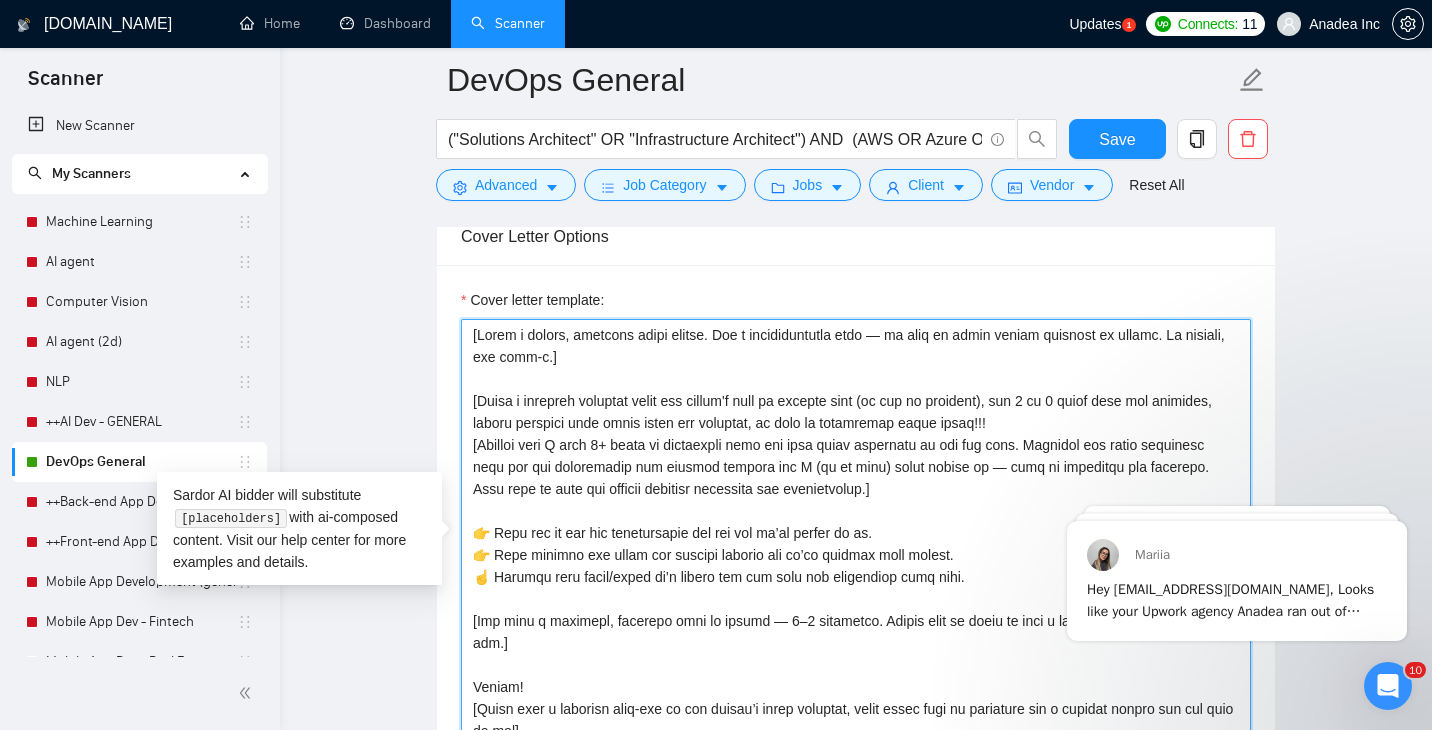 scroll, scrollTop: 66, scrollLeft: 0, axis: vertical 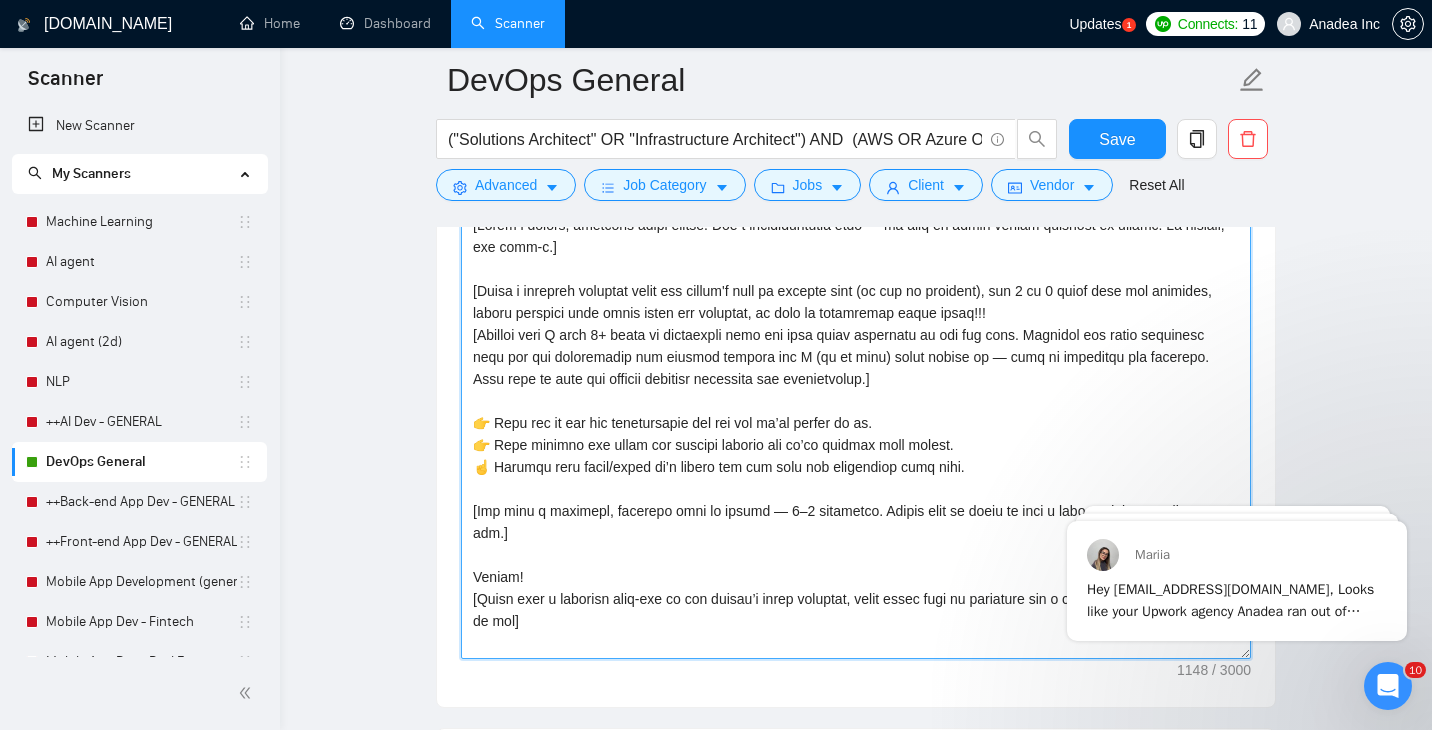 click on "Cover letter template:" at bounding box center [856, 434] 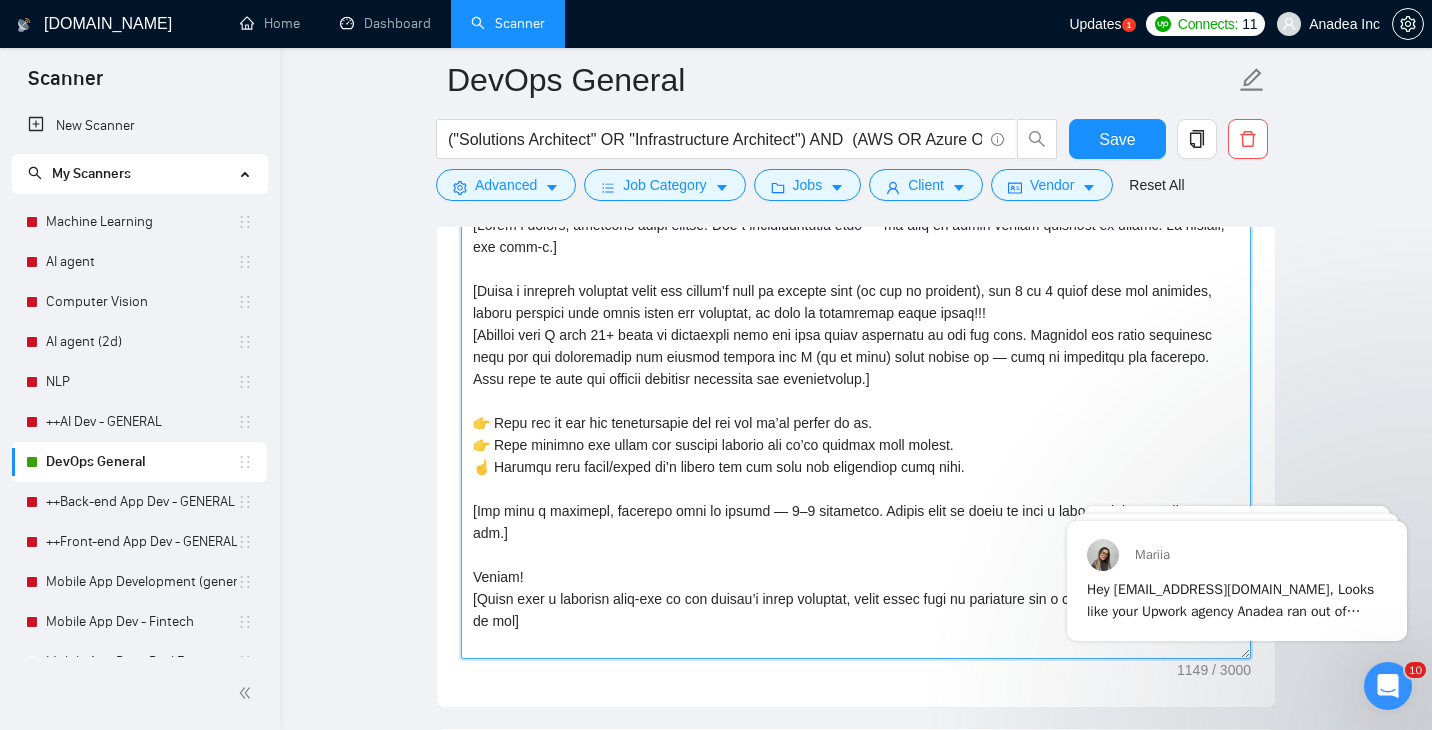 scroll, scrollTop: 66, scrollLeft: 0, axis: vertical 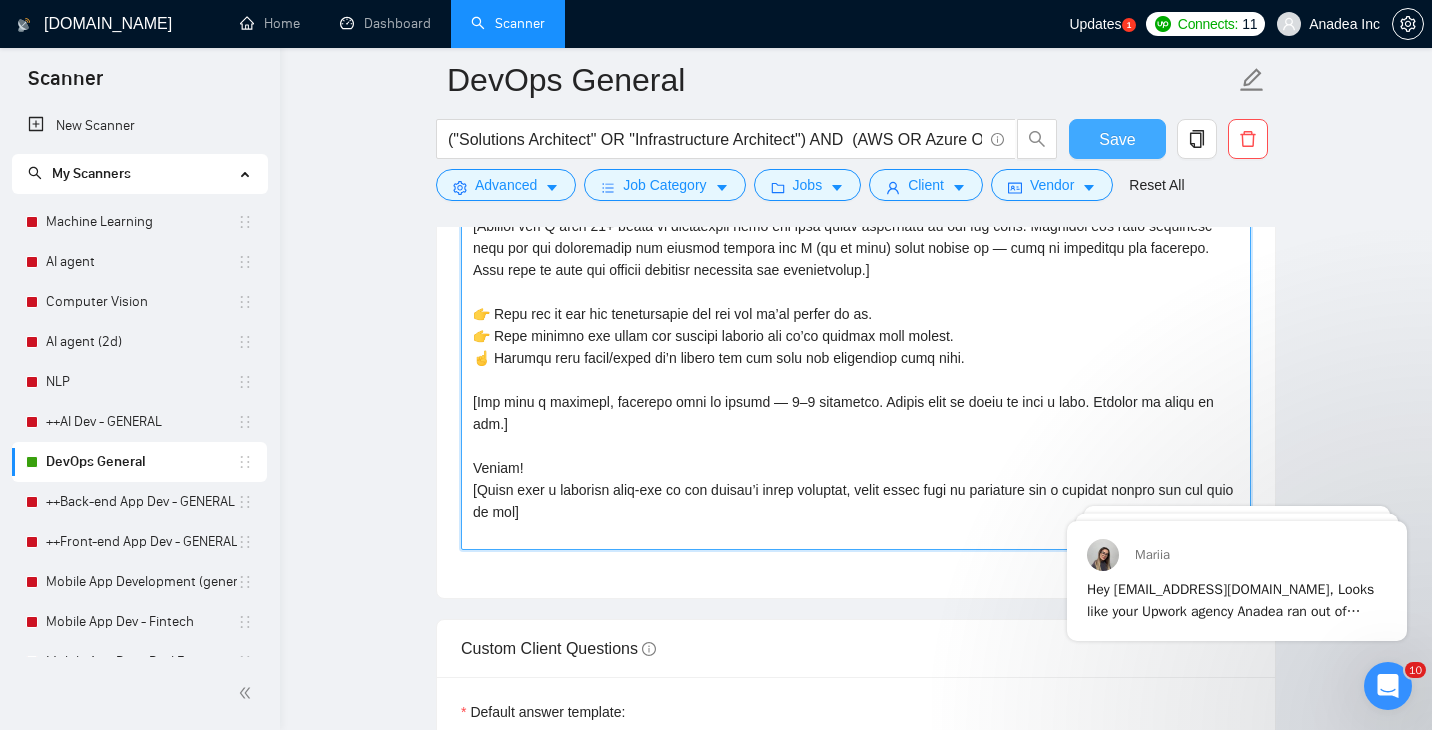 type on "[Write a casual, friendly cover letter. Use a conversational tone — no need to sound overly polished or formal. Be helpful, not hype-y.]
[Write a personal greeting using the client's name or company name (if any is provided), use 1 or 2 emoji near the greeting, second sentence goes right after the greeting, no gaps or paragraphs after hello!!!
[Mention that I have 10+ years of experience with the tech stack mentioned in the job post. Identify one clear challenge from the job description and briefly explain how I (or my team) would tackle it — make it relatable and grounded. Feel free to keep the grammar slightly imperfect for authenticity.]
👉 Pick one of the top requirements and say why we’re strong at it.
👉 Pick another key point and explain briefly how we’ve handled that before.
☝️ Mention tech stack/tools we’d likely use and note our experience with them.
[End with a friendly, informal call to action — 1–2 sentences. Invite them to reply or book a call. Include an emoji or two.]
Thanks!
[Close with..." 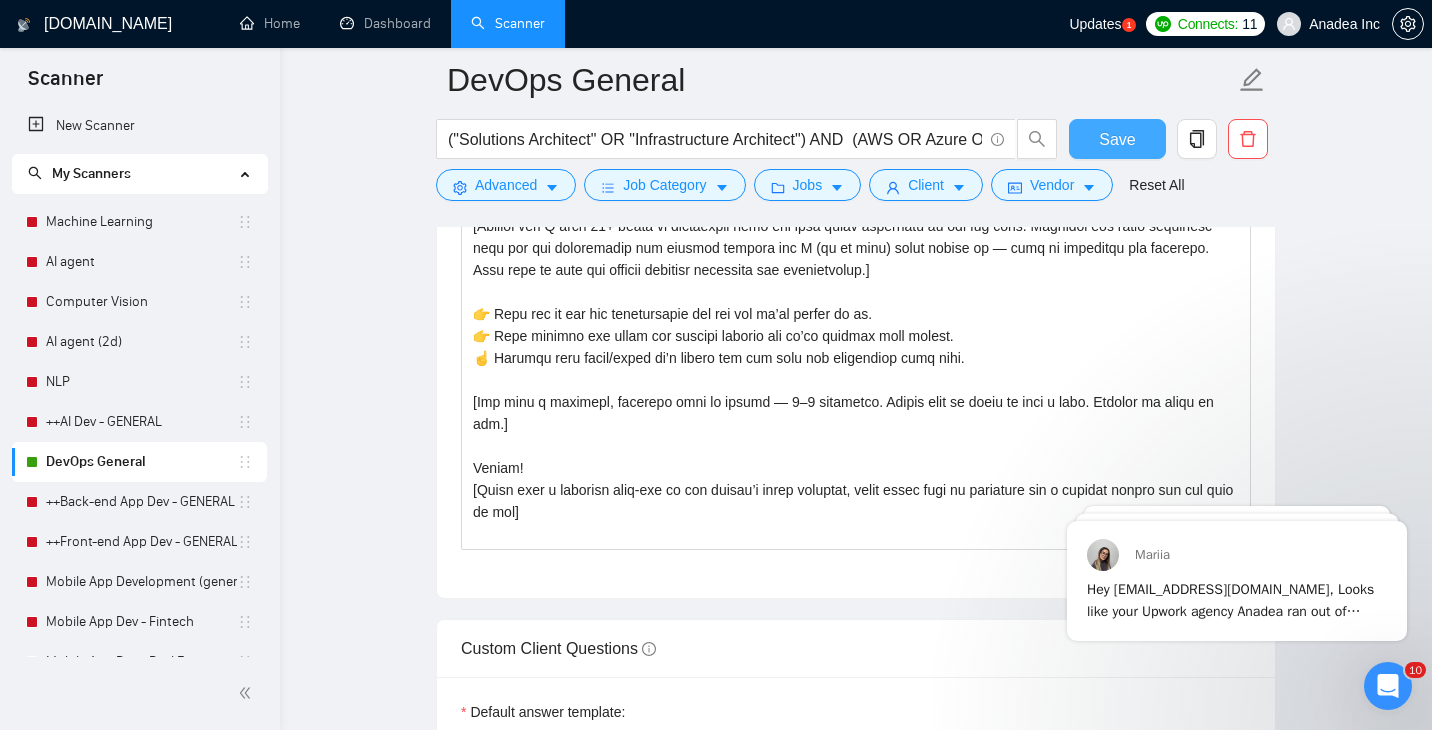 click on "Save" at bounding box center (1117, 139) 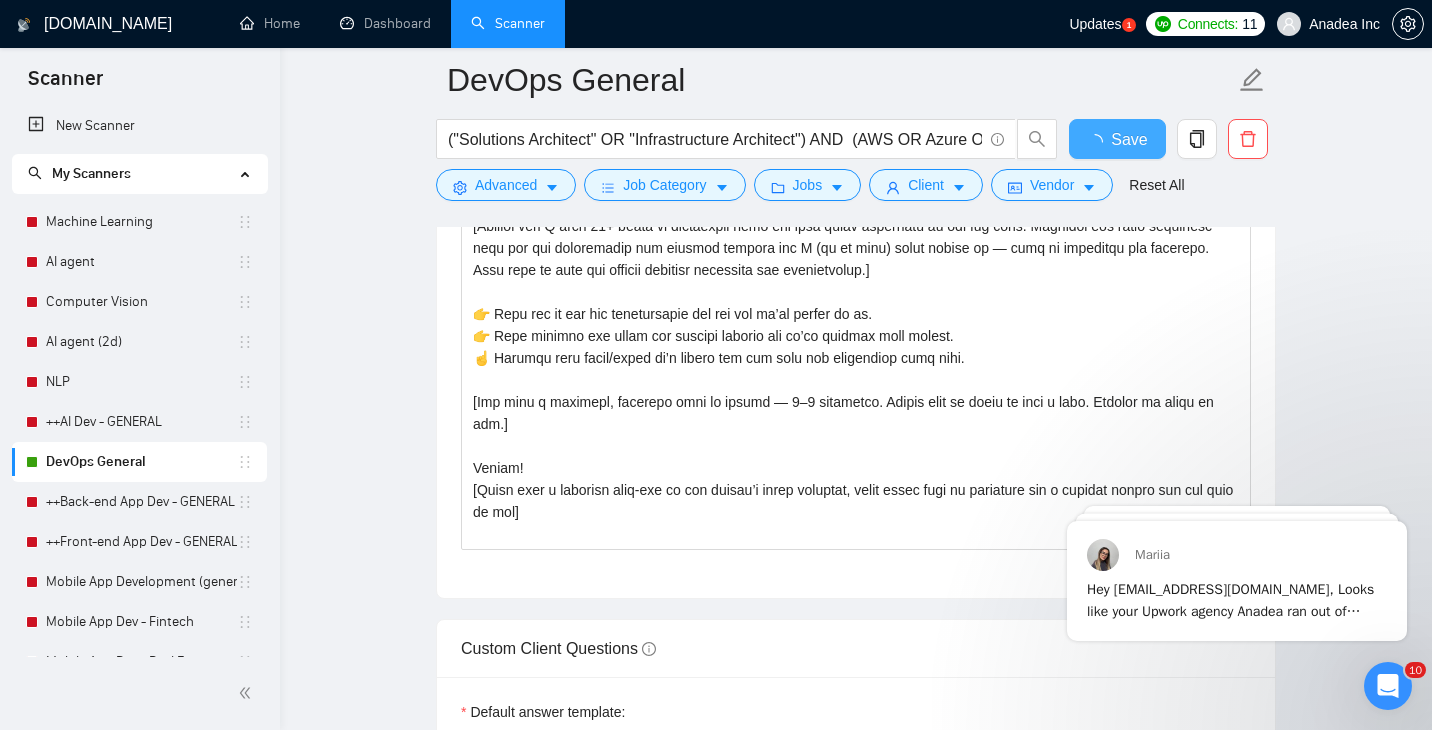 type 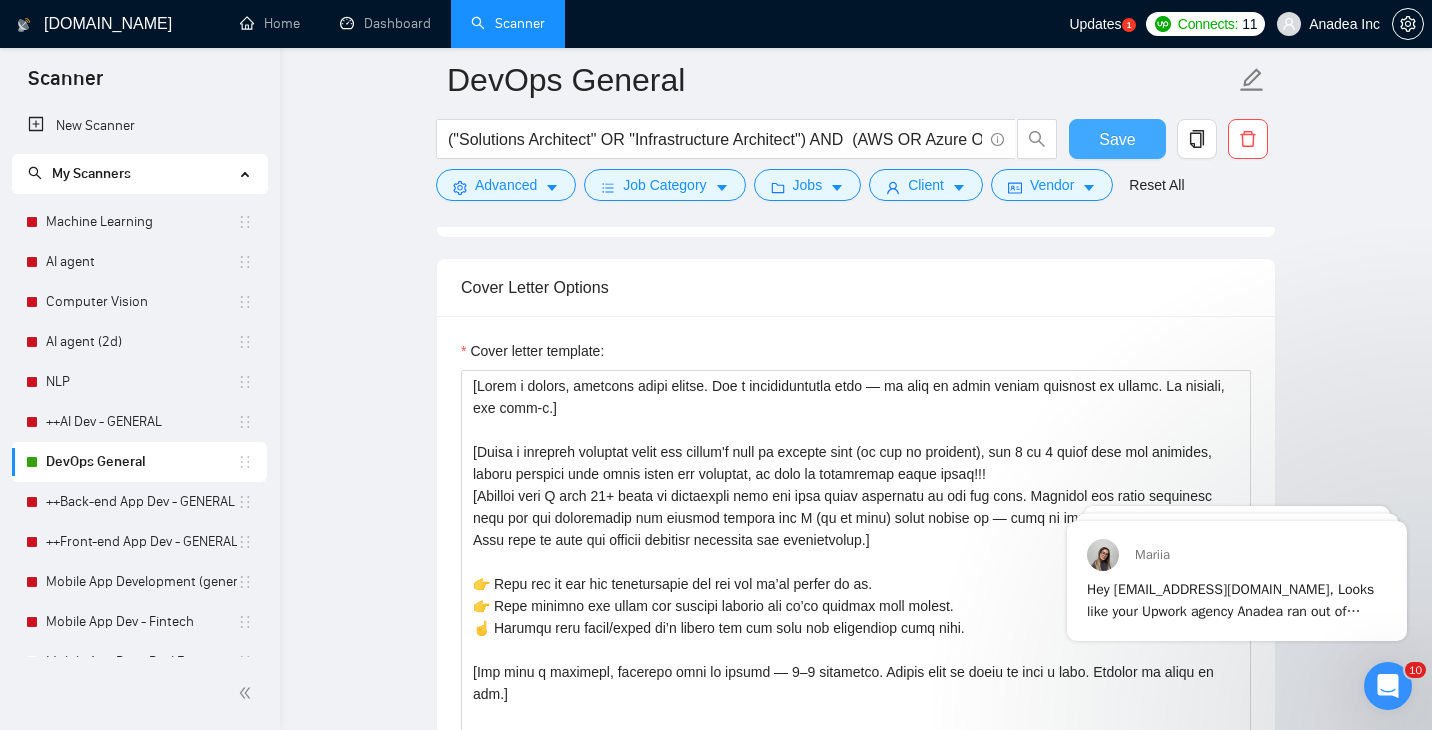 scroll, scrollTop: 1412, scrollLeft: 0, axis: vertical 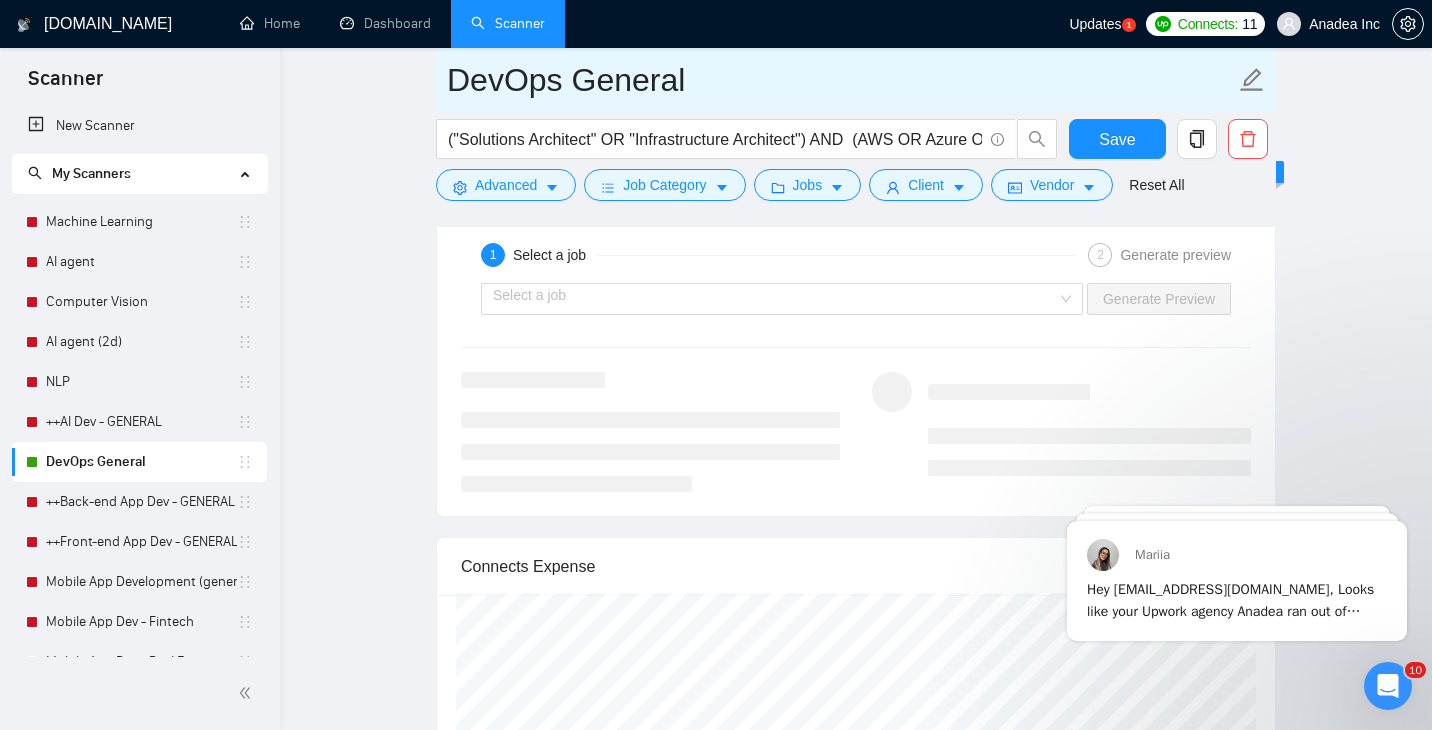 click on "DevOps General" at bounding box center (841, 80) 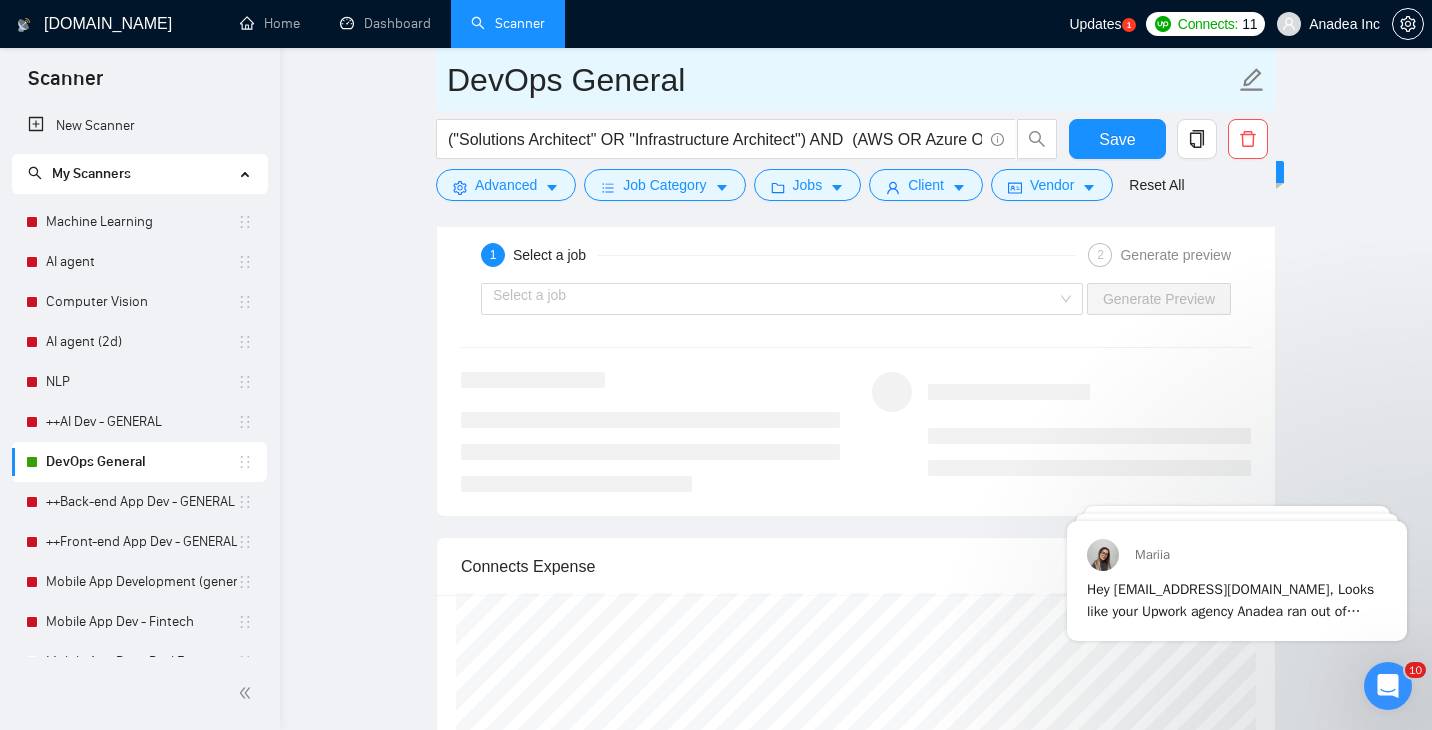 drag, startPoint x: 578, startPoint y: 79, endPoint x: 708, endPoint y: 80, distance: 130.00385 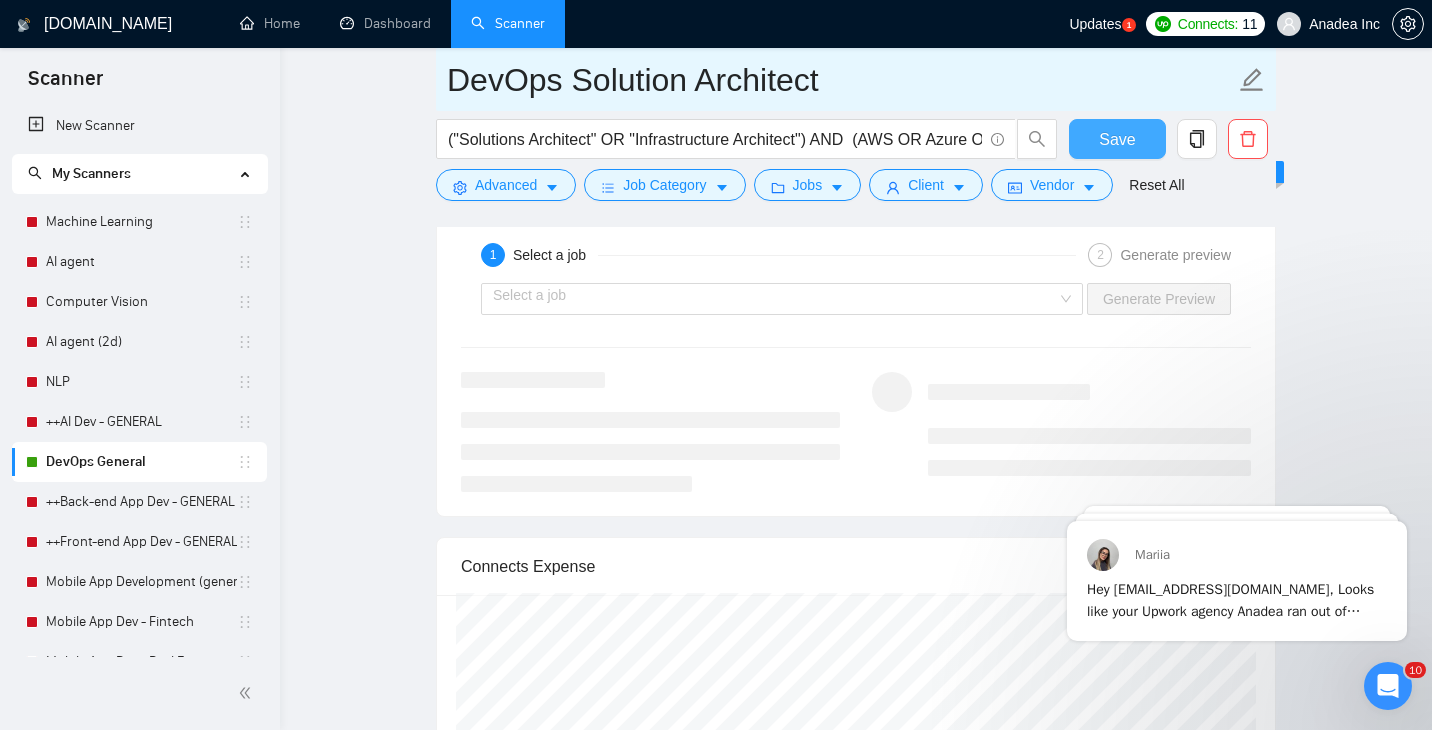 type on "DevOps Solution Architect" 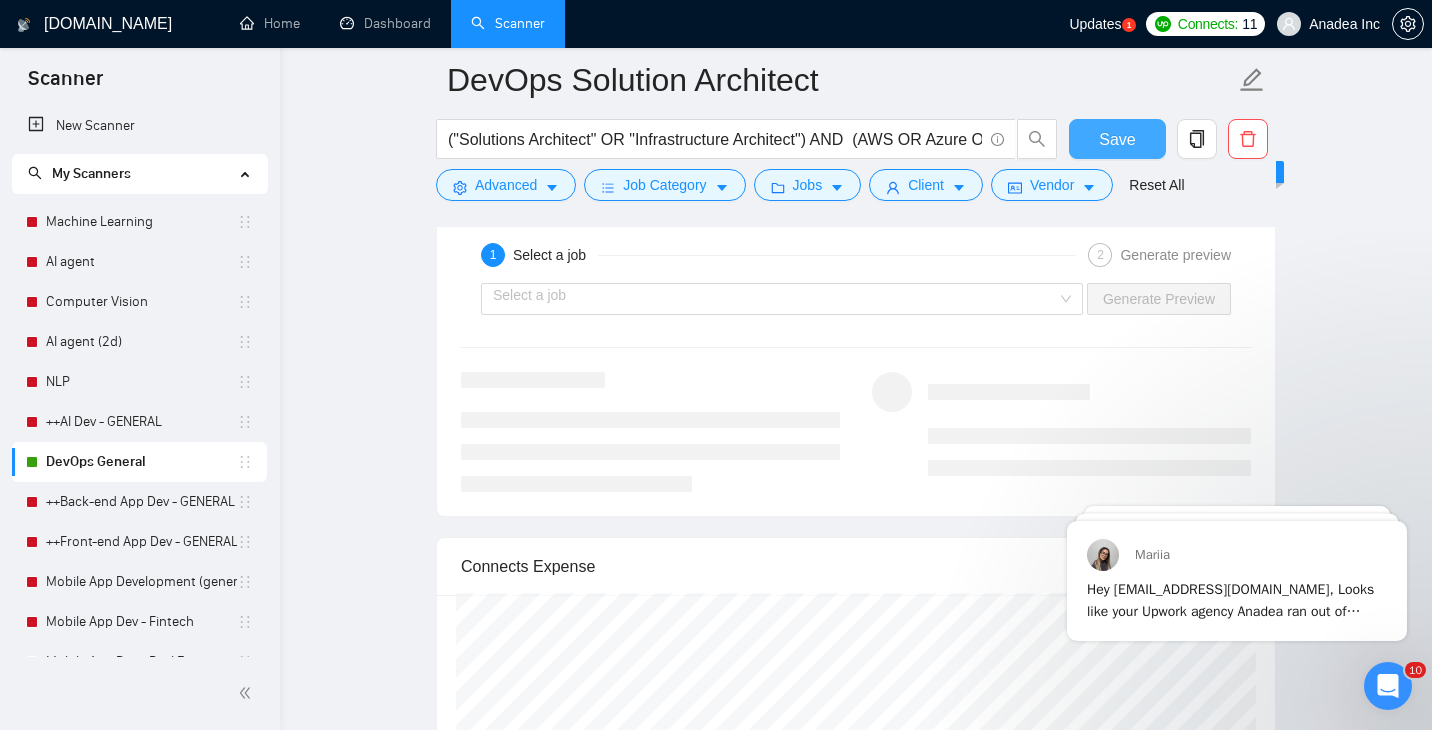 click on "Save" at bounding box center (1117, 139) 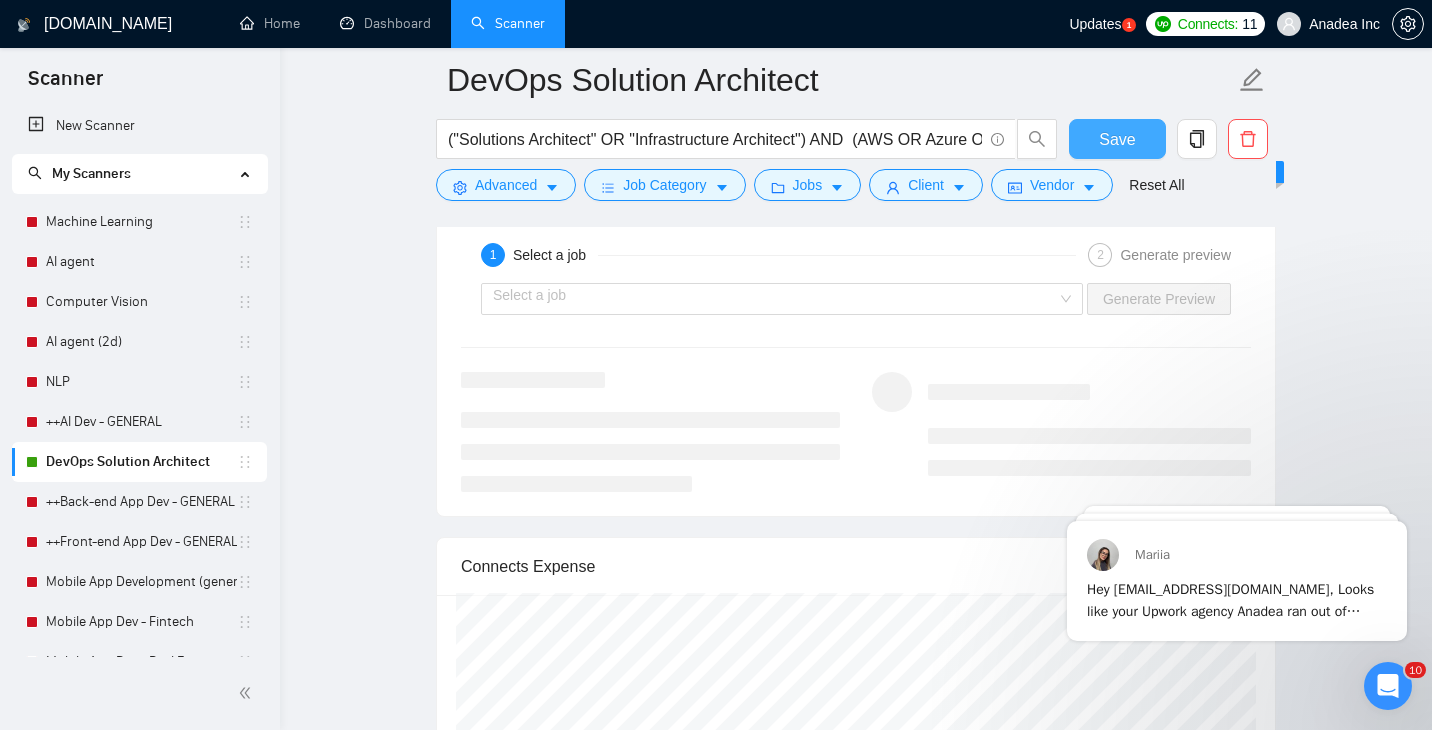 click on "Save" at bounding box center (1117, 139) 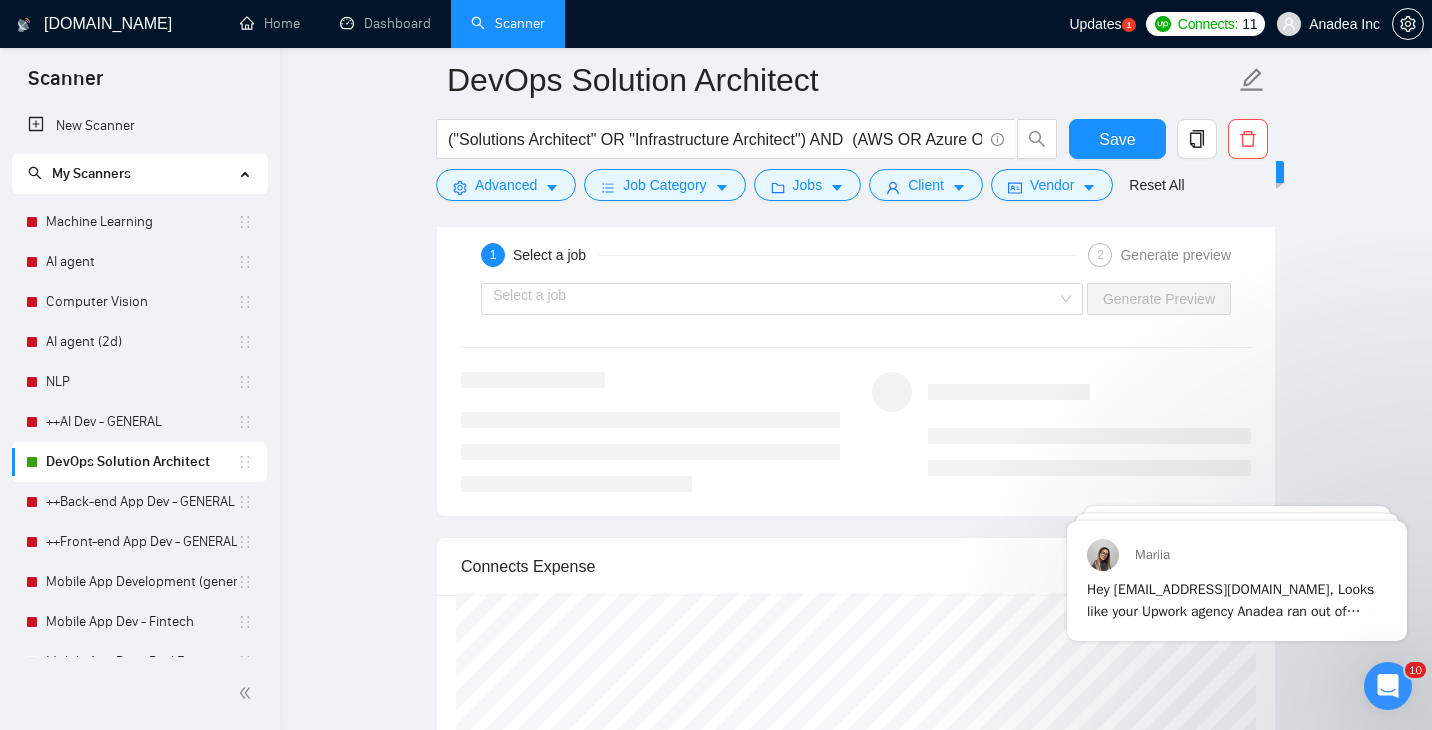 type 